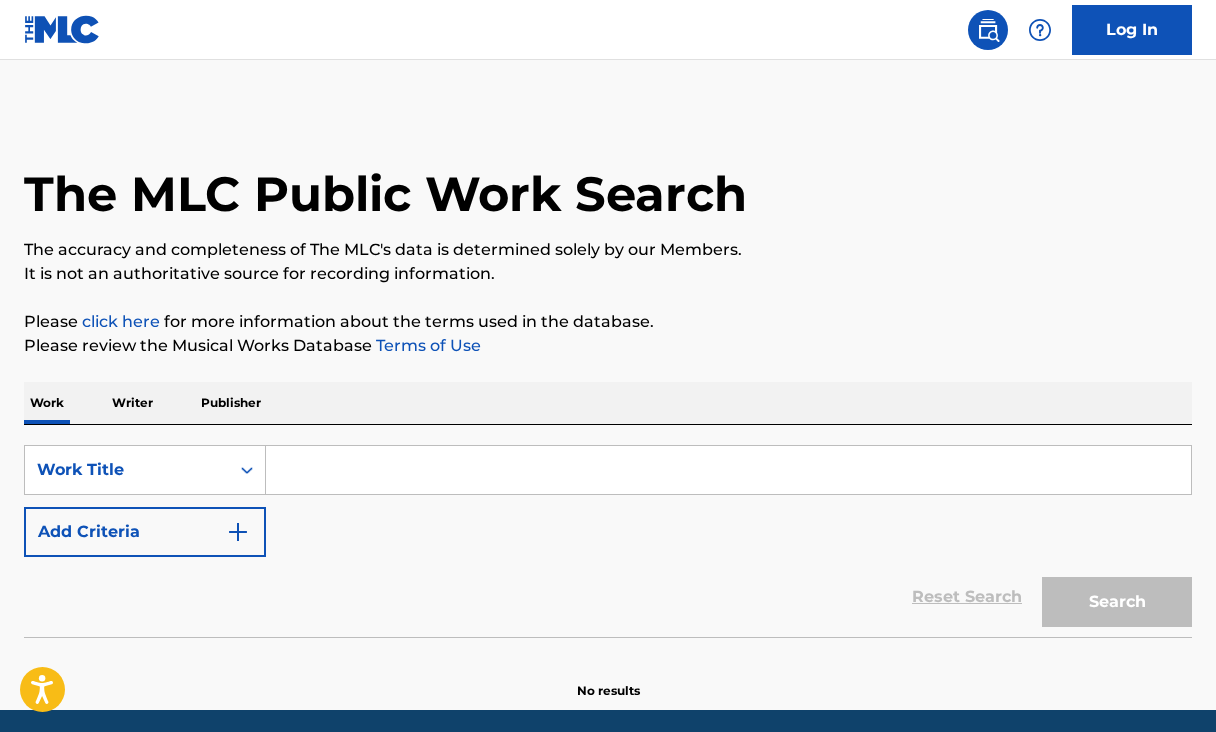 scroll, scrollTop: 0, scrollLeft: 0, axis: both 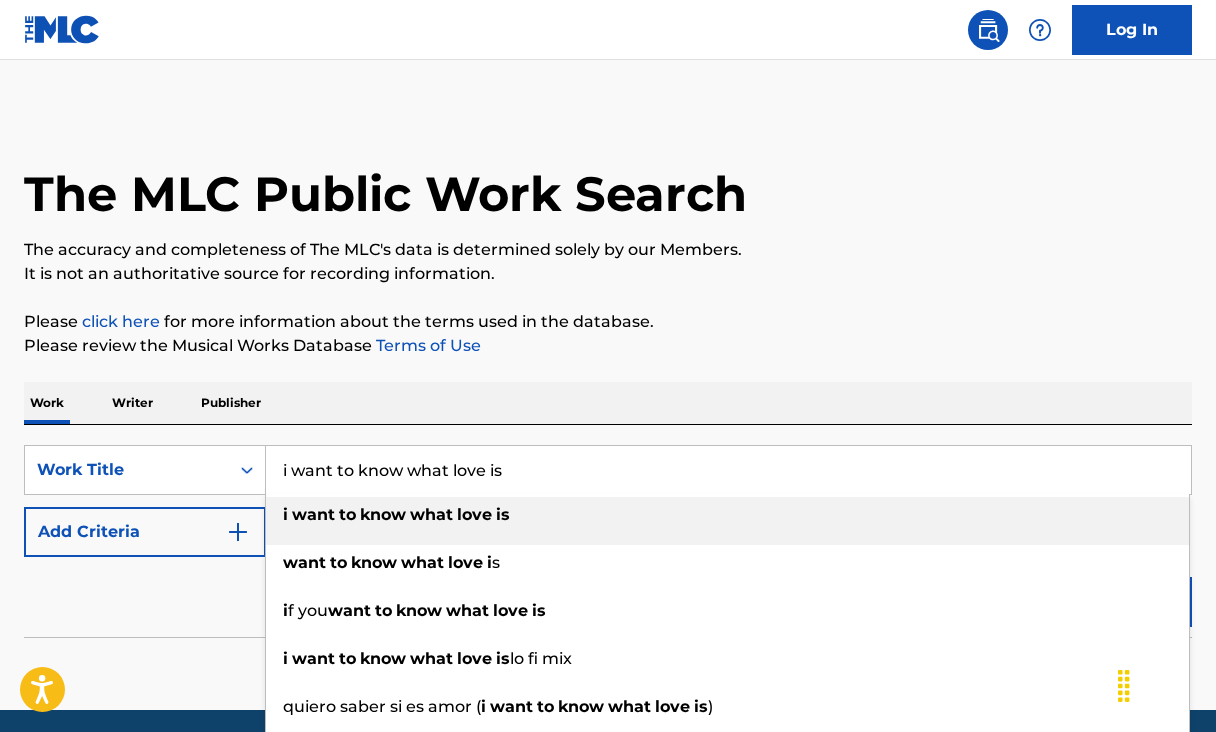 type on "i want to know what love is" 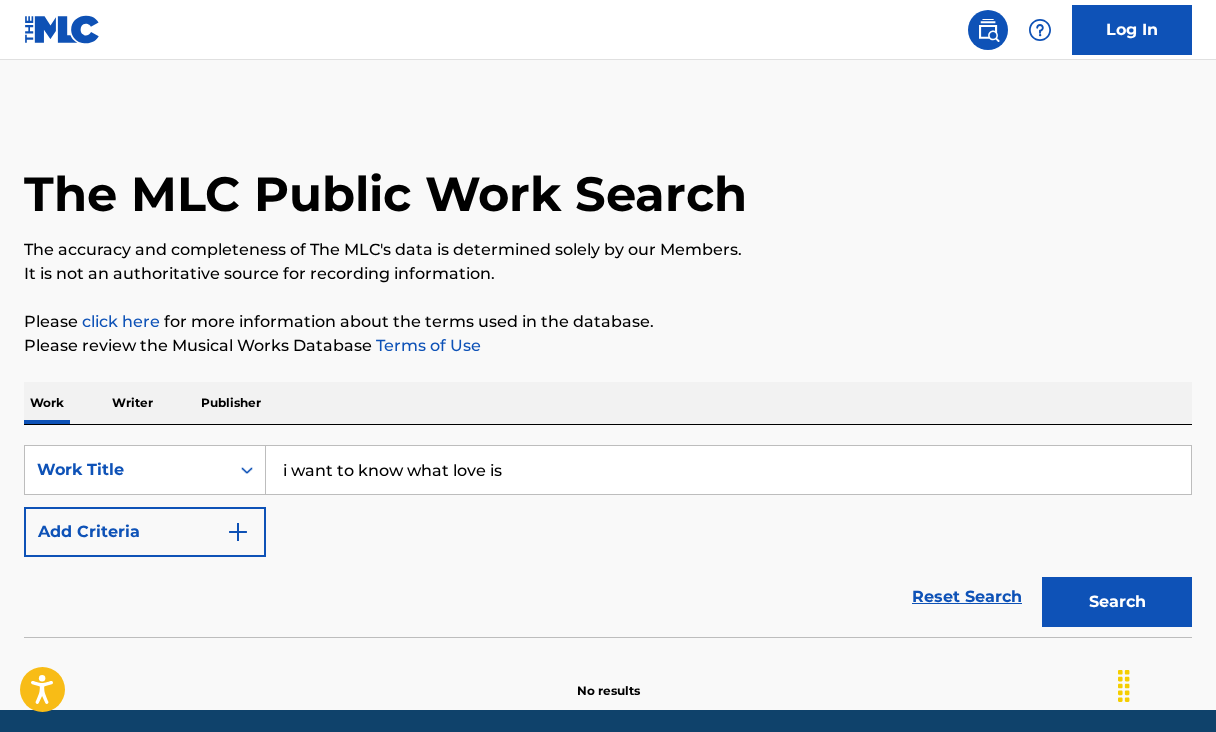 click on "Search" at bounding box center [1117, 602] 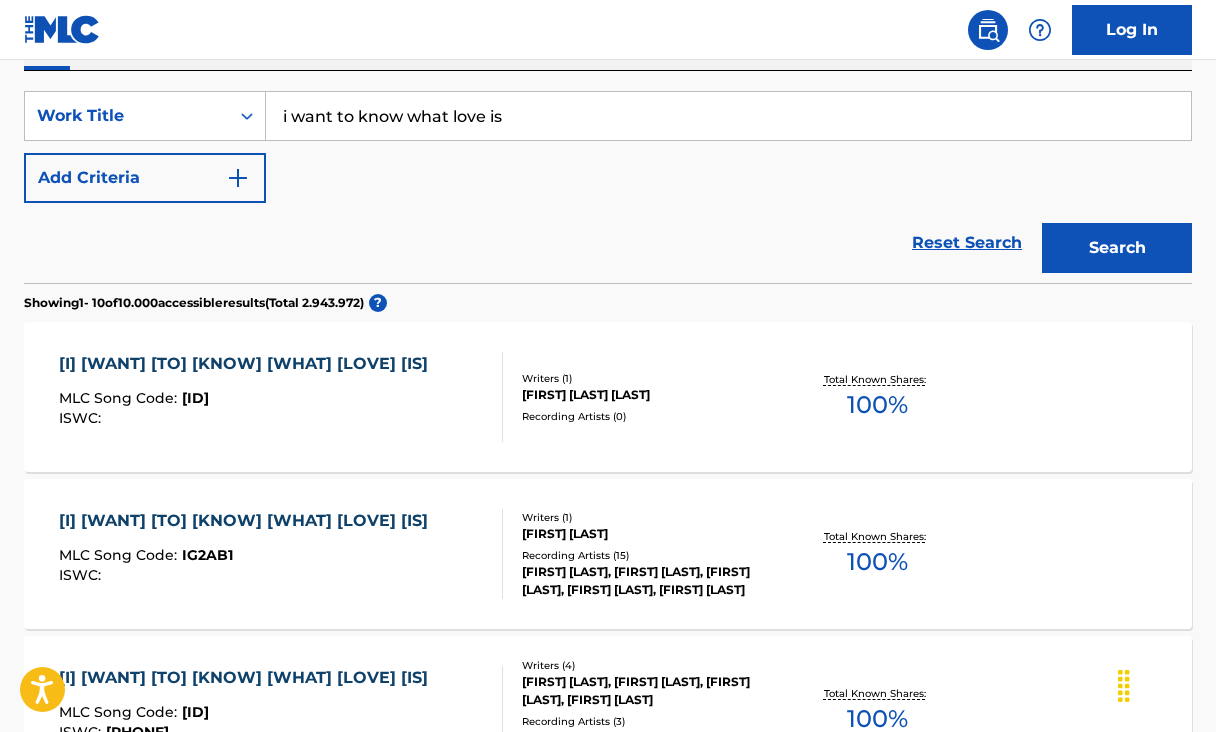 scroll, scrollTop: 355, scrollLeft: 0, axis: vertical 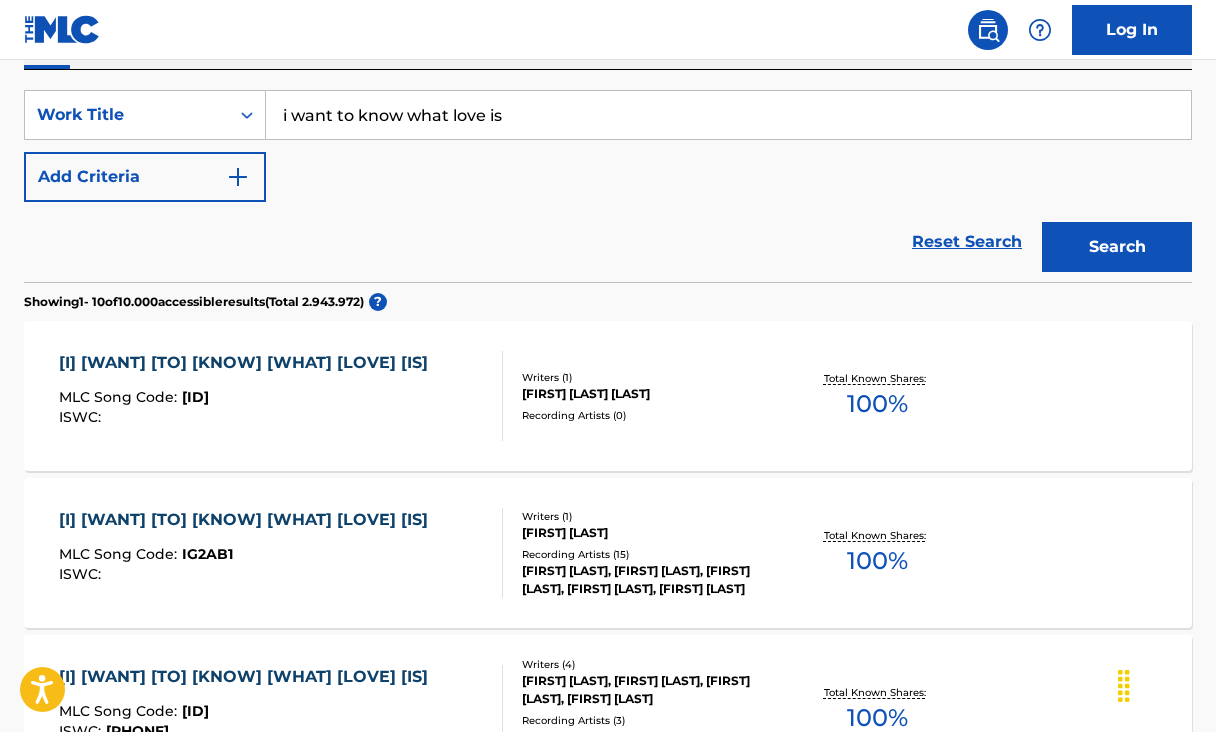 click on "Add Criteria" at bounding box center (145, 177) 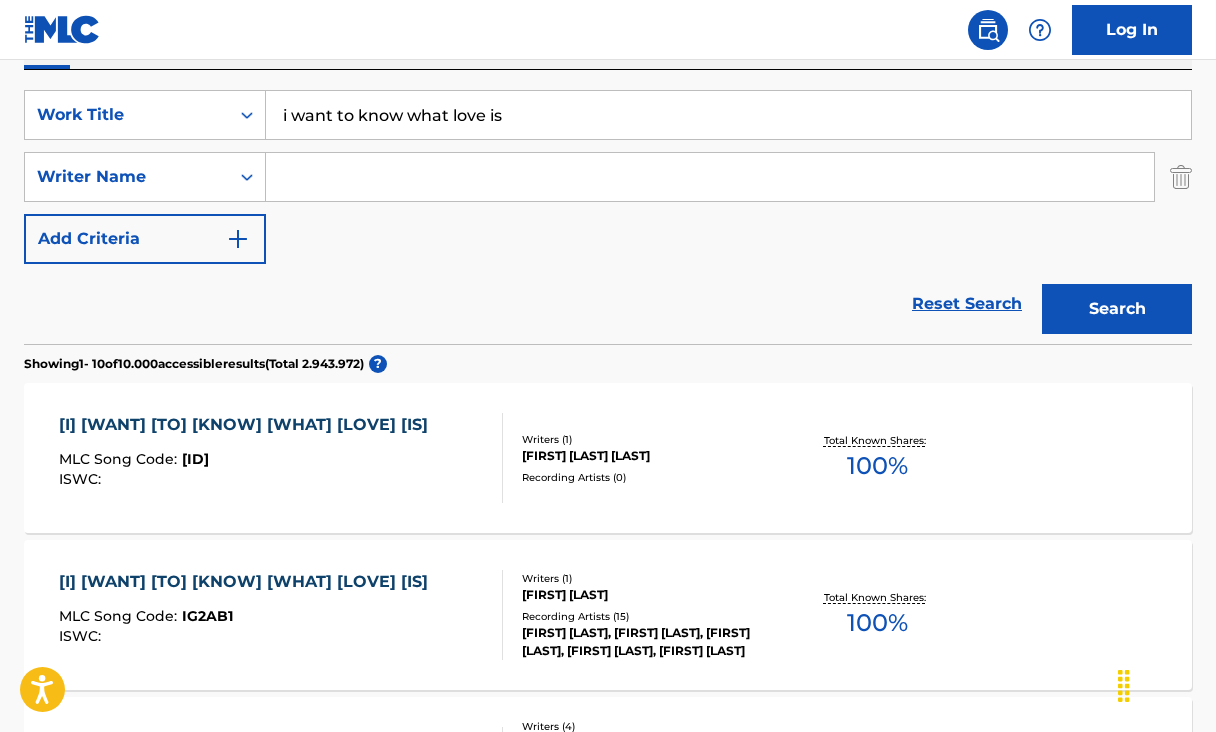 click at bounding box center (710, 177) 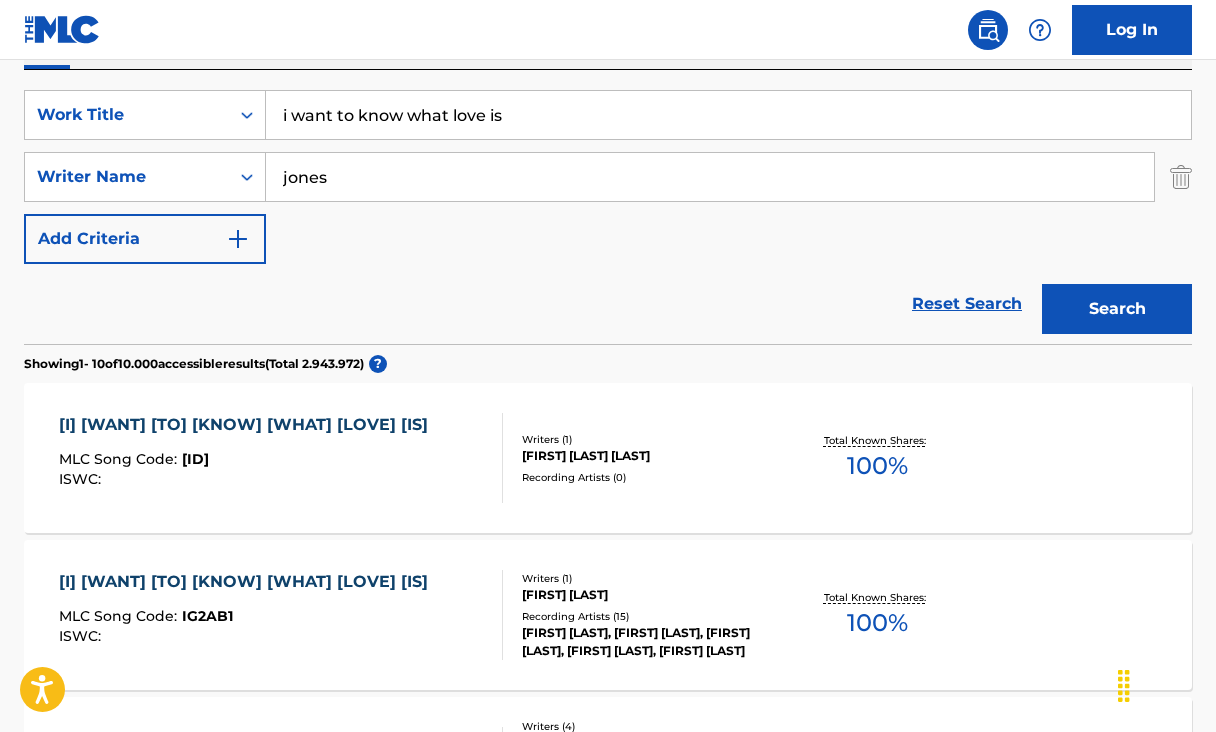 click on "Search" at bounding box center [1117, 309] 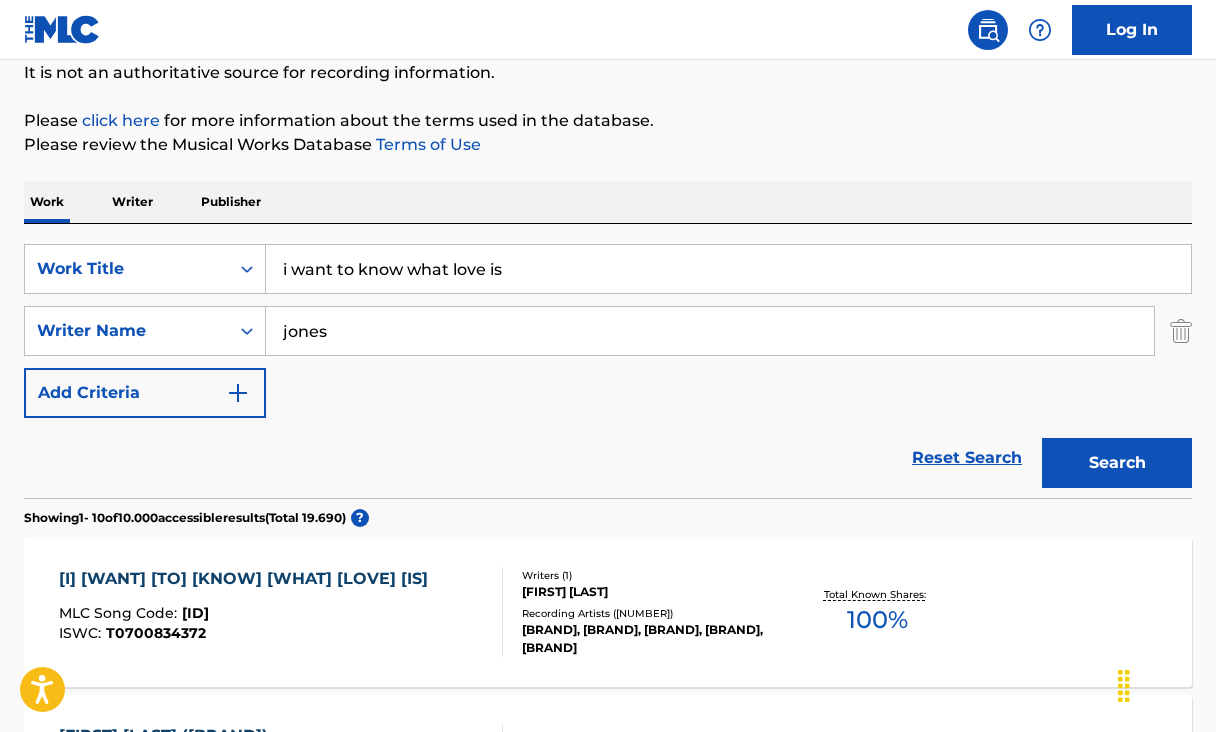 click on "jones" at bounding box center [710, 331] 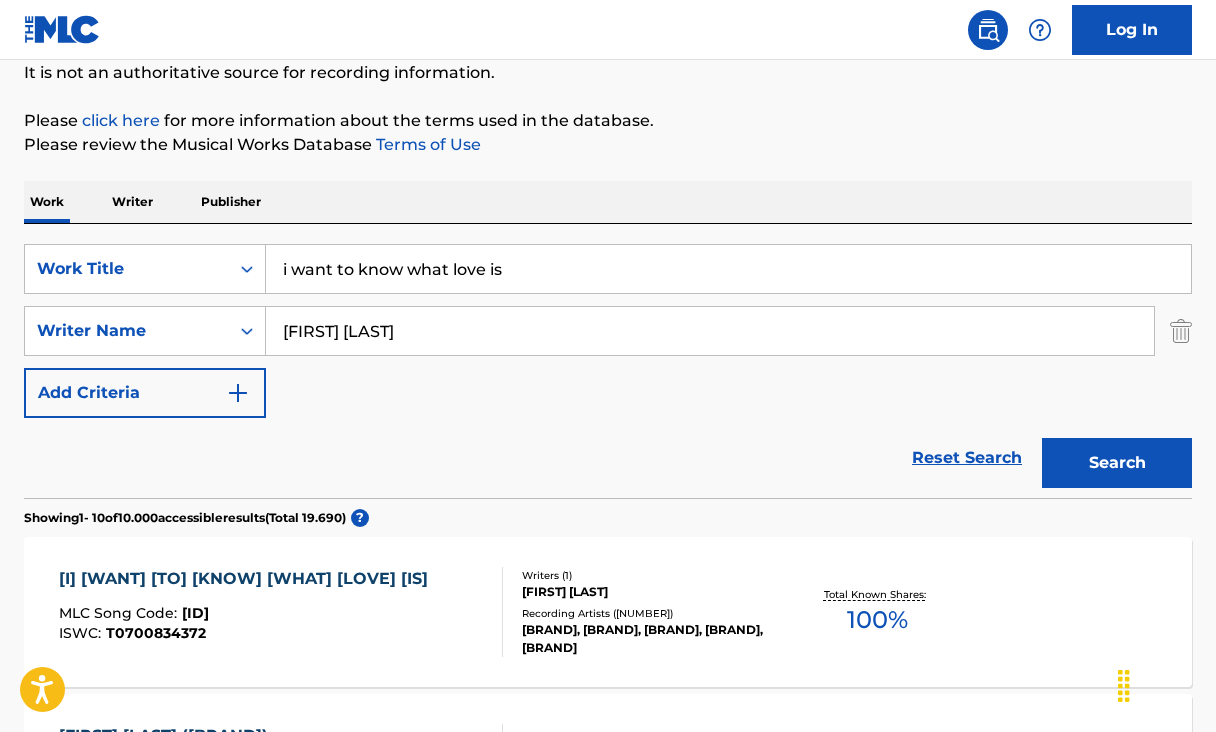 click on "Search" at bounding box center (1117, 463) 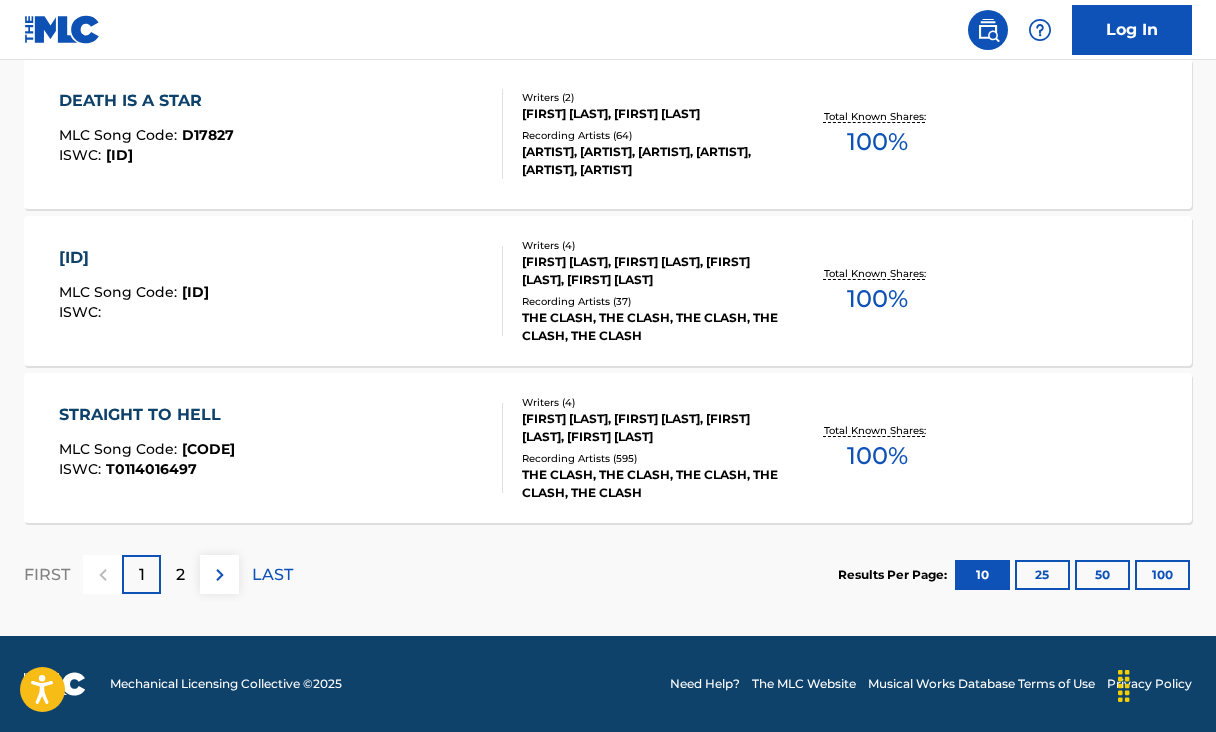 scroll, scrollTop: 1778, scrollLeft: 0, axis: vertical 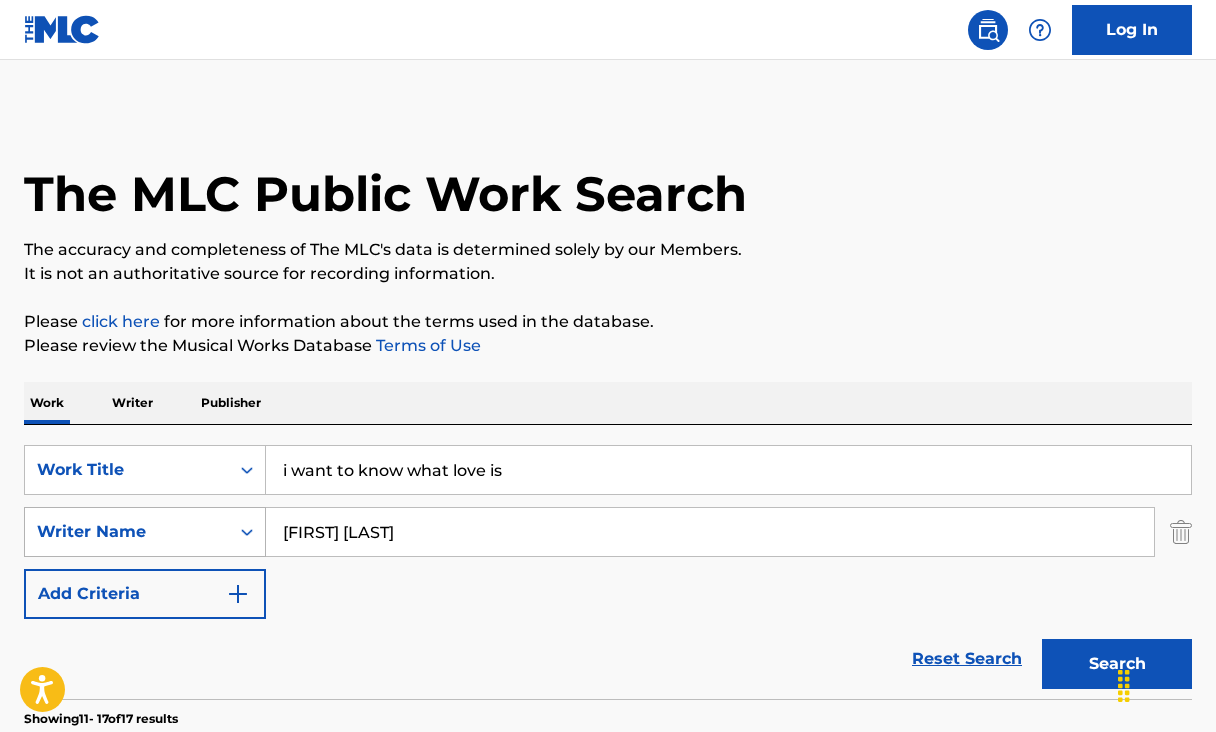 drag, startPoint x: 431, startPoint y: 537, endPoint x: 259, endPoint y: 537, distance: 172 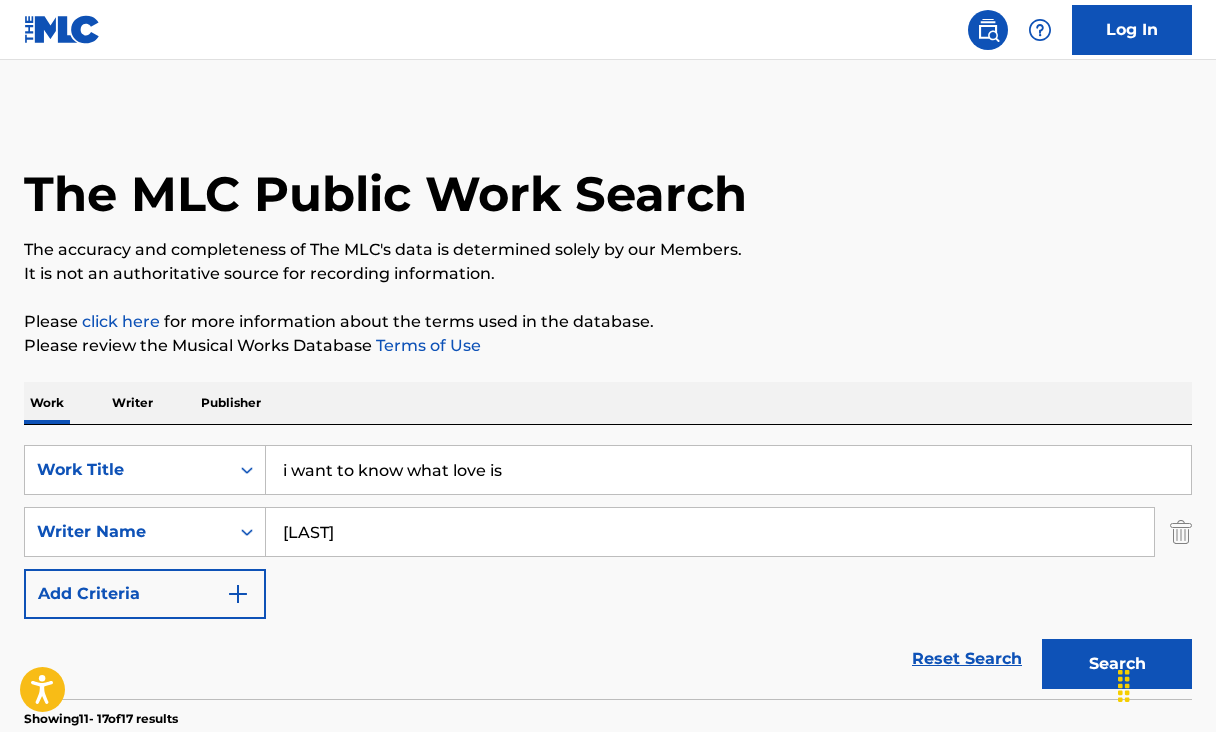 type on "[LAST]" 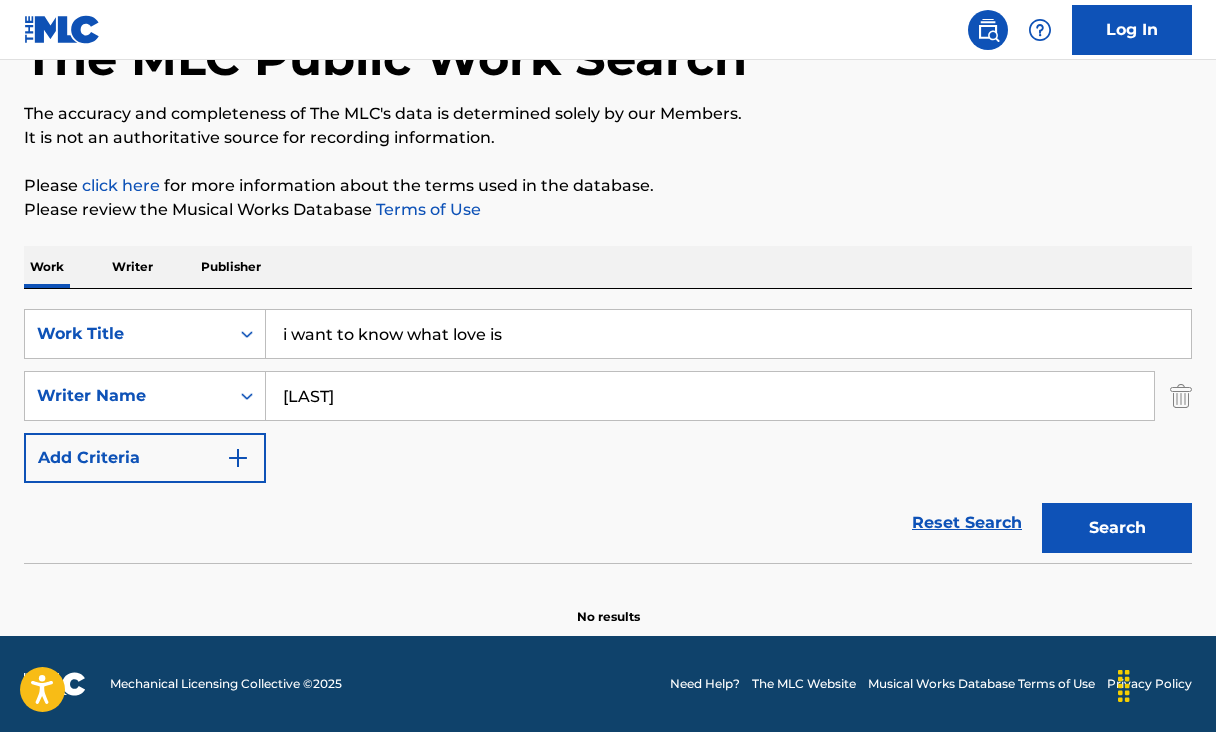 scroll, scrollTop: 136, scrollLeft: 0, axis: vertical 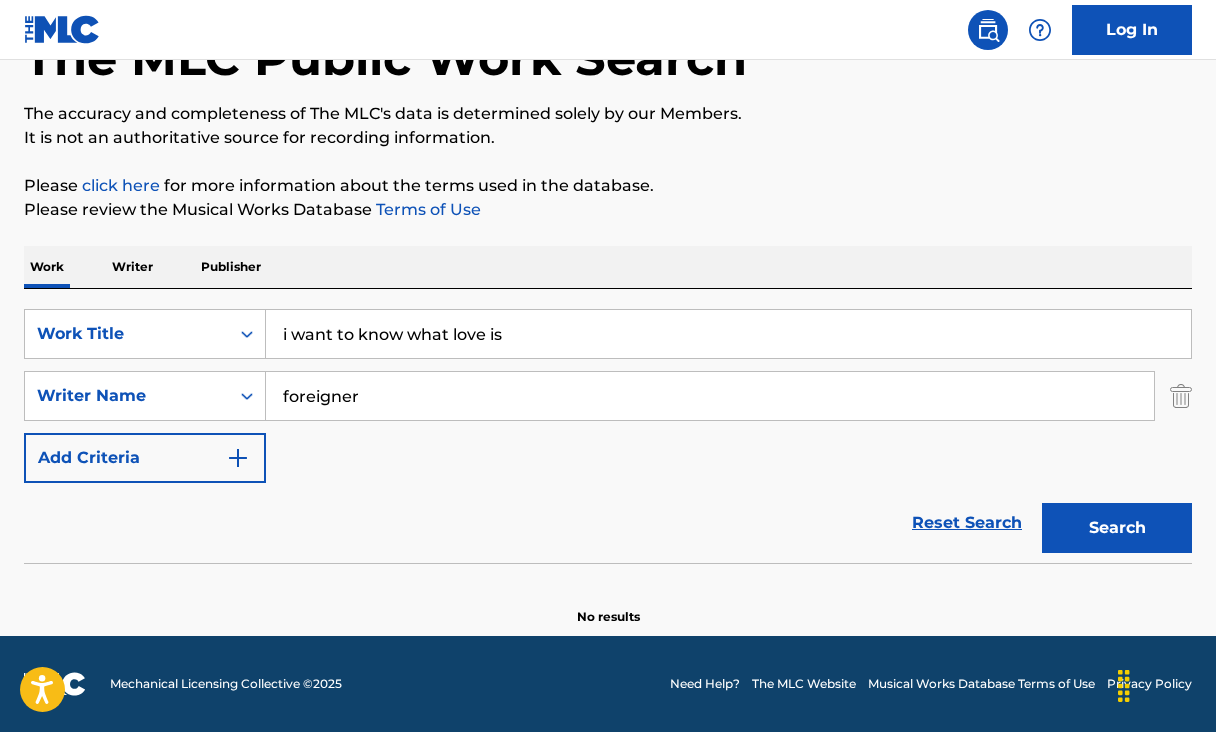 click on "Search" at bounding box center (1117, 528) 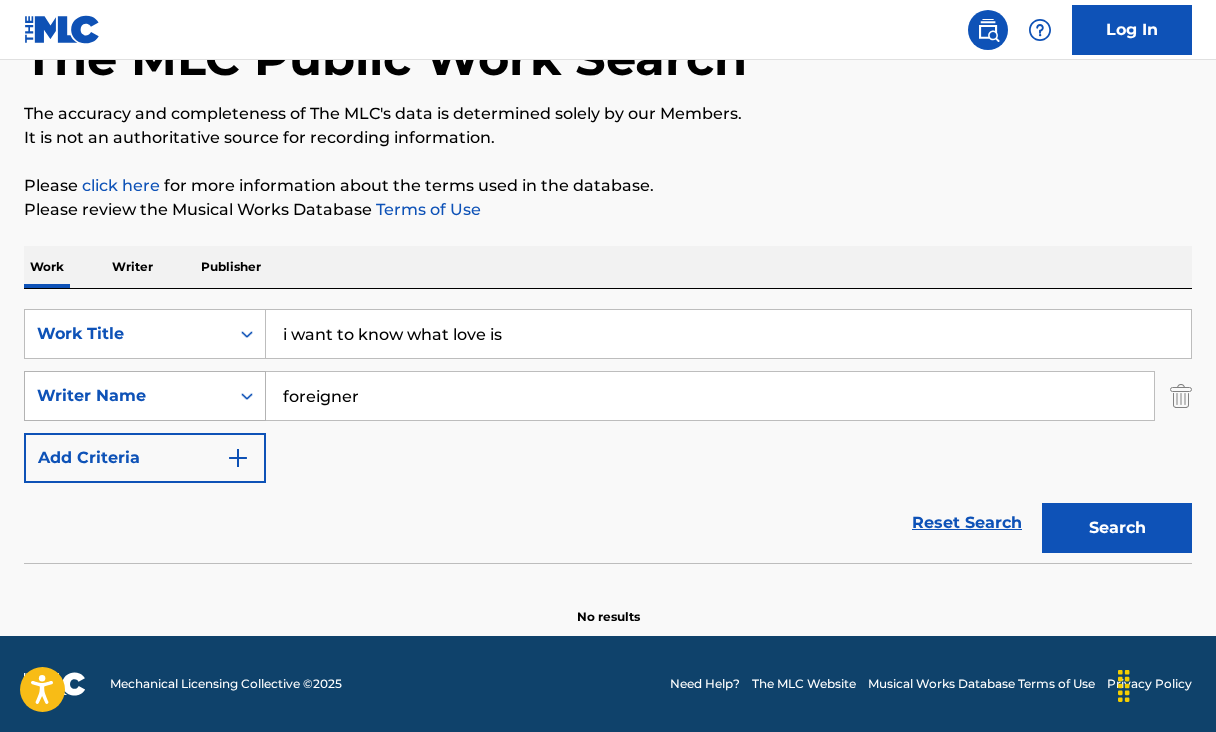 drag, startPoint x: 392, startPoint y: 393, endPoint x: 217, endPoint y: 393, distance: 175 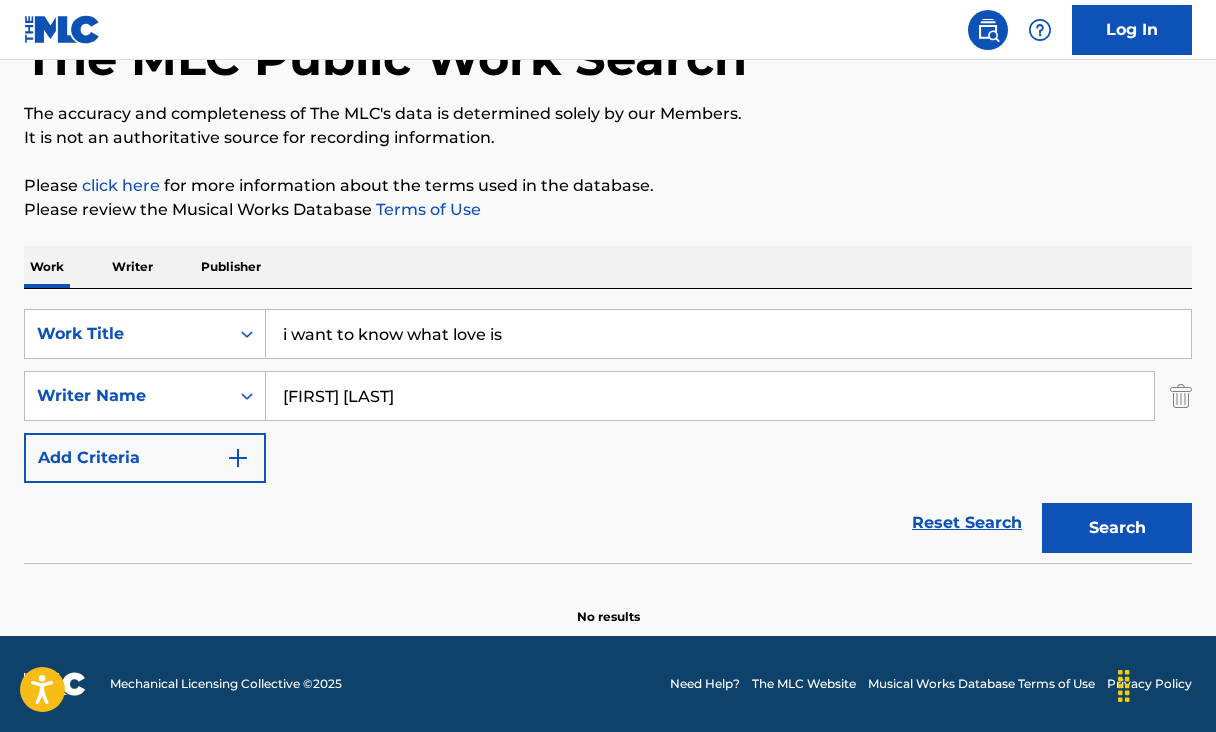 click on "Search" at bounding box center (1117, 528) 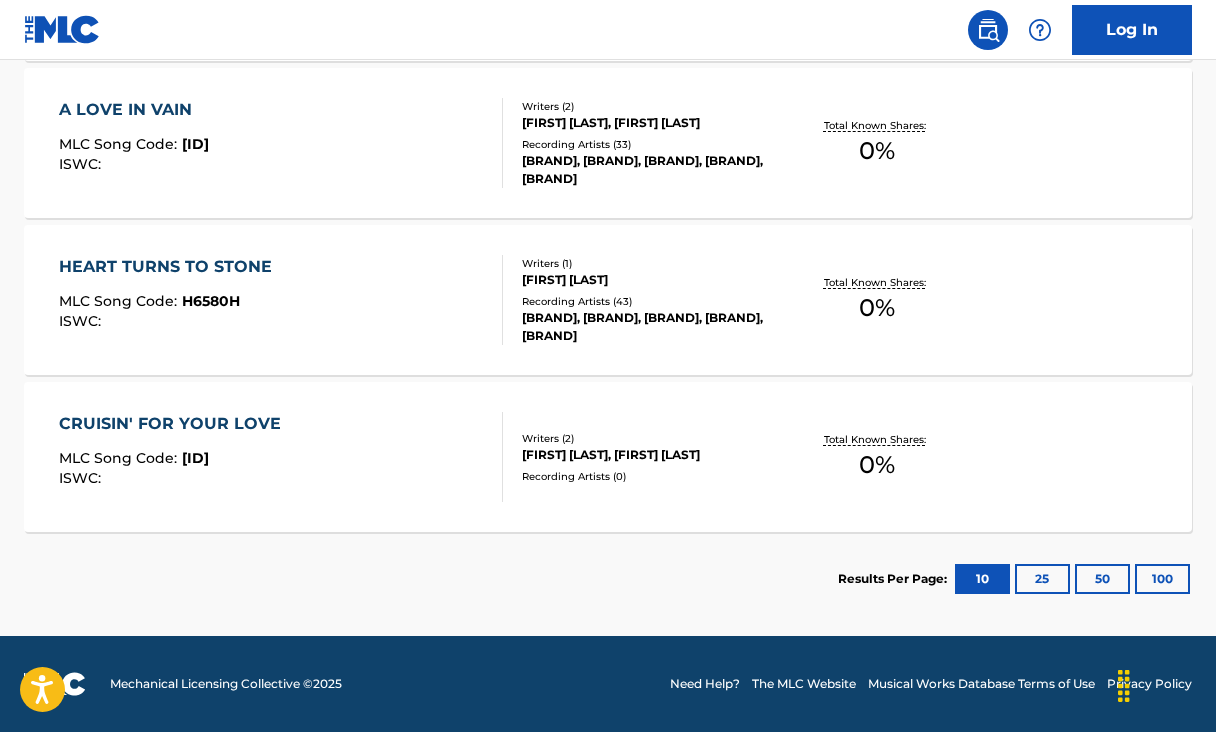 scroll, scrollTop: 212, scrollLeft: 0, axis: vertical 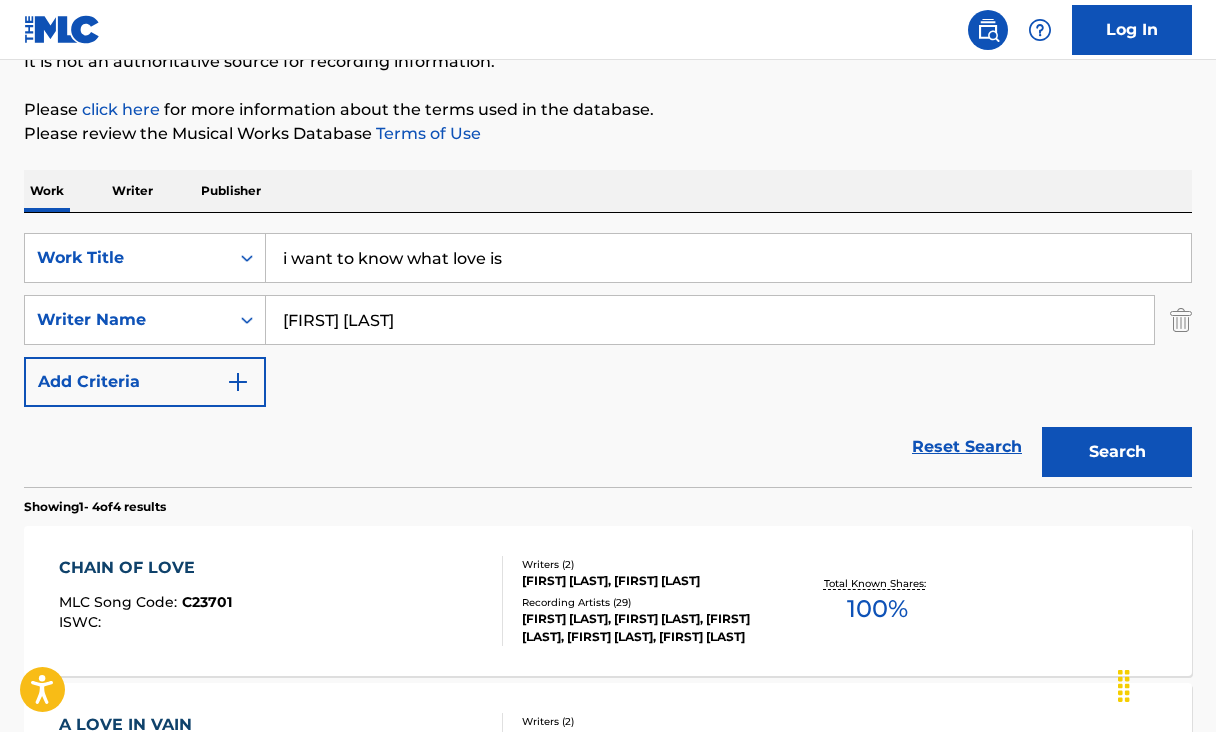 click on "[FIRST] [LAST]" at bounding box center (710, 320) 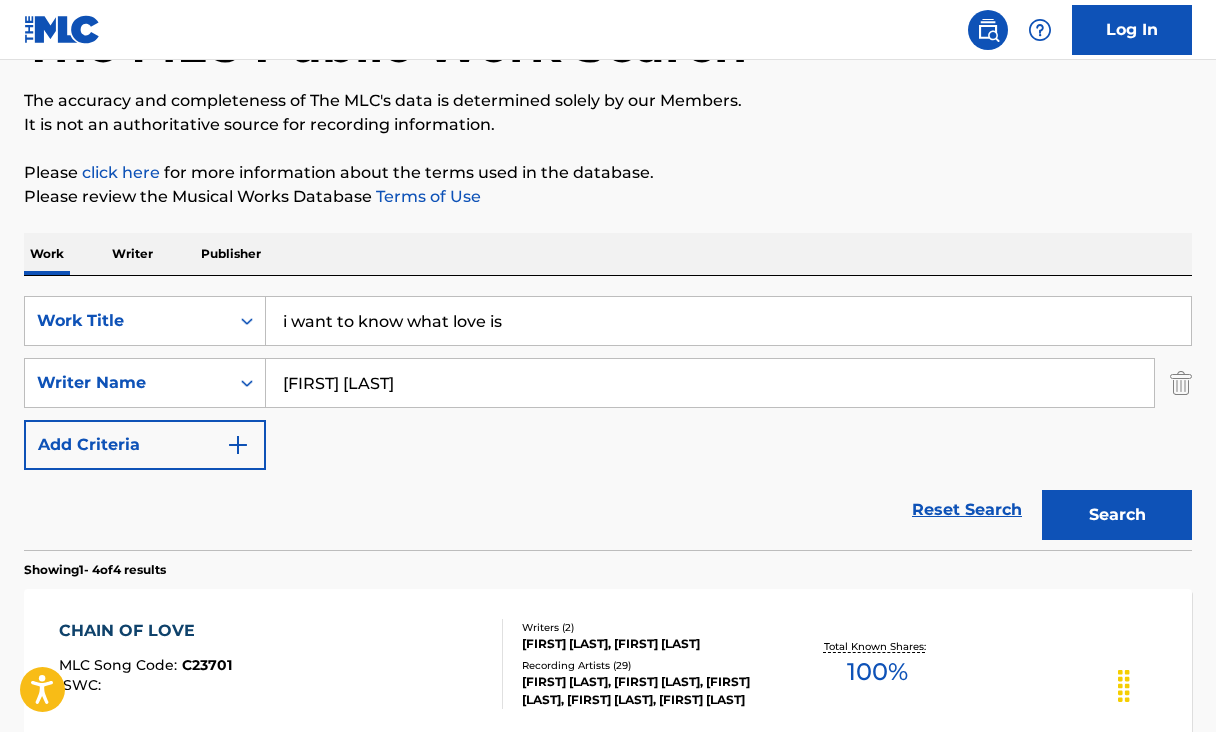 scroll, scrollTop: 156, scrollLeft: 0, axis: vertical 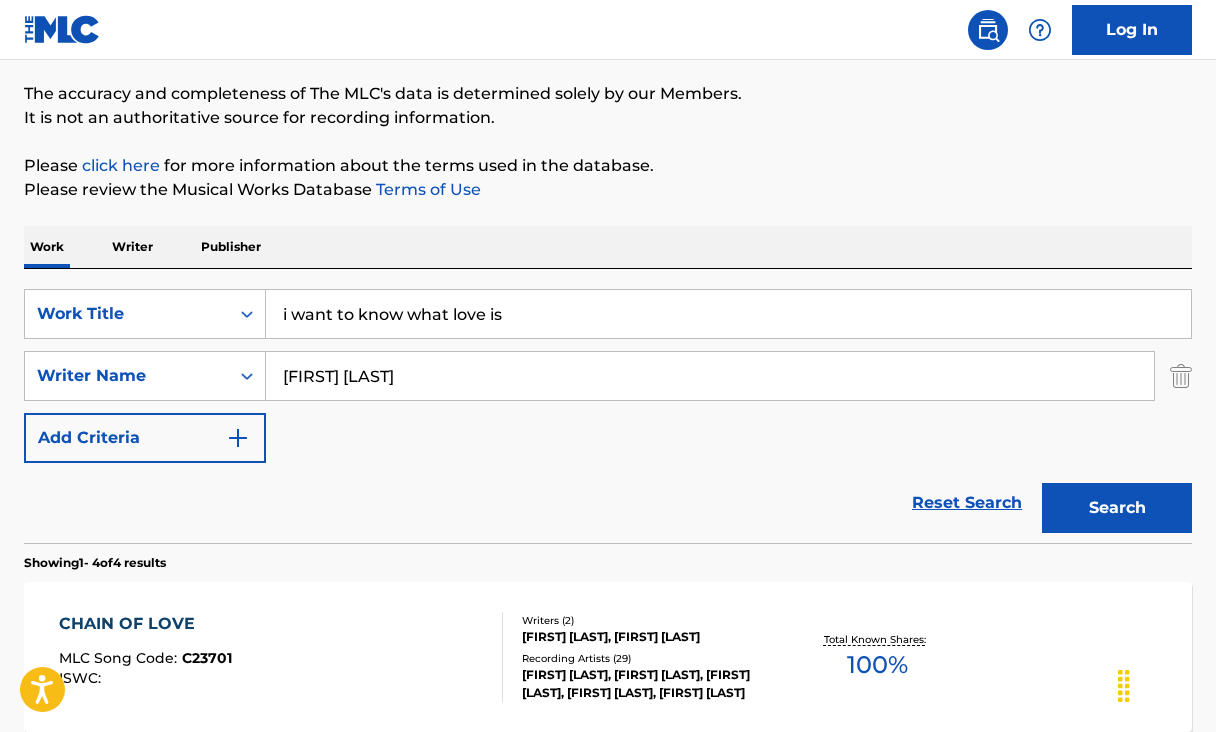 drag, startPoint x: 526, startPoint y: 383, endPoint x: 326, endPoint y: 383, distance: 200 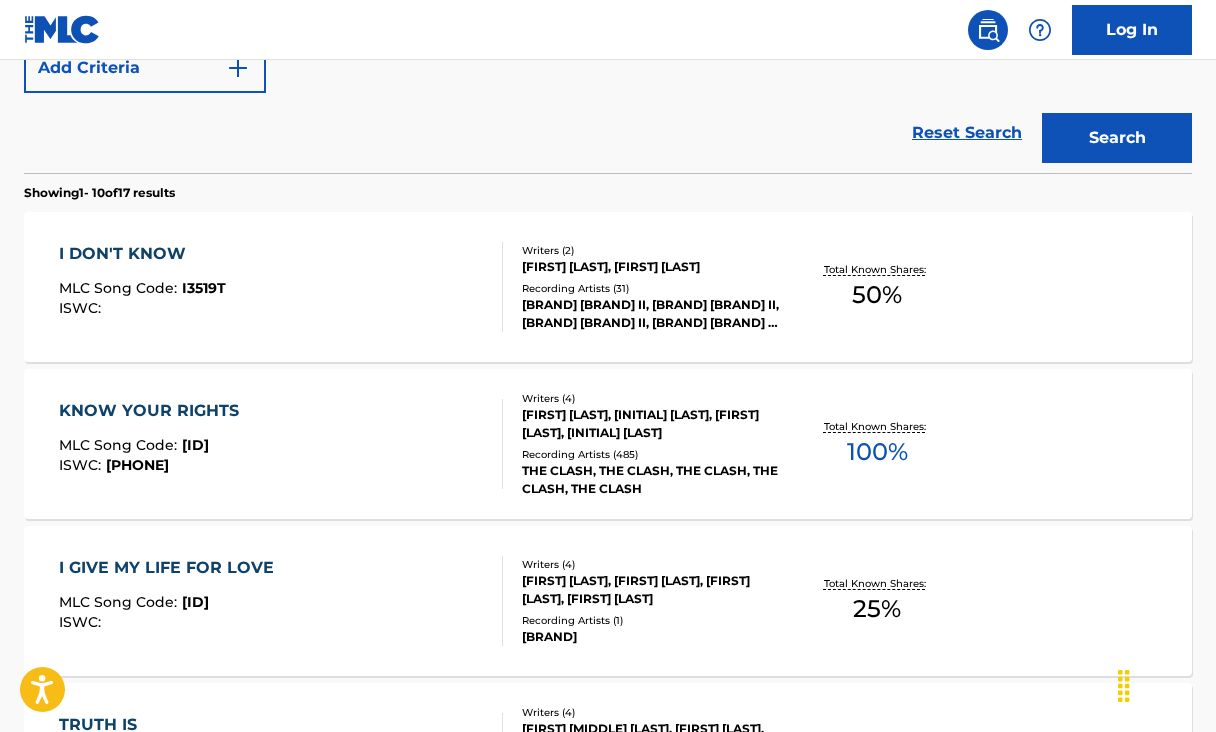scroll, scrollTop: 606, scrollLeft: 0, axis: vertical 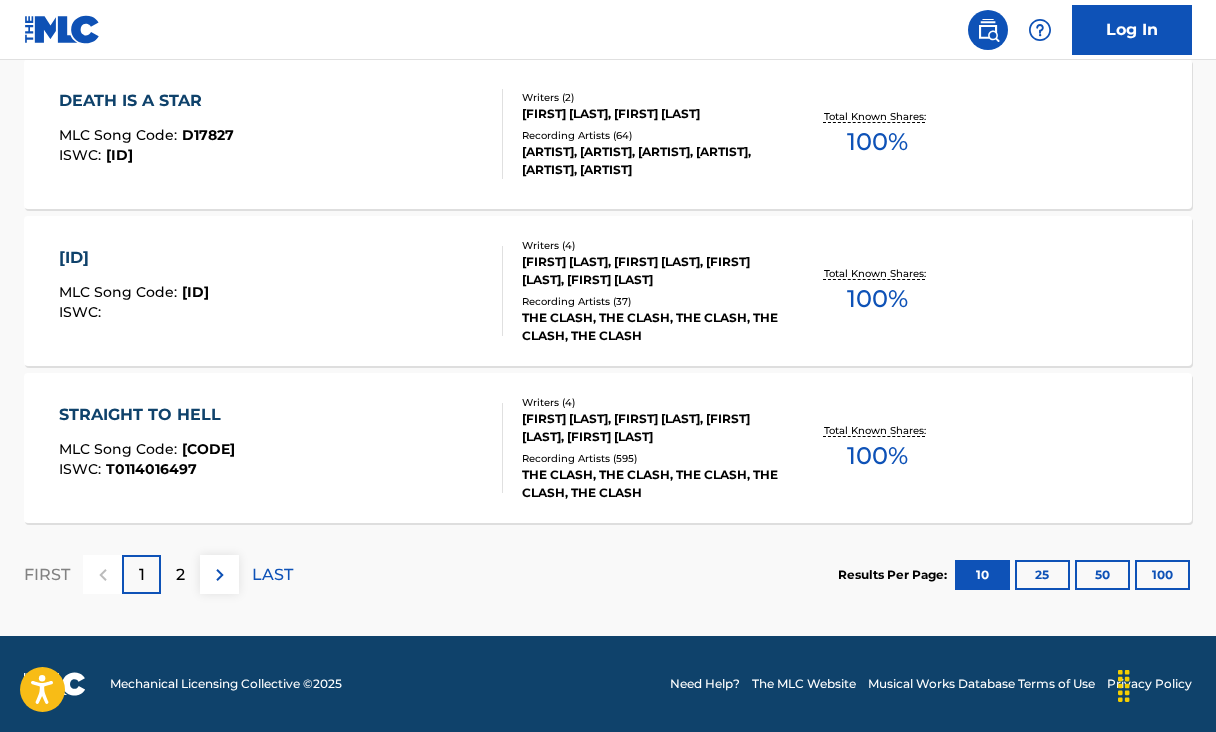 click on "2" at bounding box center [180, 575] 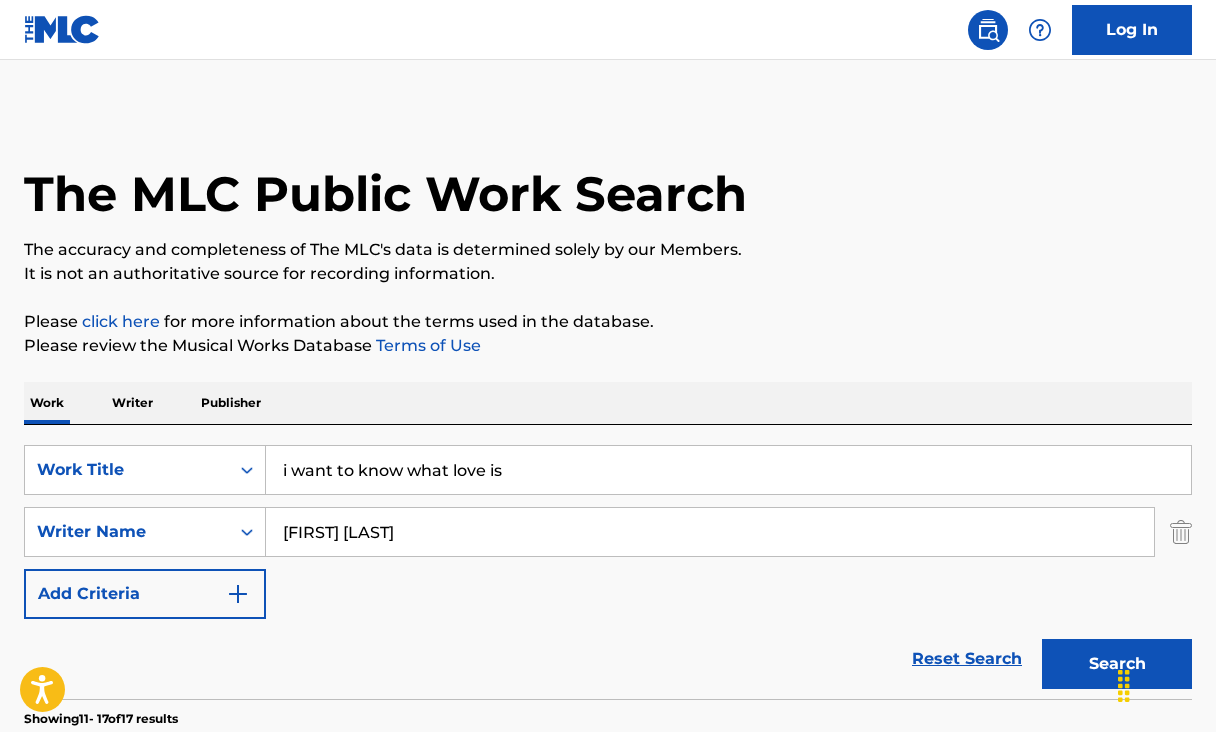 scroll, scrollTop: 0, scrollLeft: 0, axis: both 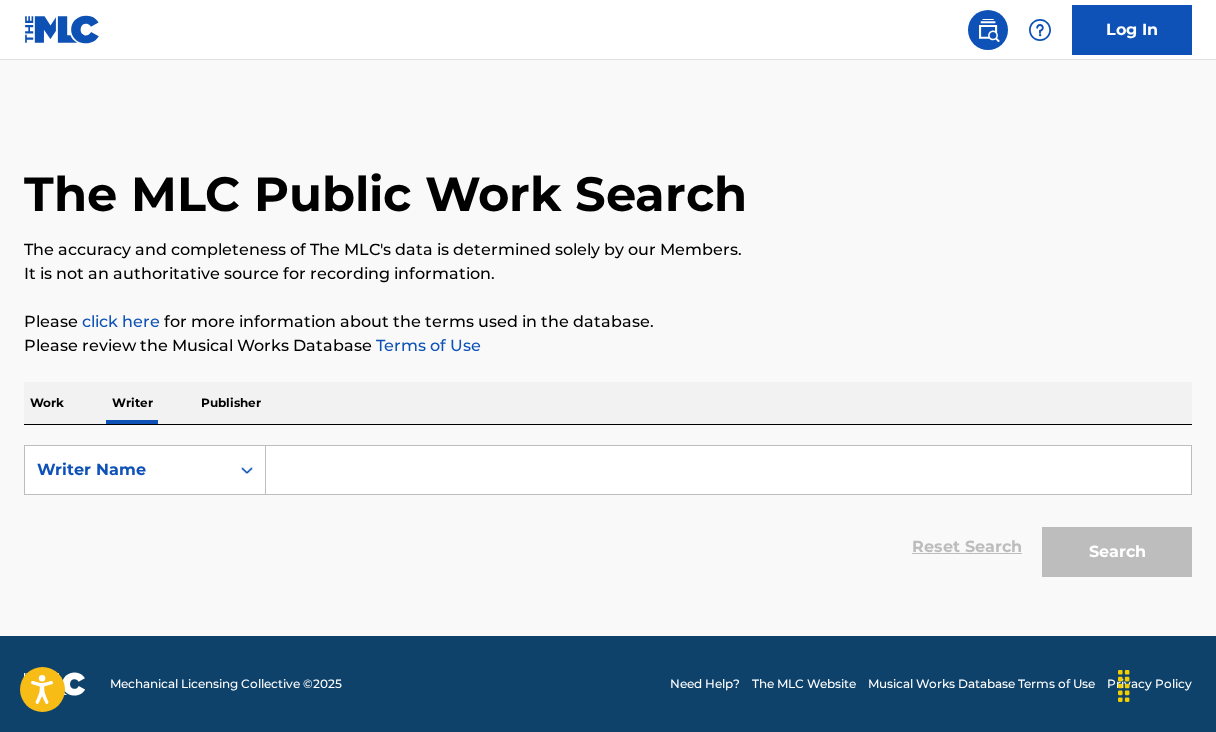click at bounding box center [728, 470] 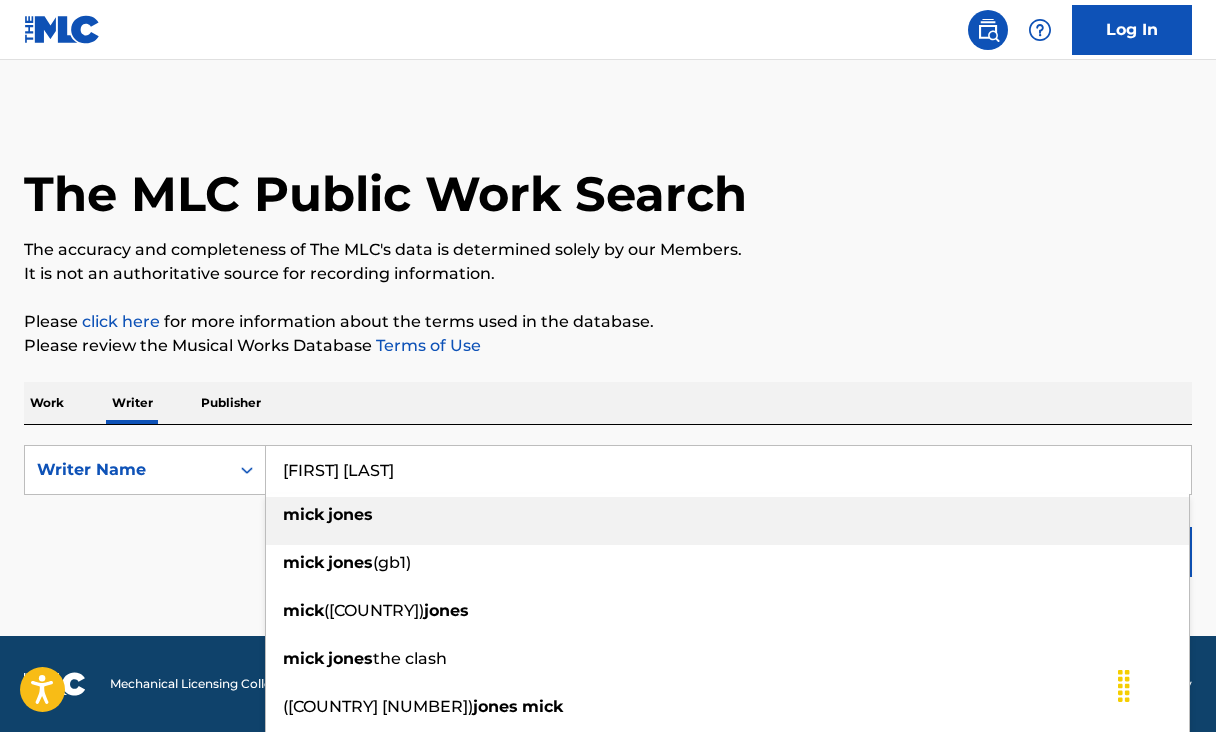 drag, startPoint x: 419, startPoint y: 481, endPoint x: 428, endPoint y: 526, distance: 45.891174 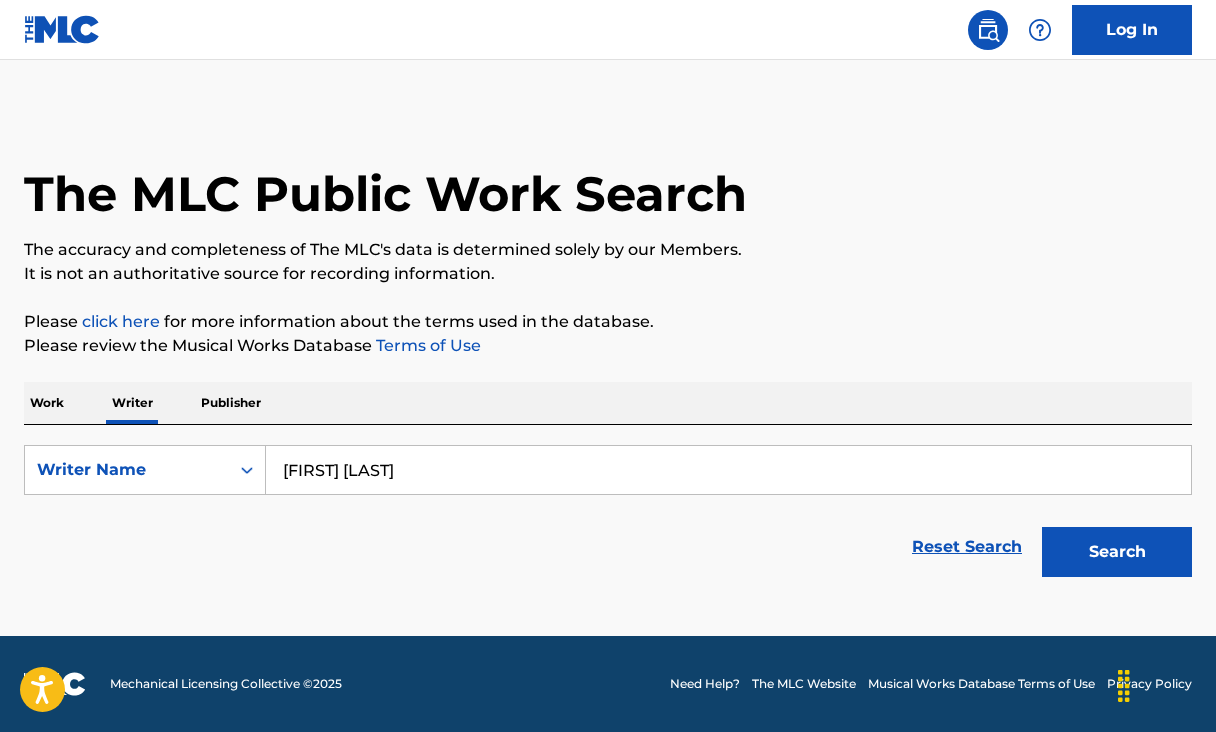 click on "The MLC Public Work Search The accuracy and completeness of The MLC's data is determined solely by our Members. It is not an authoritative source for recording information. Please   click here   for more information about the terms used in the database. Please review the Musical Works Database   Terms of Use Work Writer Publisher SearchWithCriteria[ID] Writer Name [FIRST] [LAST] Reset Search Search" at bounding box center (608, 348) 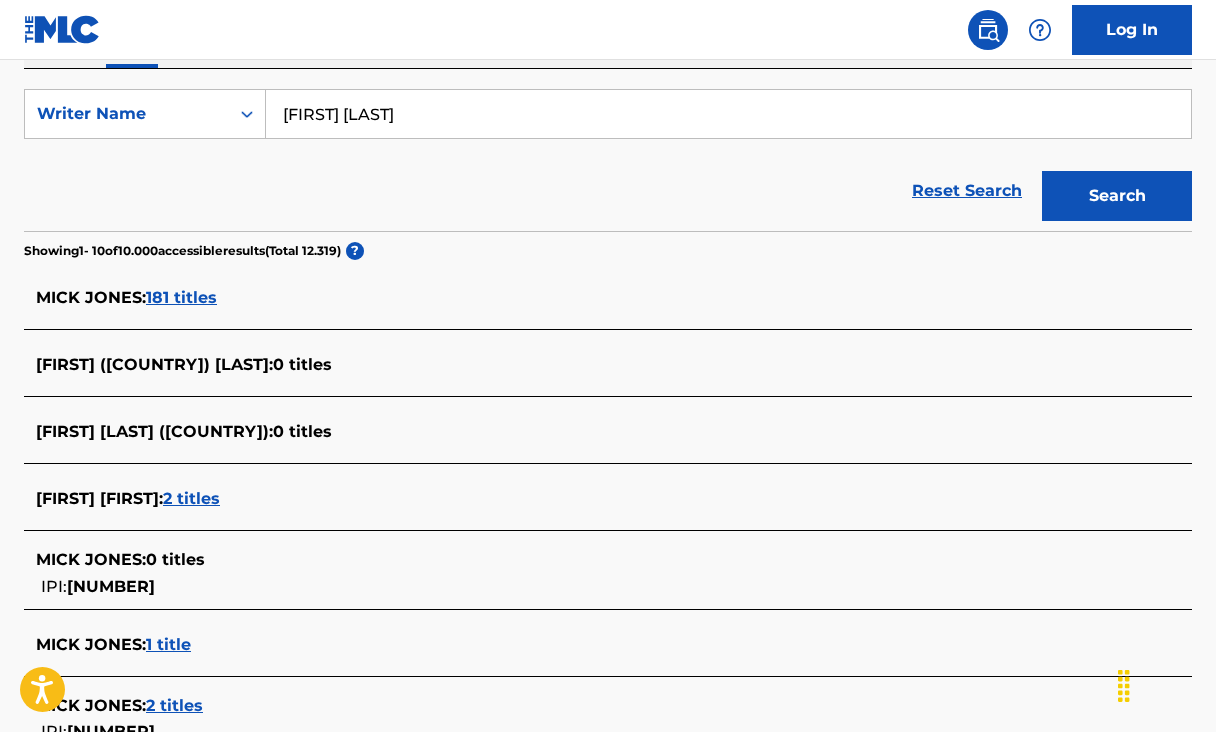 scroll, scrollTop: 362, scrollLeft: 0, axis: vertical 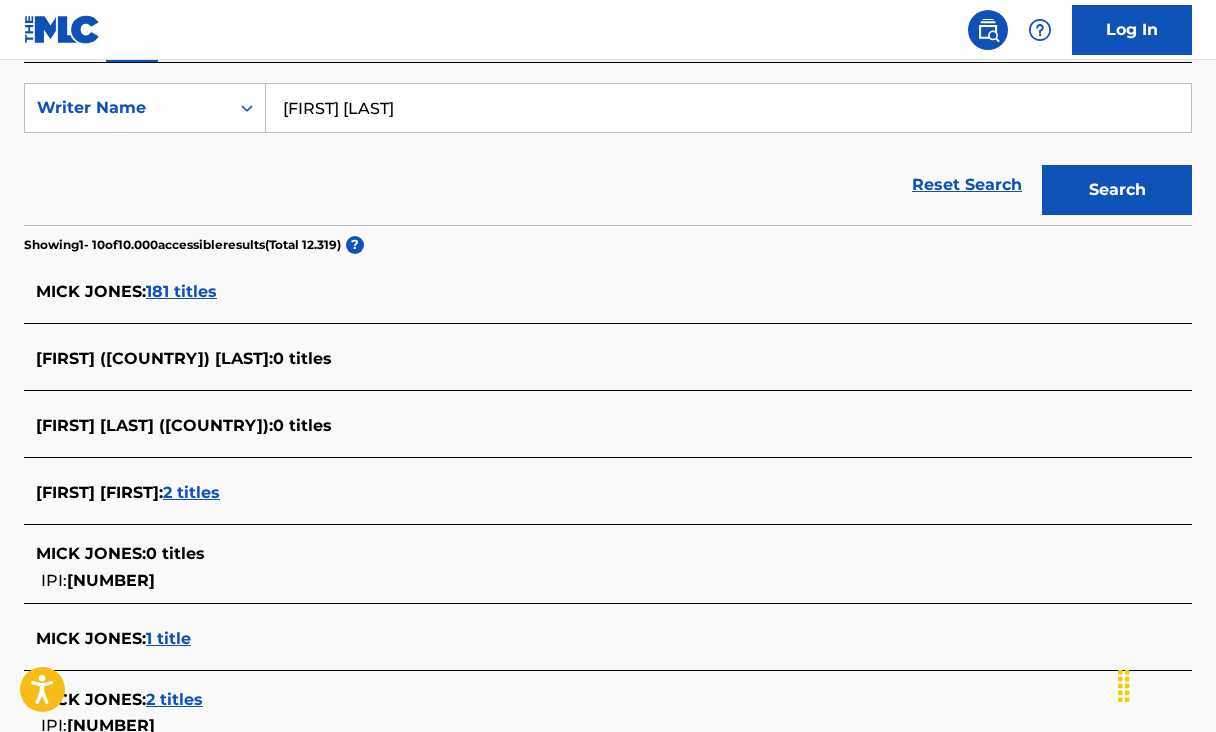click on "181 titles" at bounding box center [181, 291] 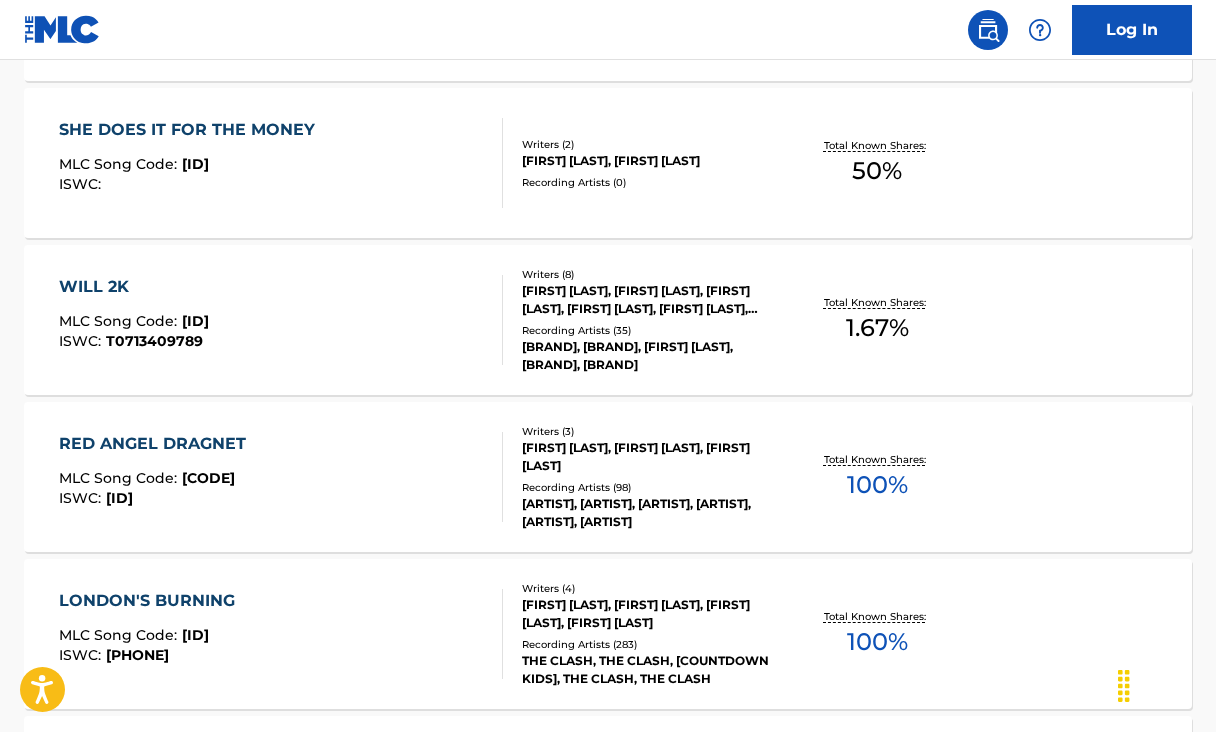 scroll, scrollTop: 1000, scrollLeft: 1, axis: both 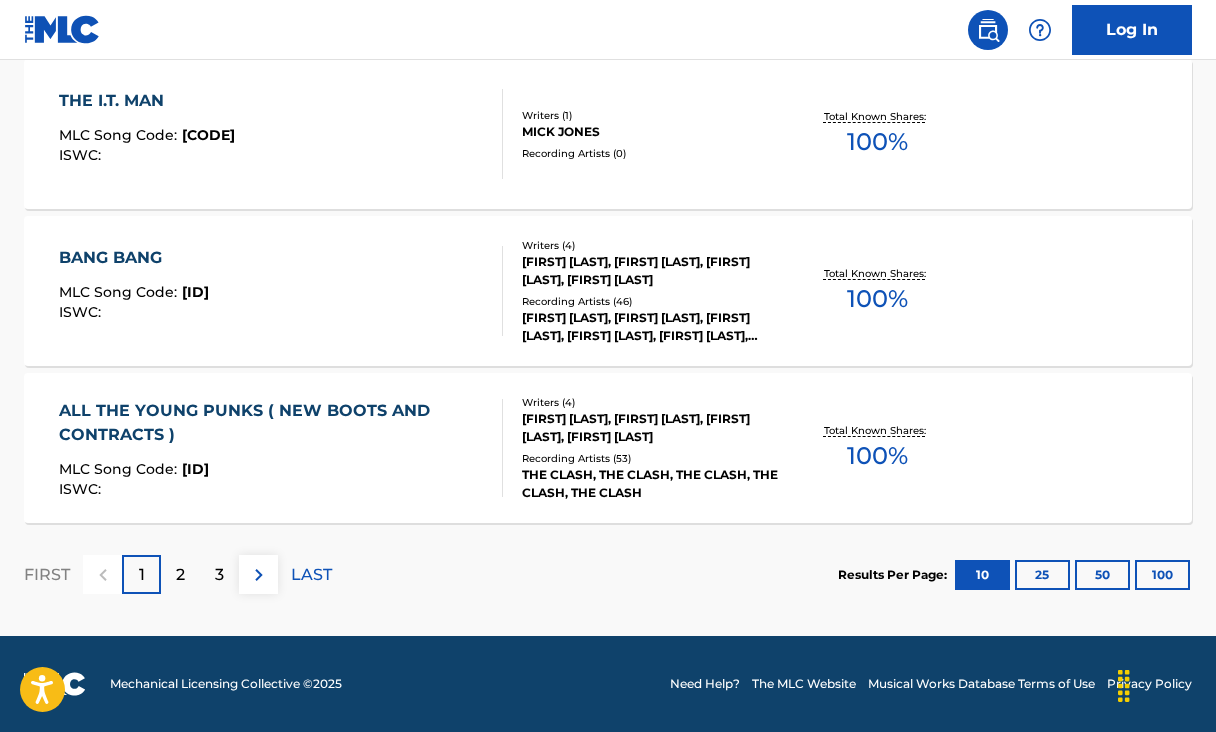 click on "2" at bounding box center (180, 574) 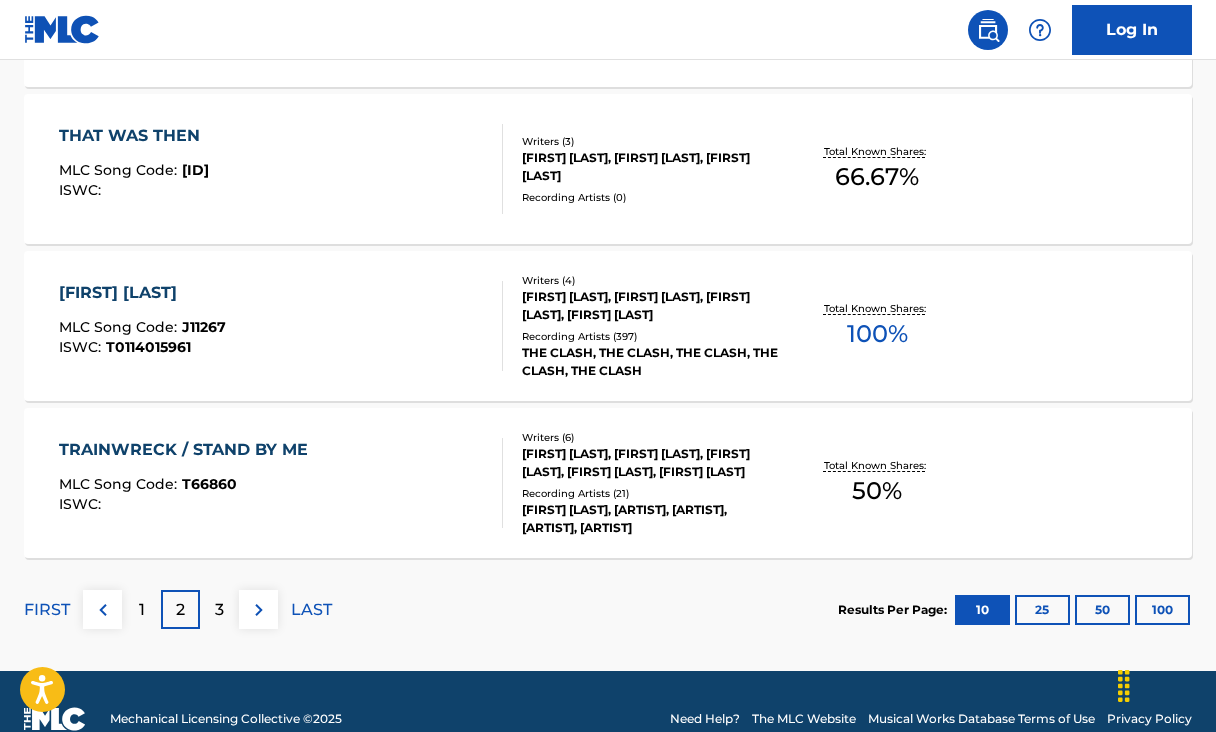 scroll, scrollTop: 1686, scrollLeft: 0, axis: vertical 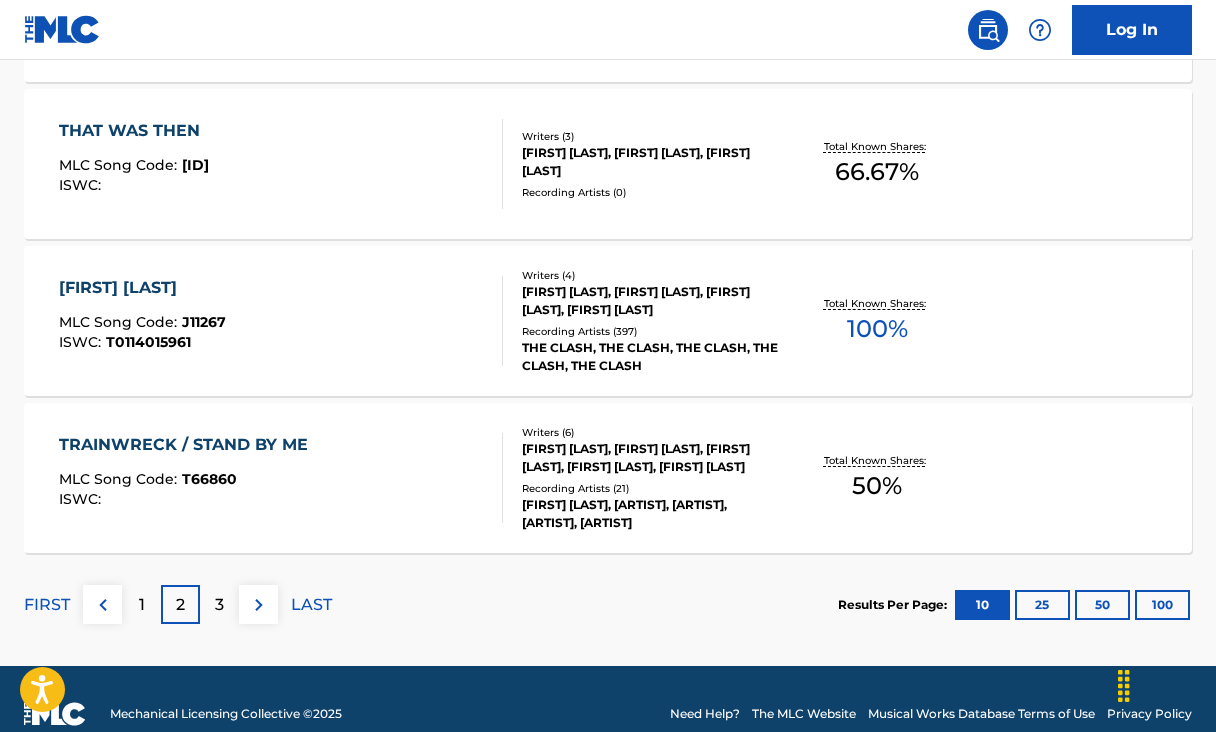 click on "3" at bounding box center [219, 604] 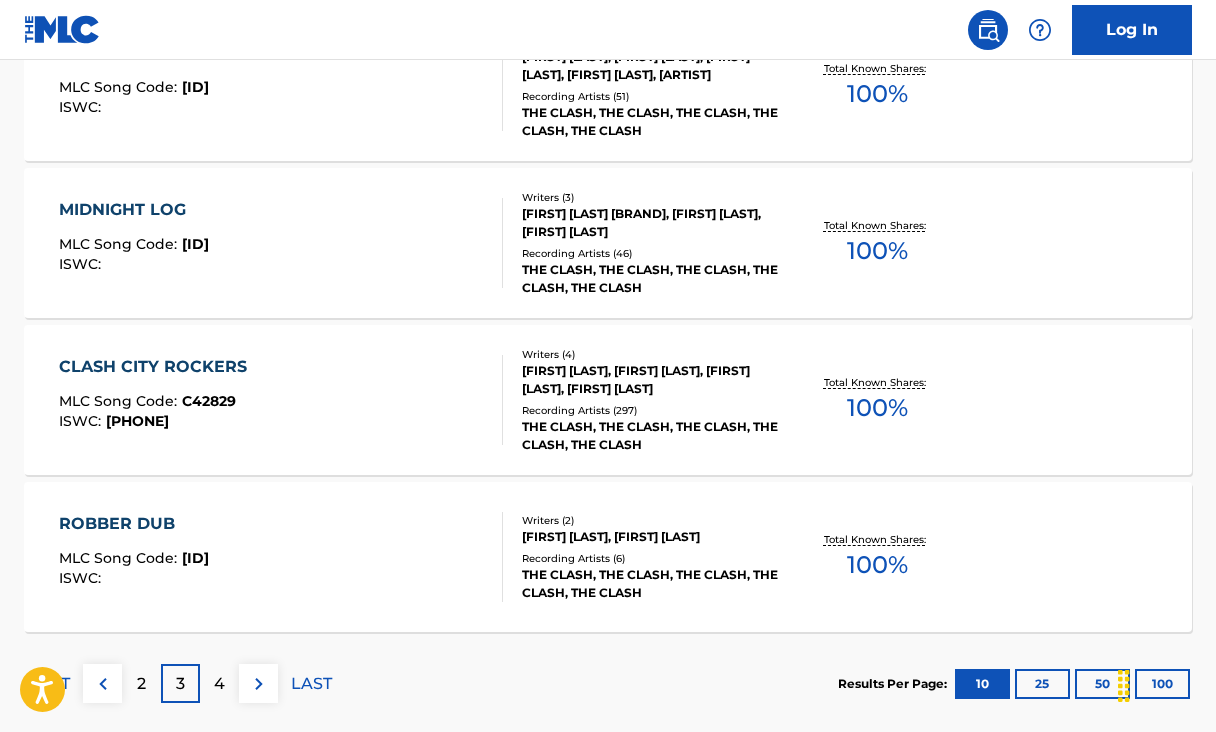 scroll, scrollTop: 1642, scrollLeft: 0, axis: vertical 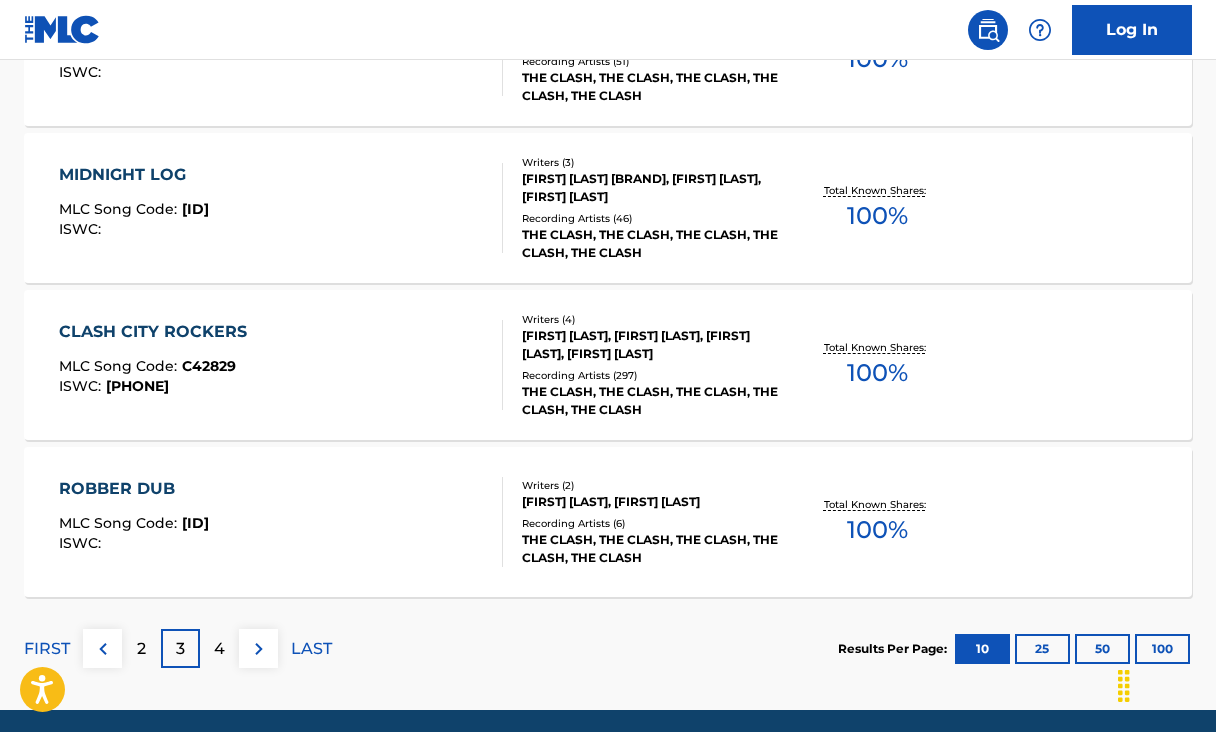 click on "4" at bounding box center [219, 649] 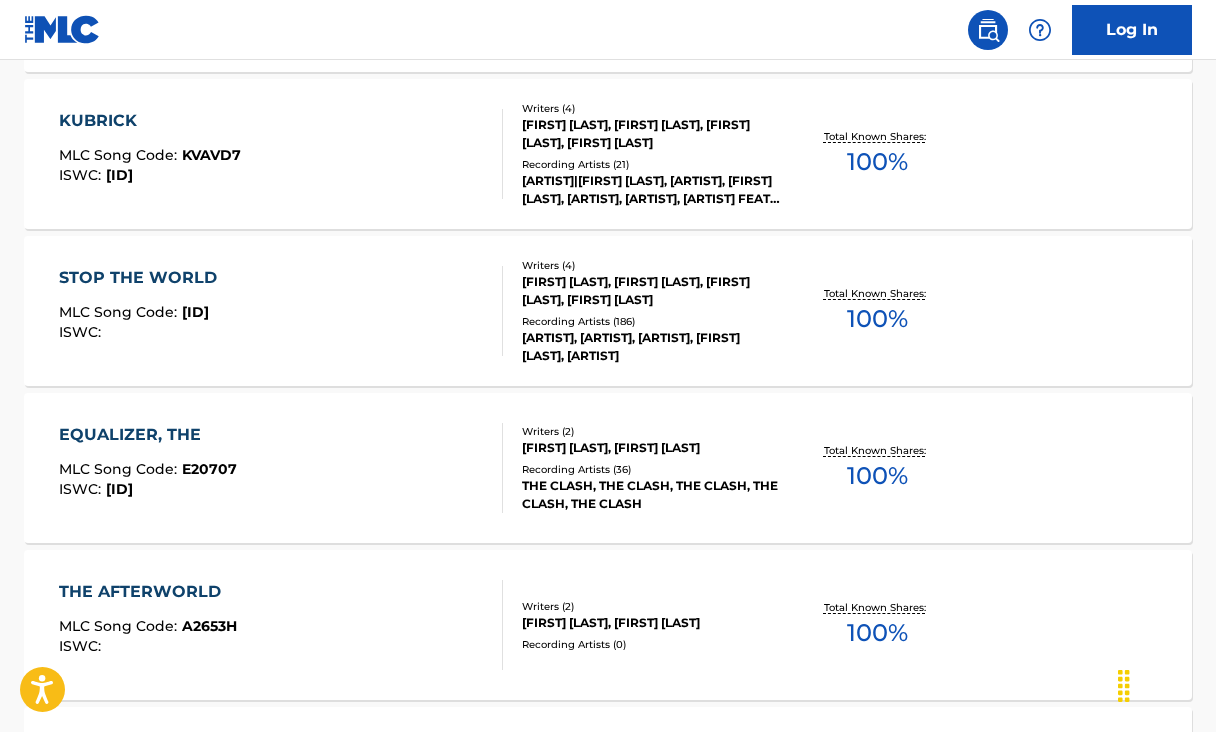 scroll, scrollTop: 758, scrollLeft: 1, axis: both 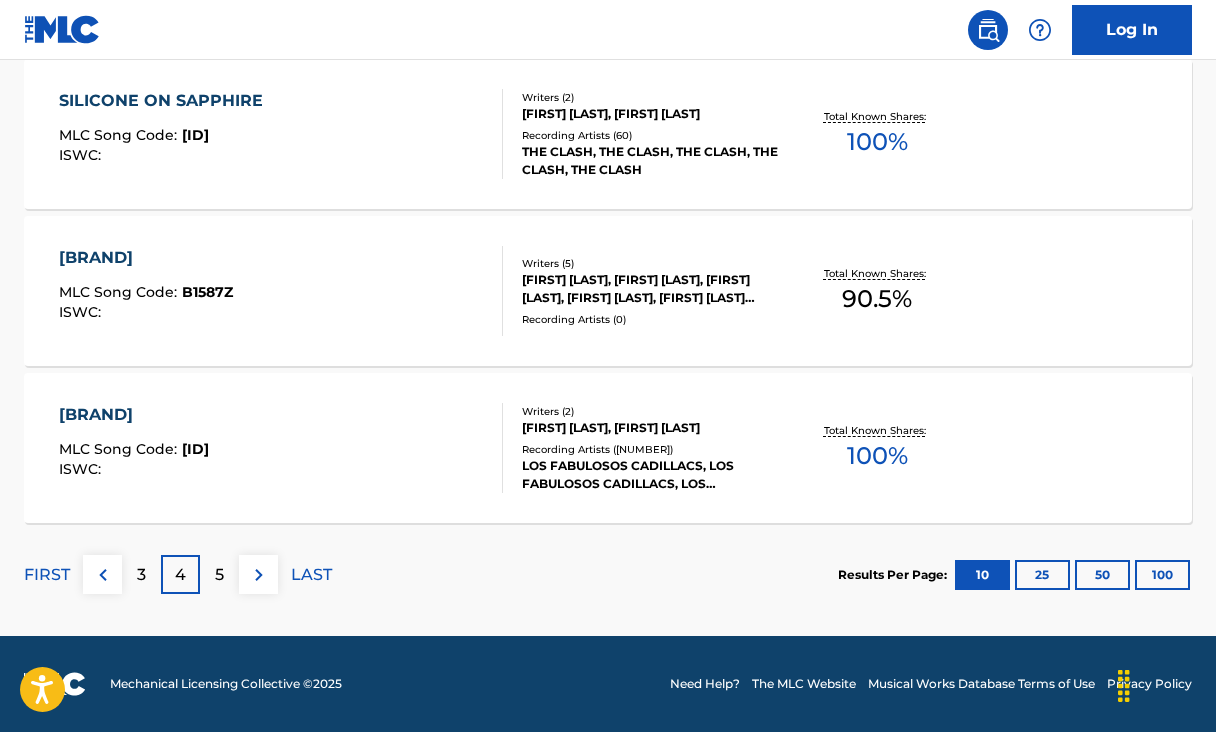 click on "5" at bounding box center (219, 575) 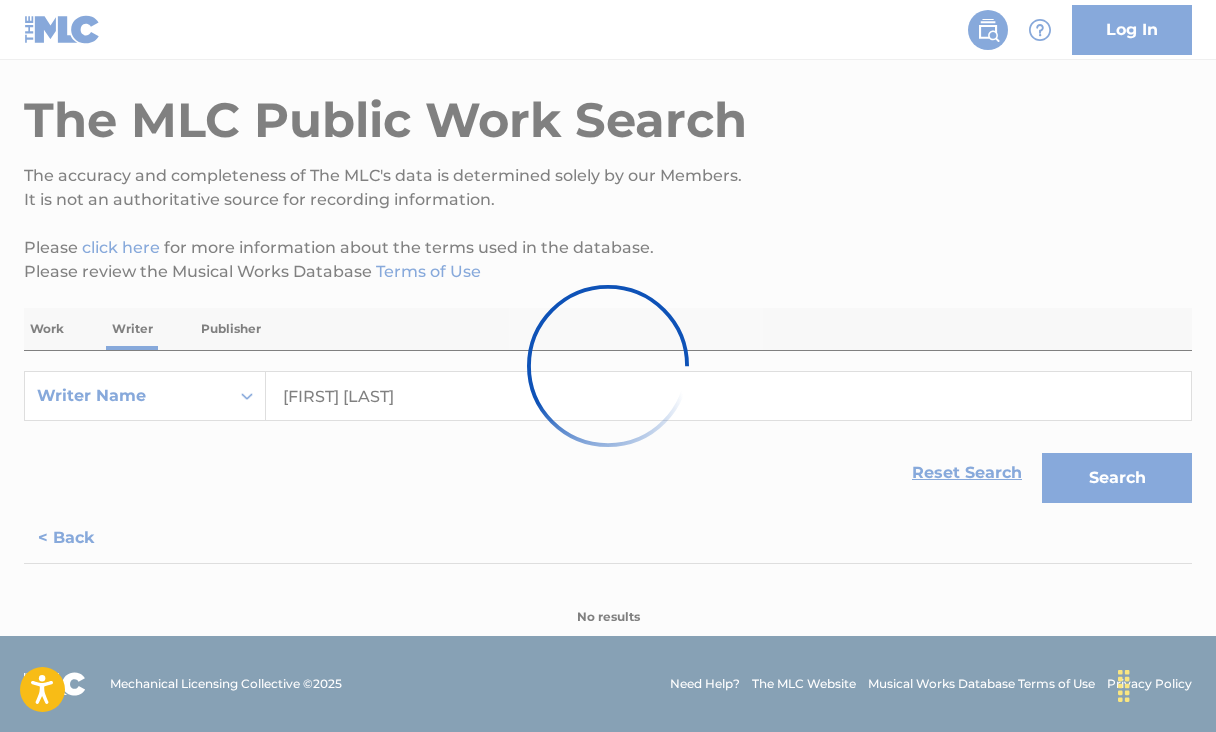 scroll, scrollTop: 74, scrollLeft: 0, axis: vertical 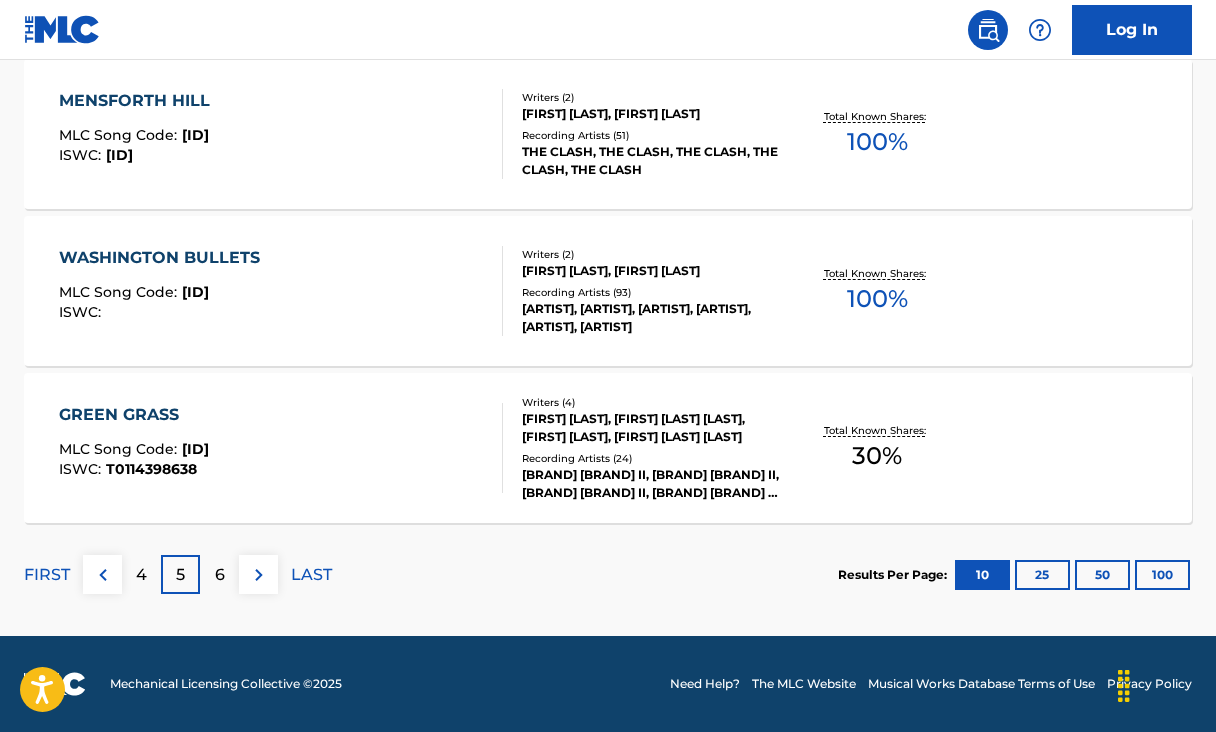 click on "6" at bounding box center [219, 574] 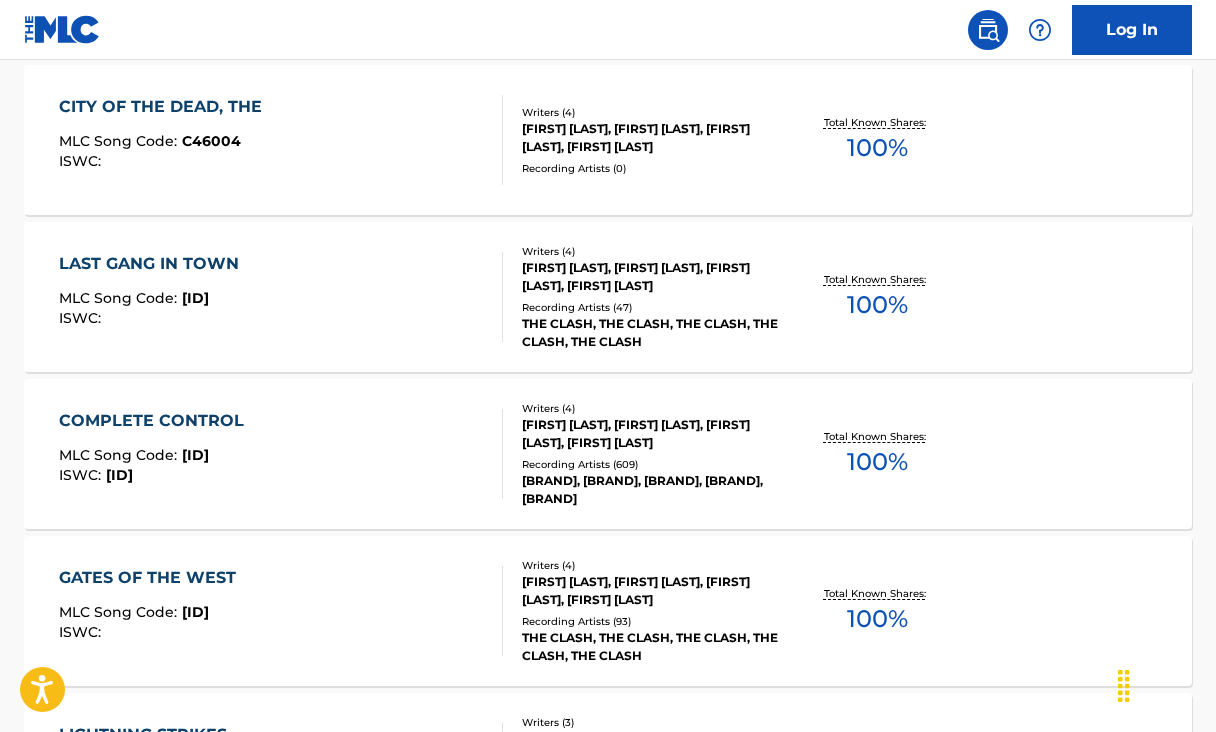 scroll, scrollTop: 623, scrollLeft: 1, axis: both 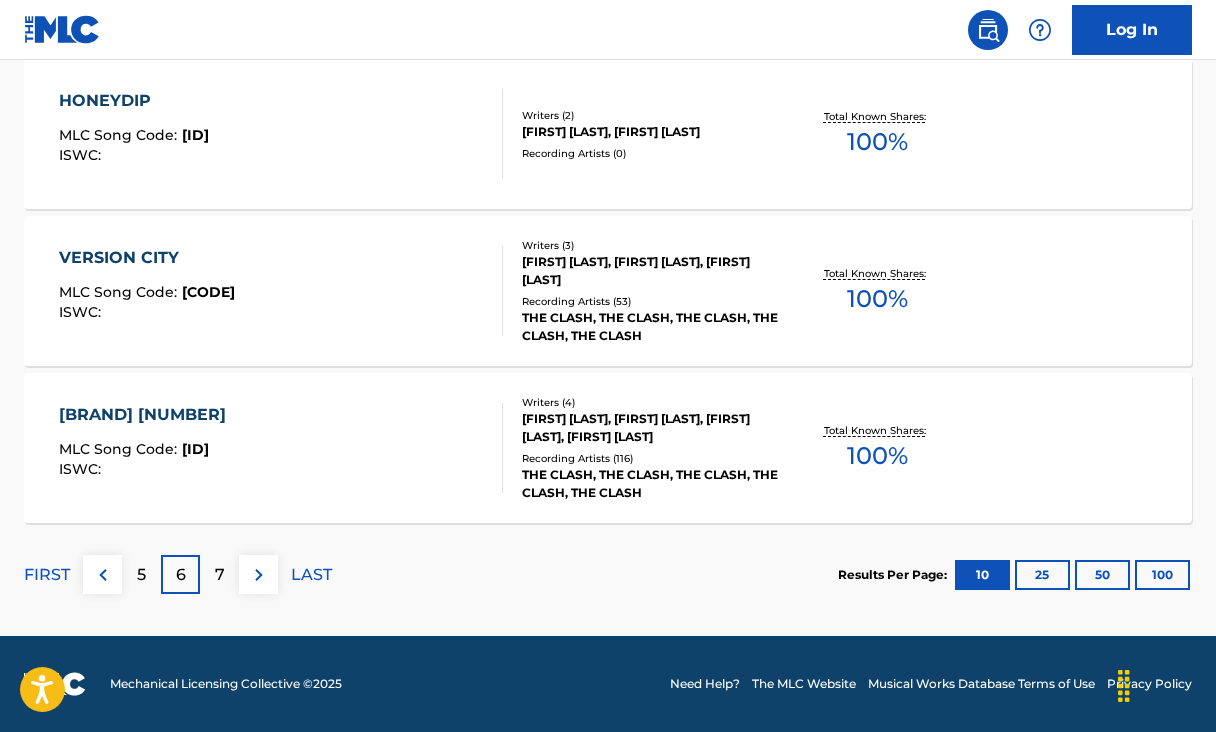 click on "7" at bounding box center (220, 575) 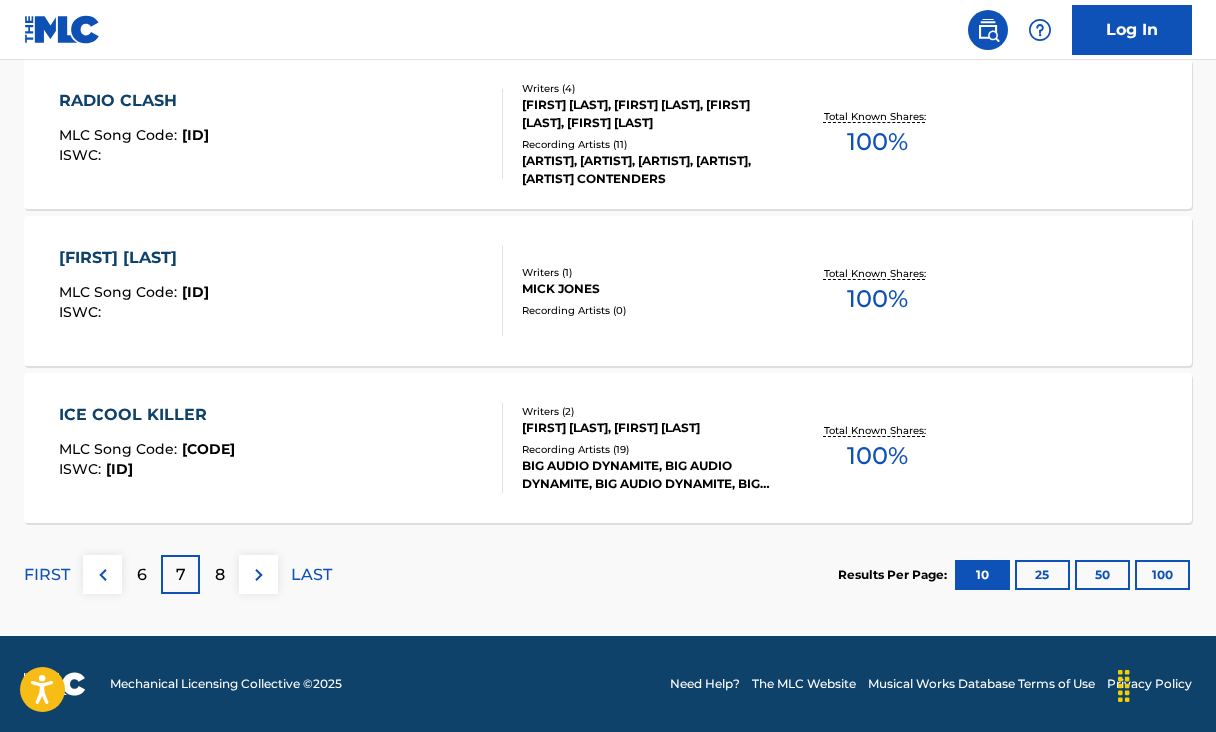 click on "8" at bounding box center (220, 575) 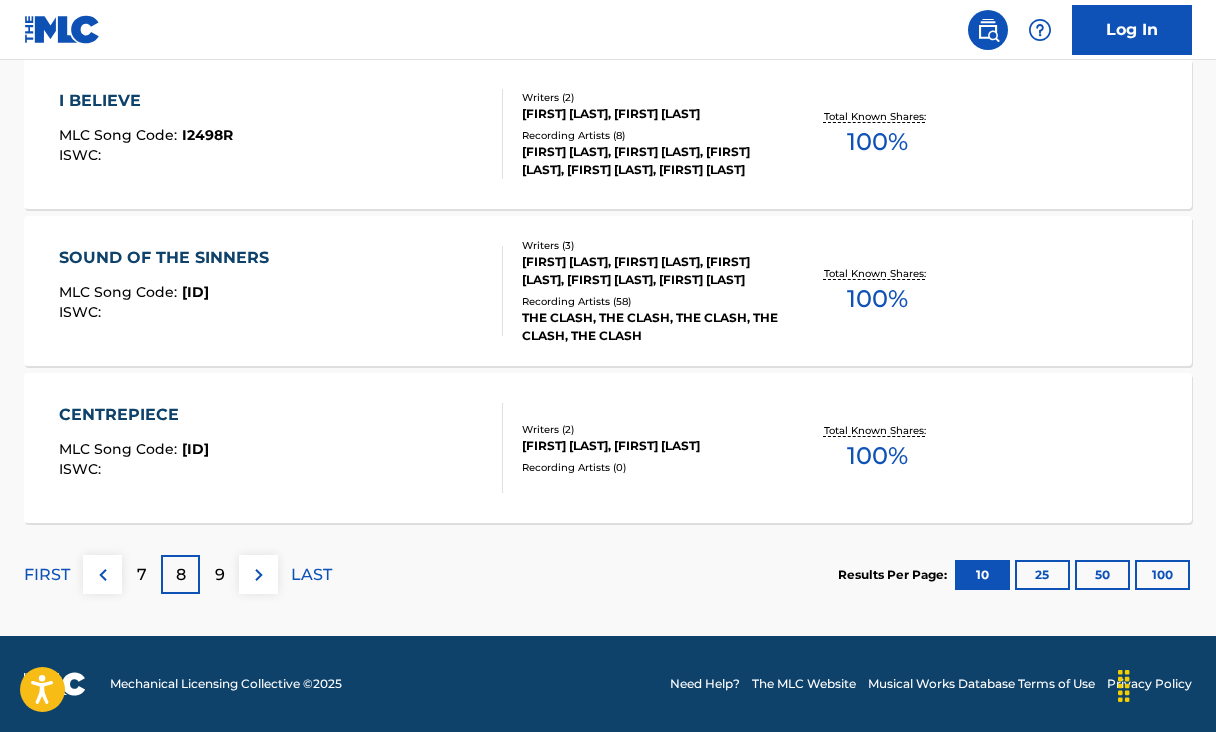scroll, scrollTop: 1716, scrollLeft: 0, axis: vertical 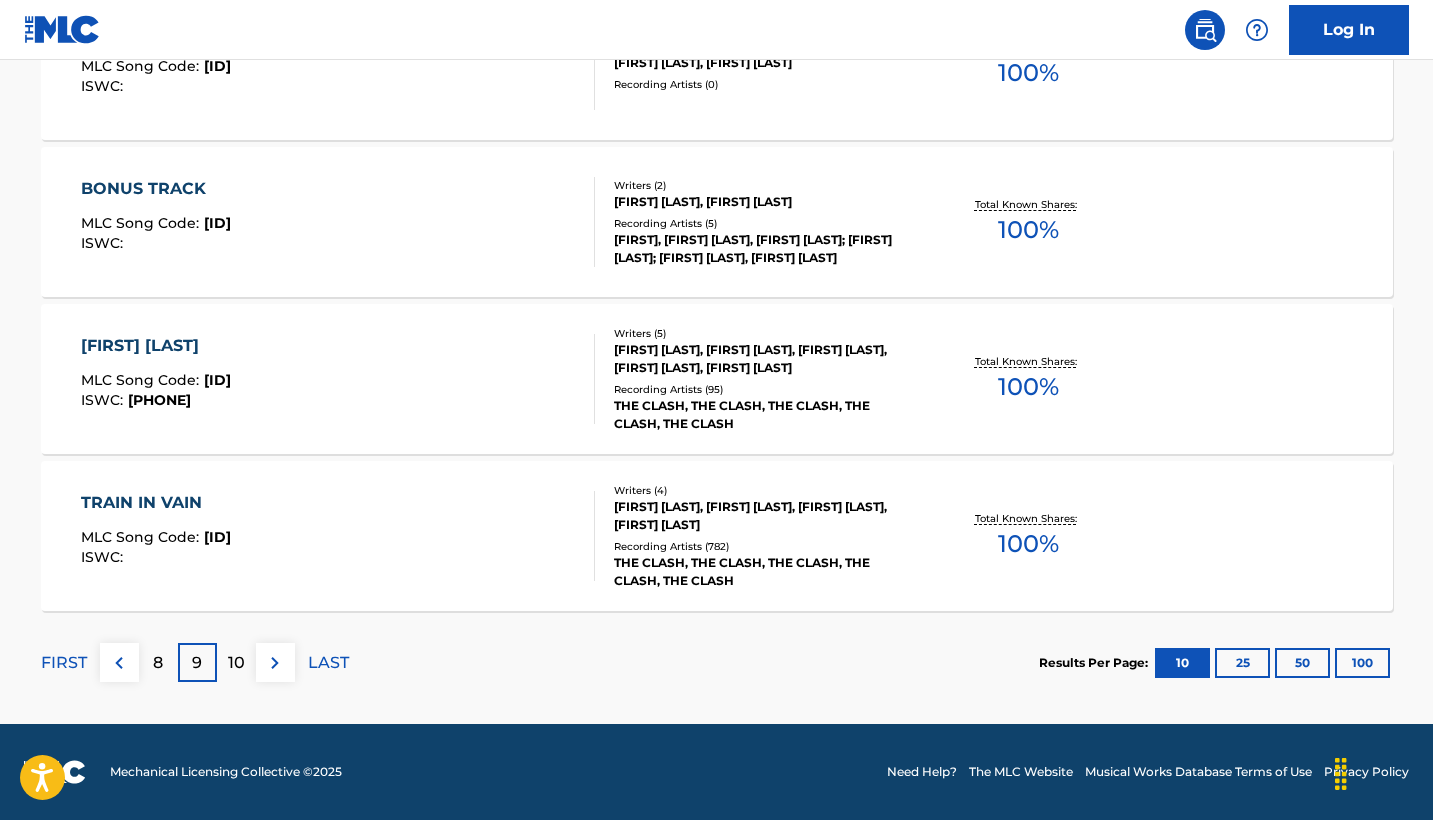click on "10" at bounding box center (236, 662) 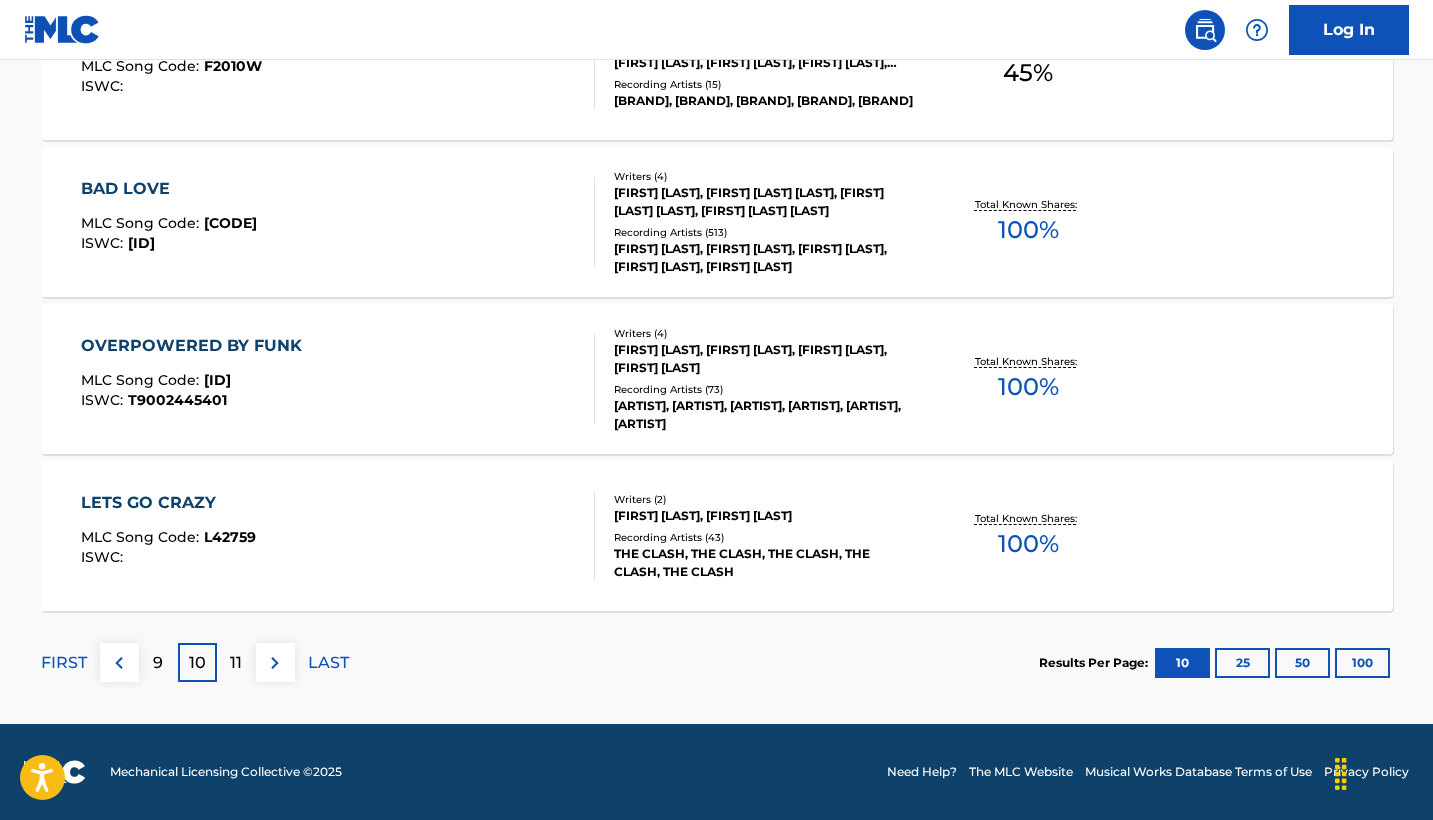 scroll, scrollTop: 1628, scrollLeft: 0, axis: vertical 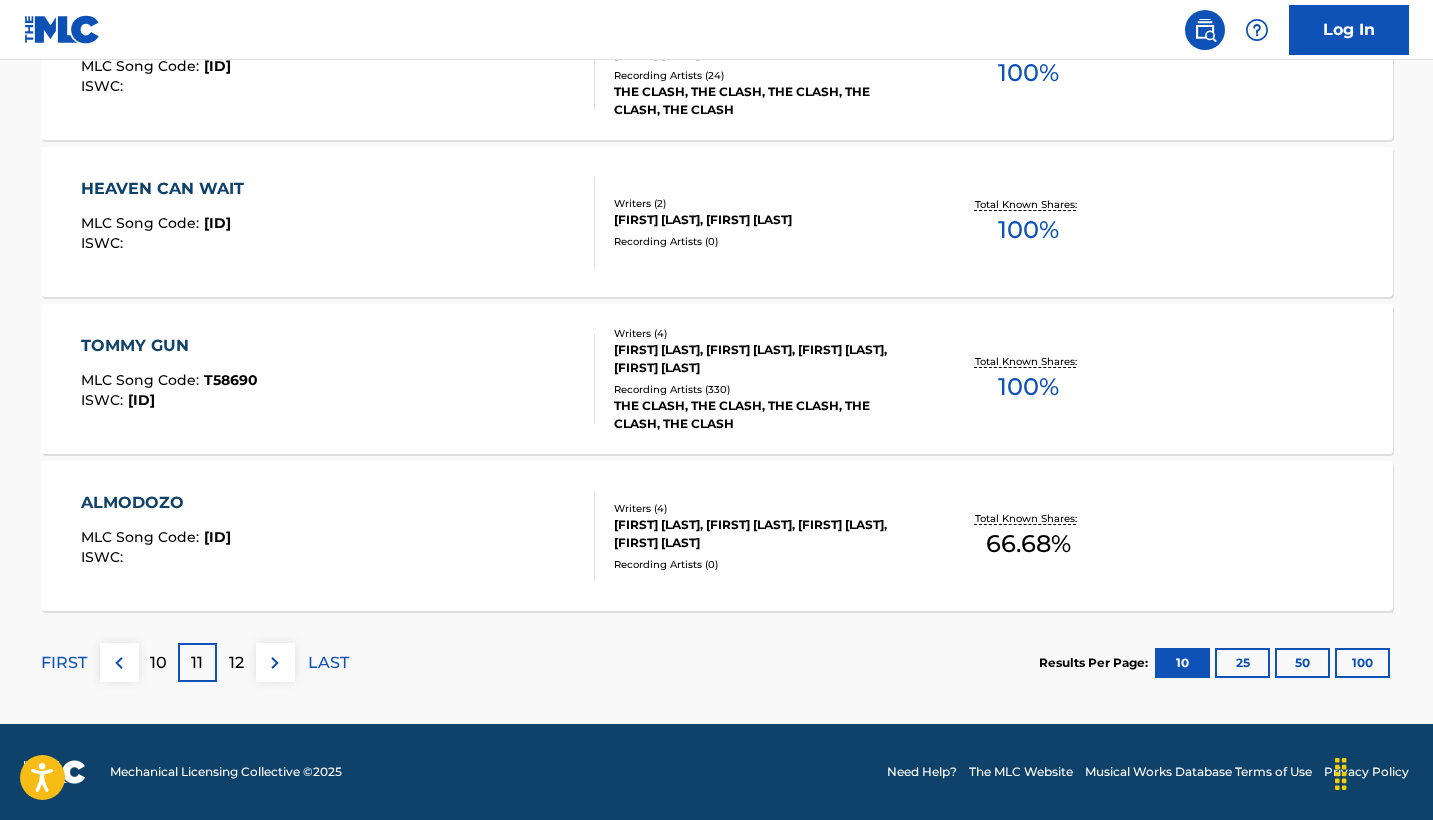 click on "12" at bounding box center [236, 663] 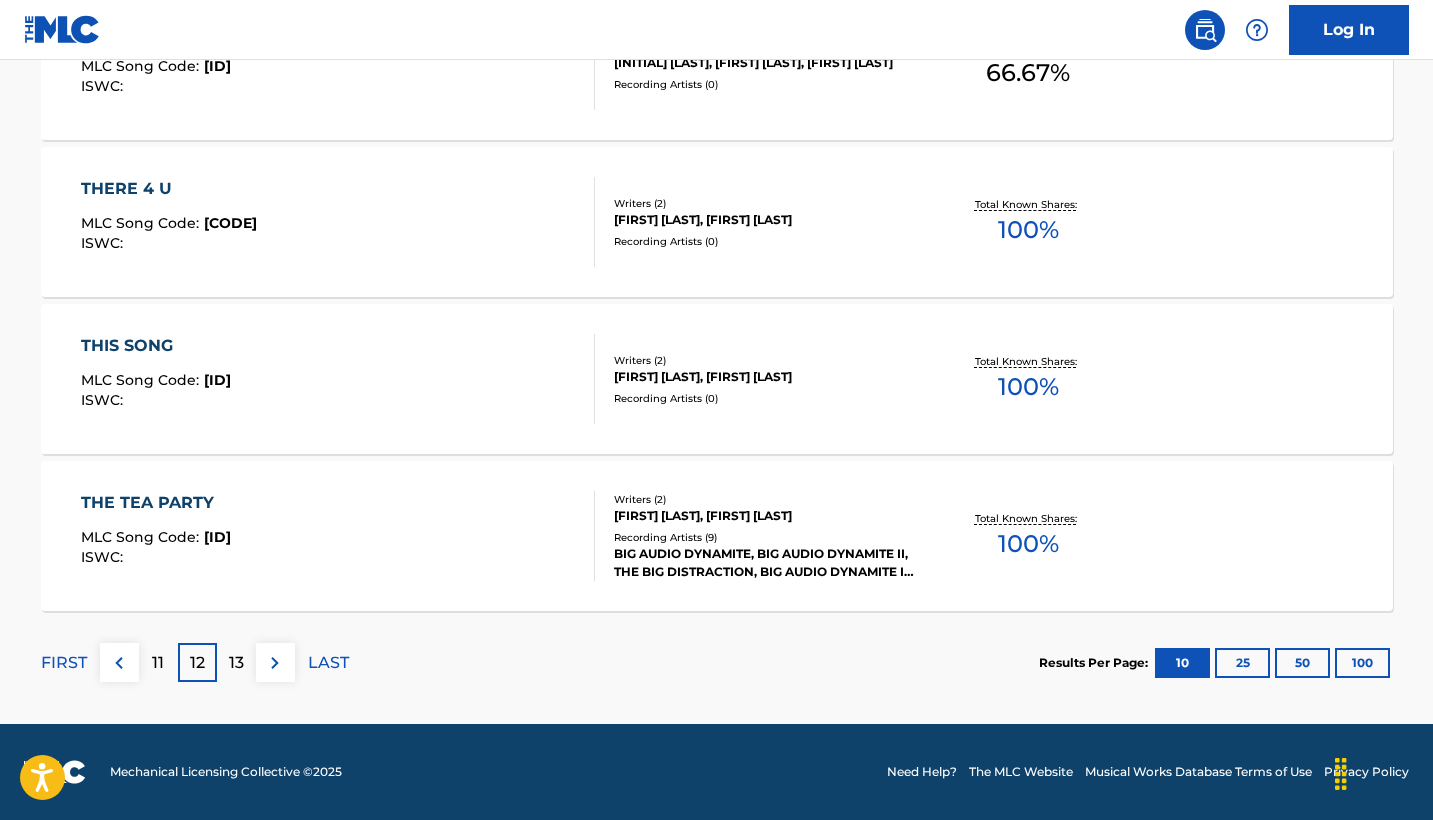 scroll, scrollTop: 1628, scrollLeft: 0, axis: vertical 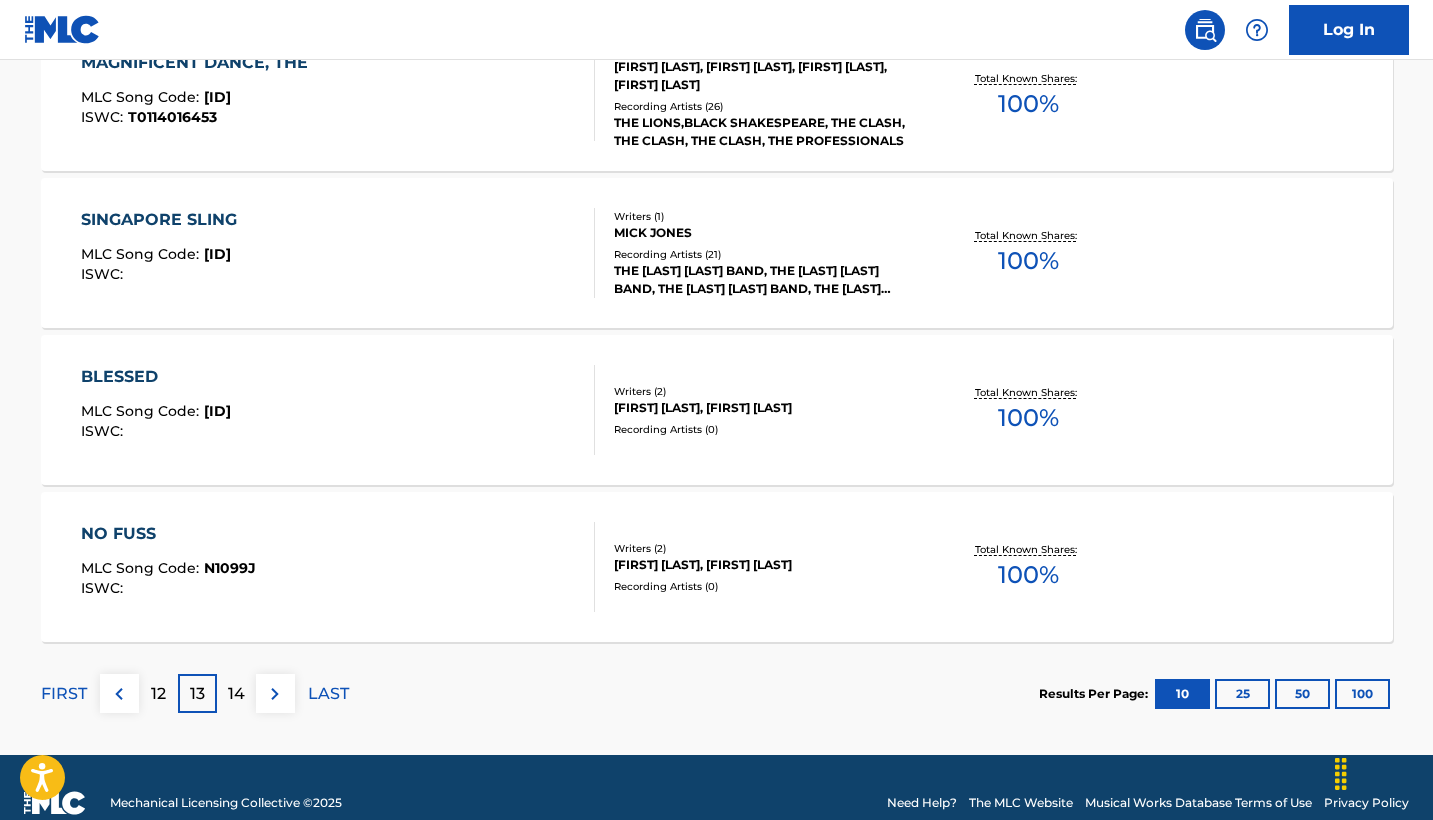 click on "14" at bounding box center [236, 694] 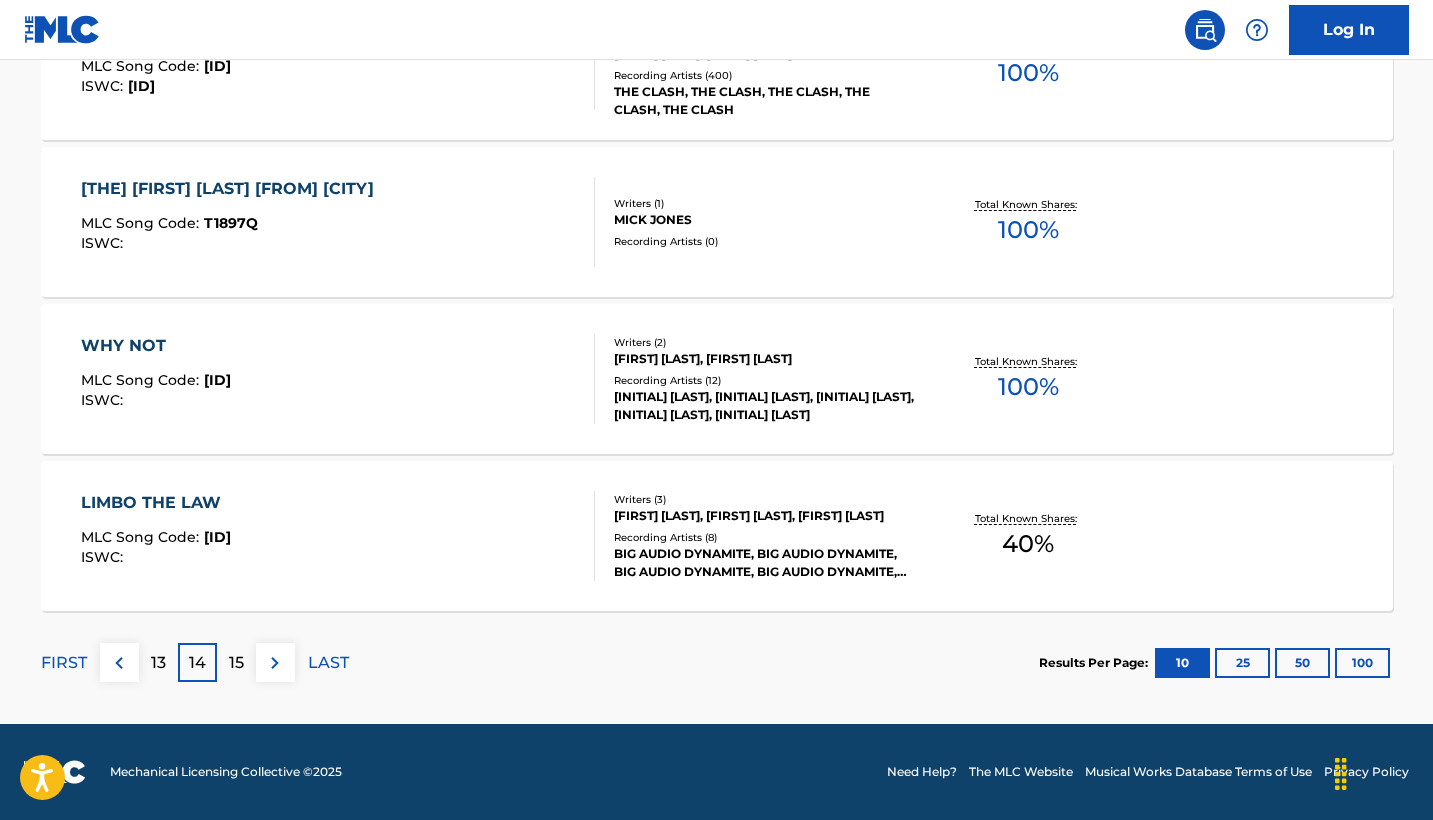scroll, scrollTop: 1628, scrollLeft: 0, axis: vertical 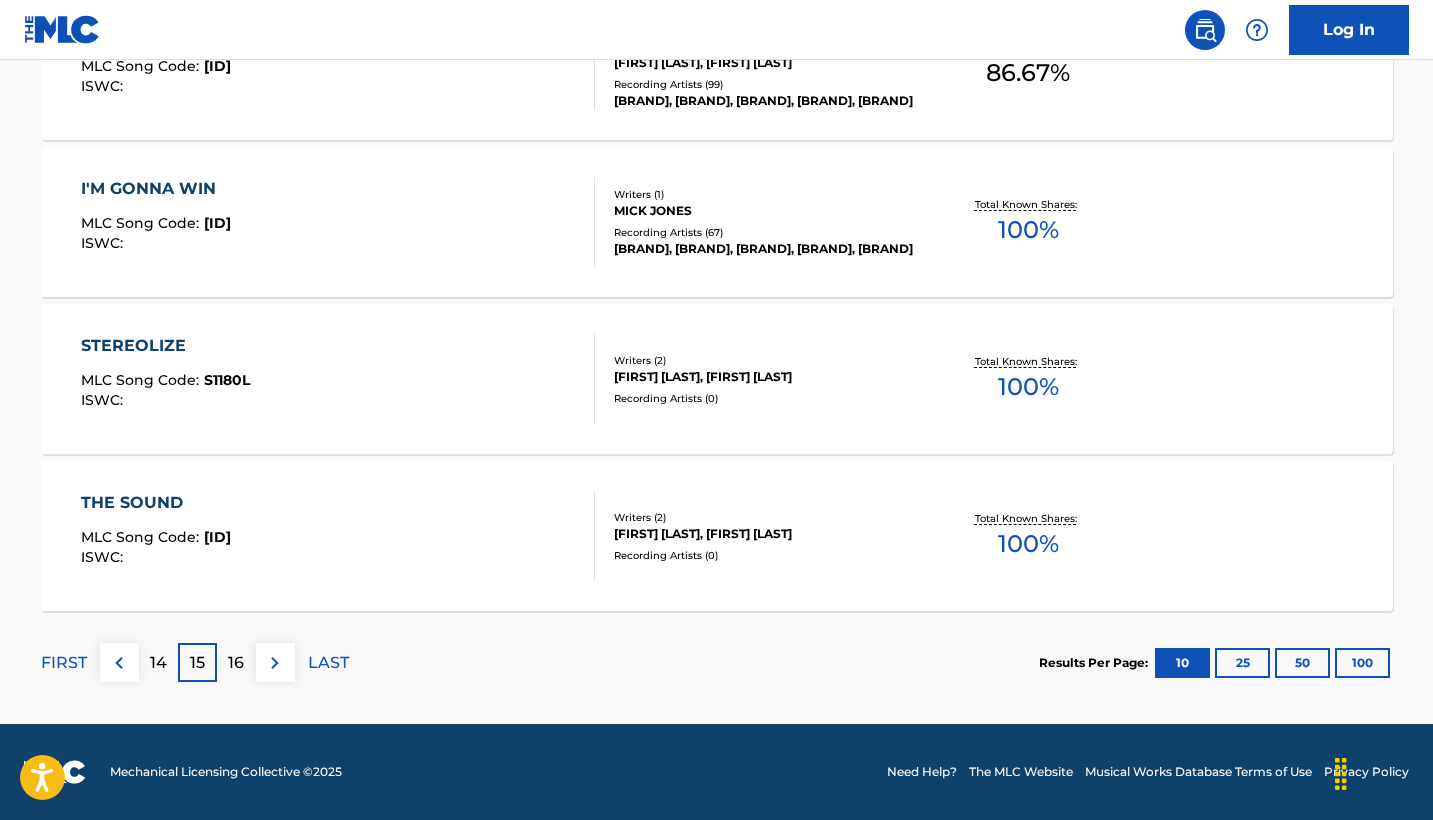 click on "16" at bounding box center [236, 663] 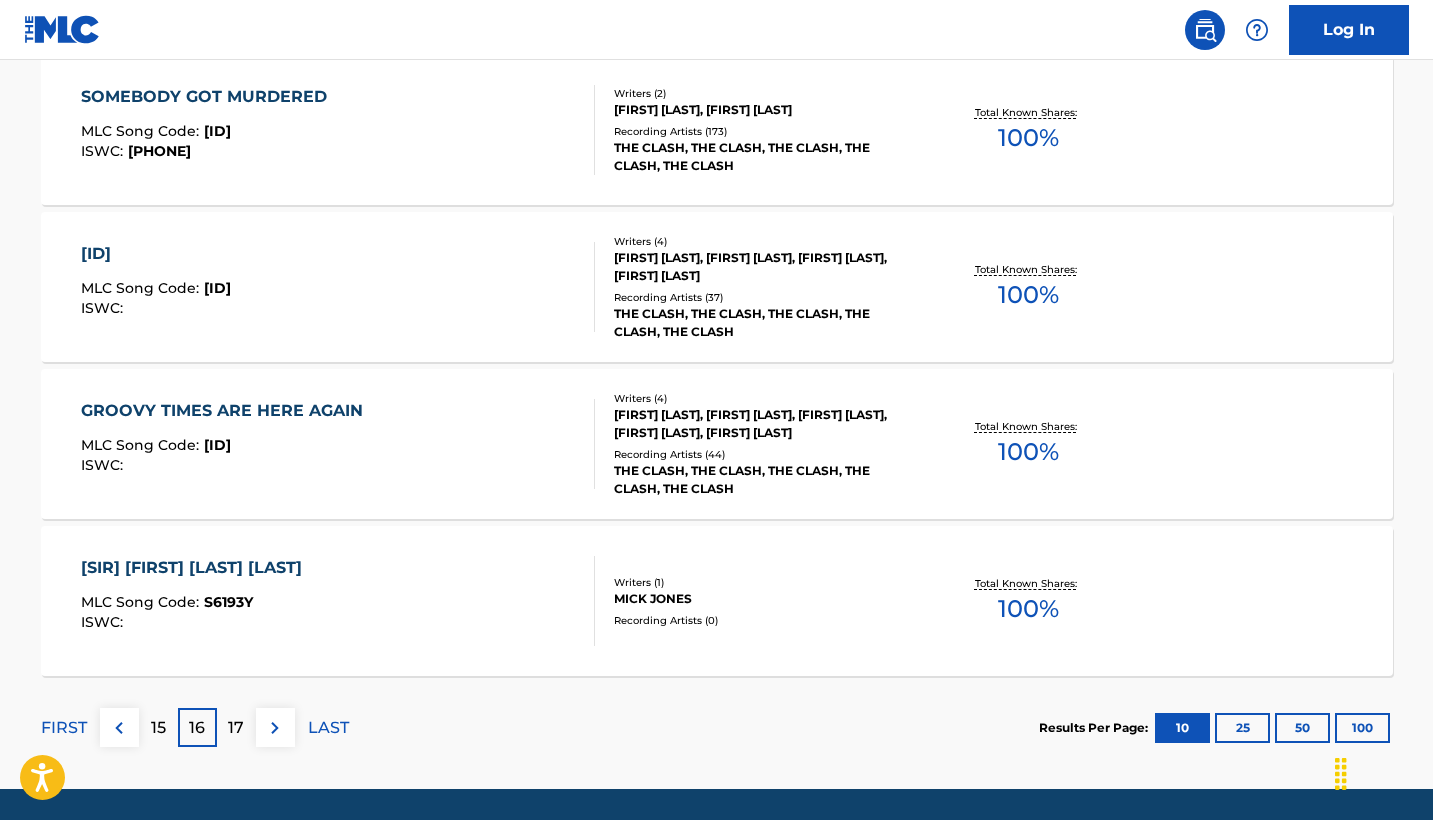 scroll, scrollTop: 1579, scrollLeft: 0, axis: vertical 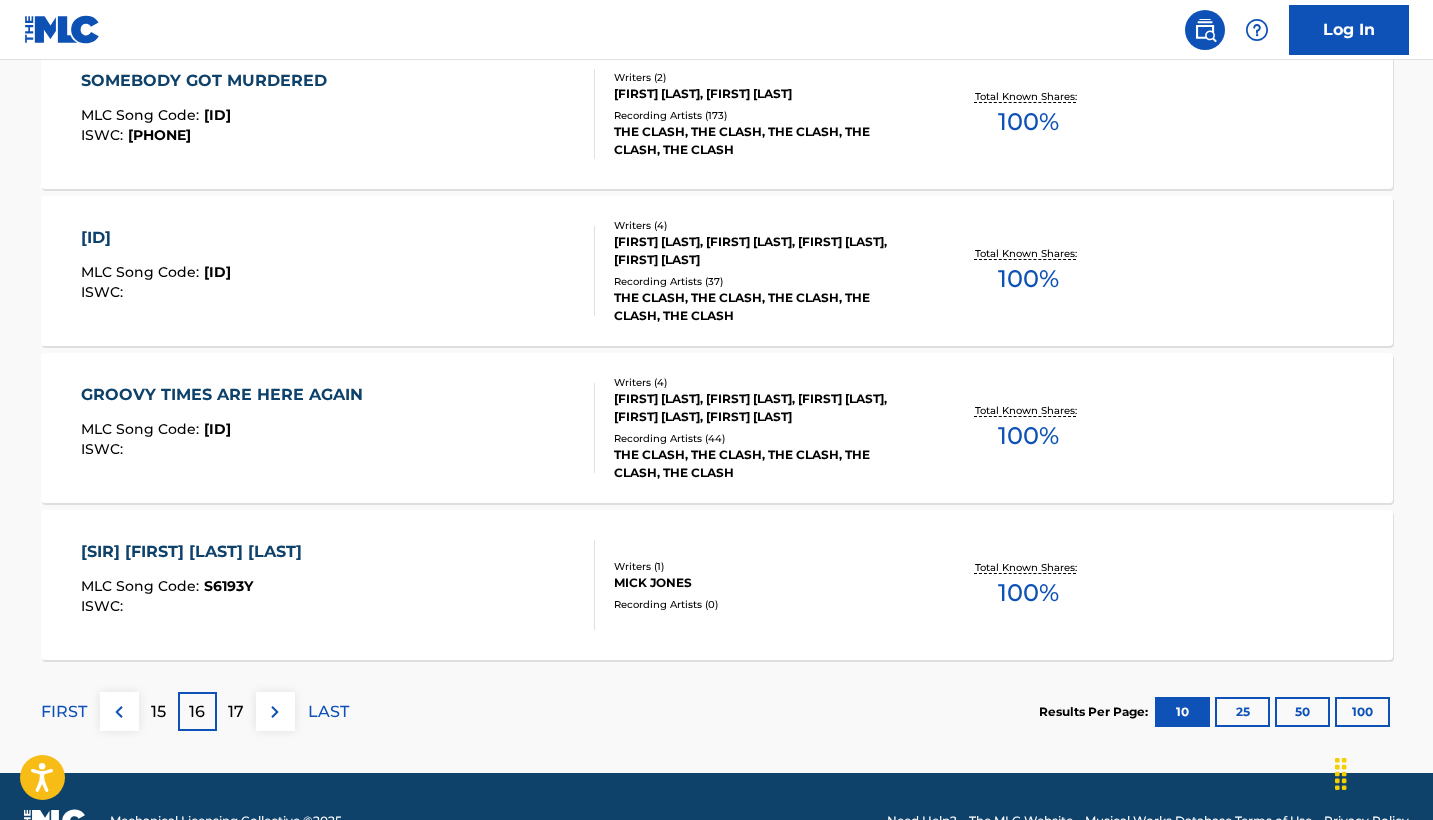click on "17" at bounding box center (236, 712) 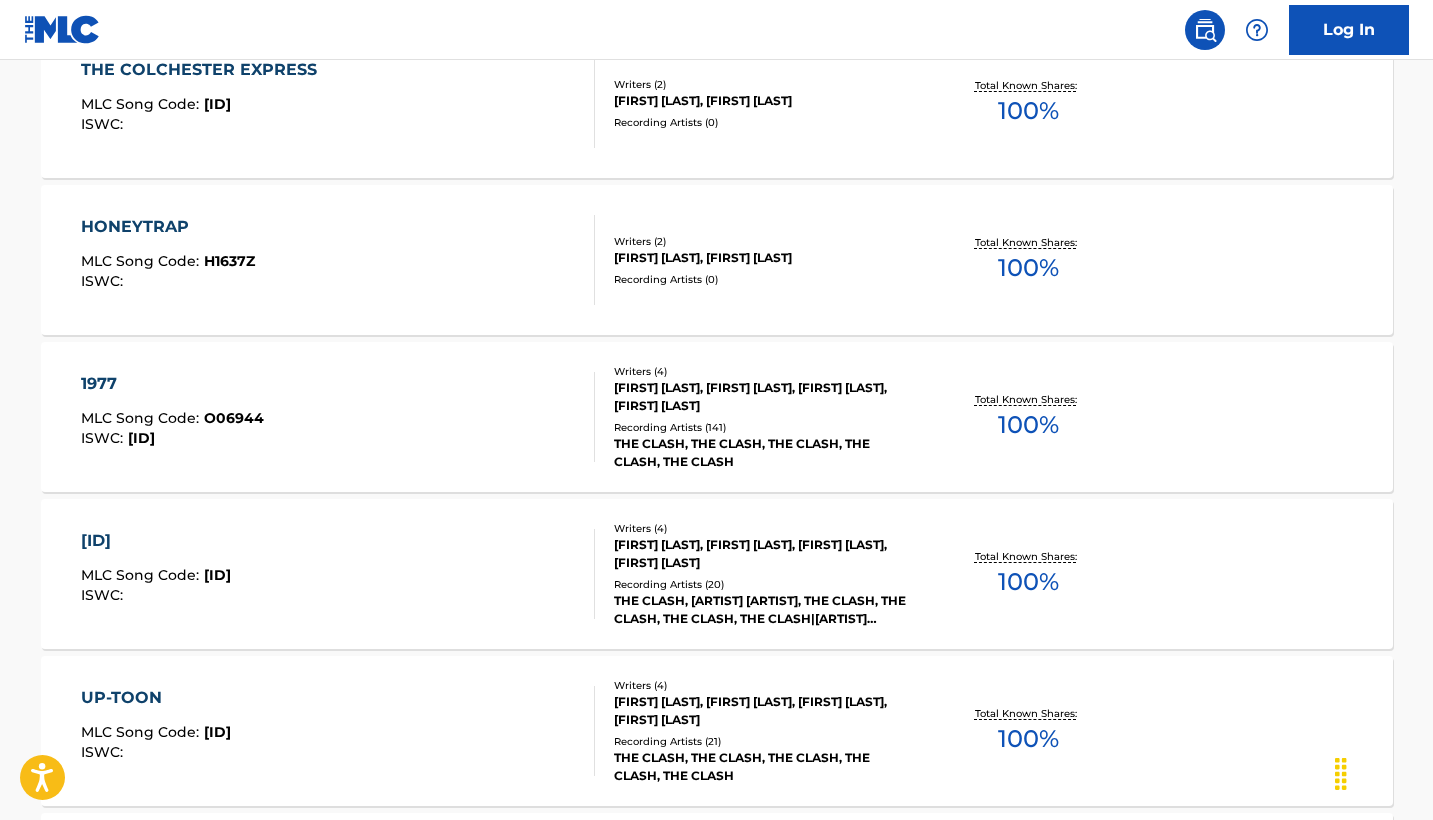 scroll, scrollTop: 1142, scrollLeft: 0, axis: vertical 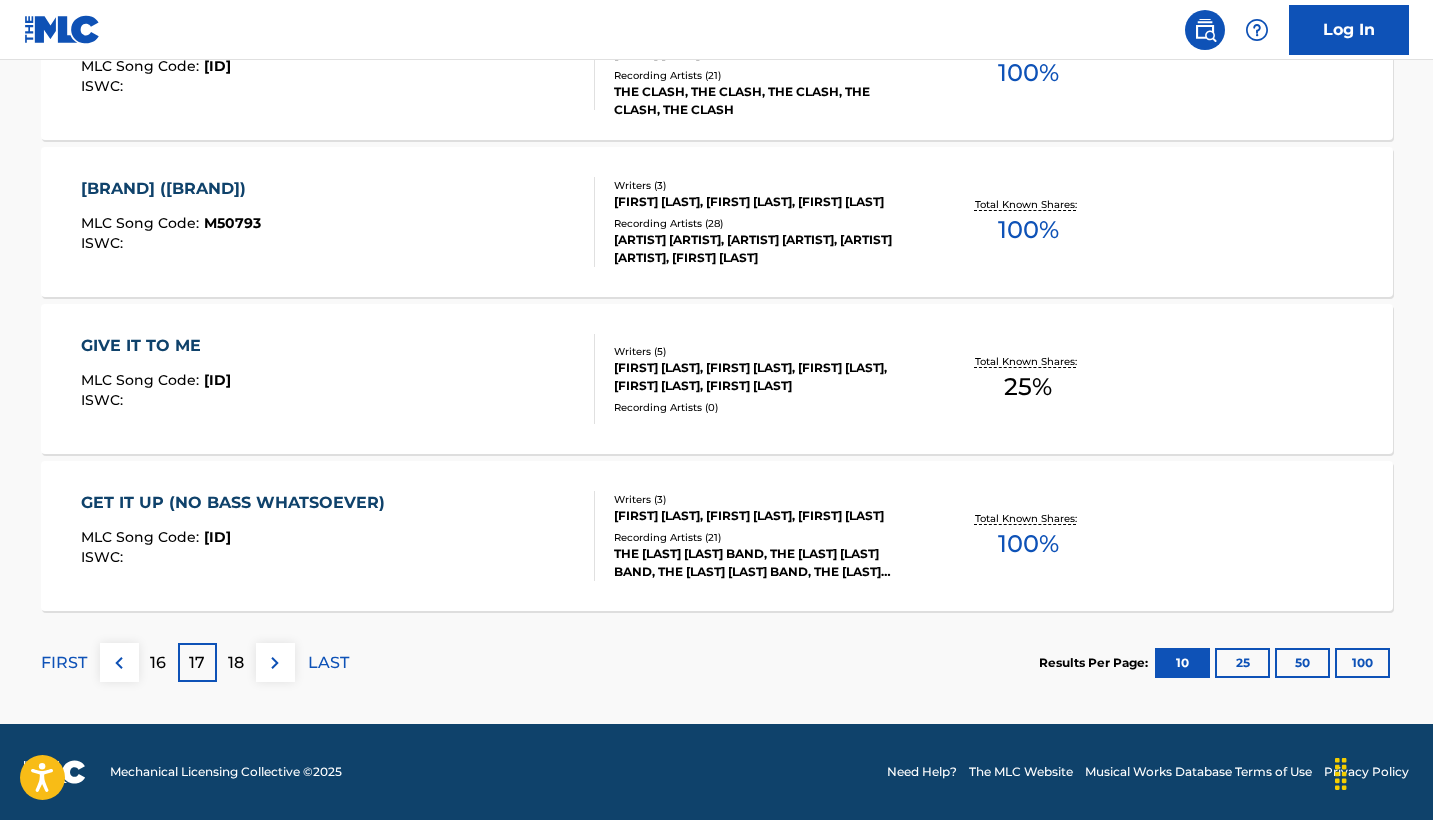 click on "18" at bounding box center [236, 662] 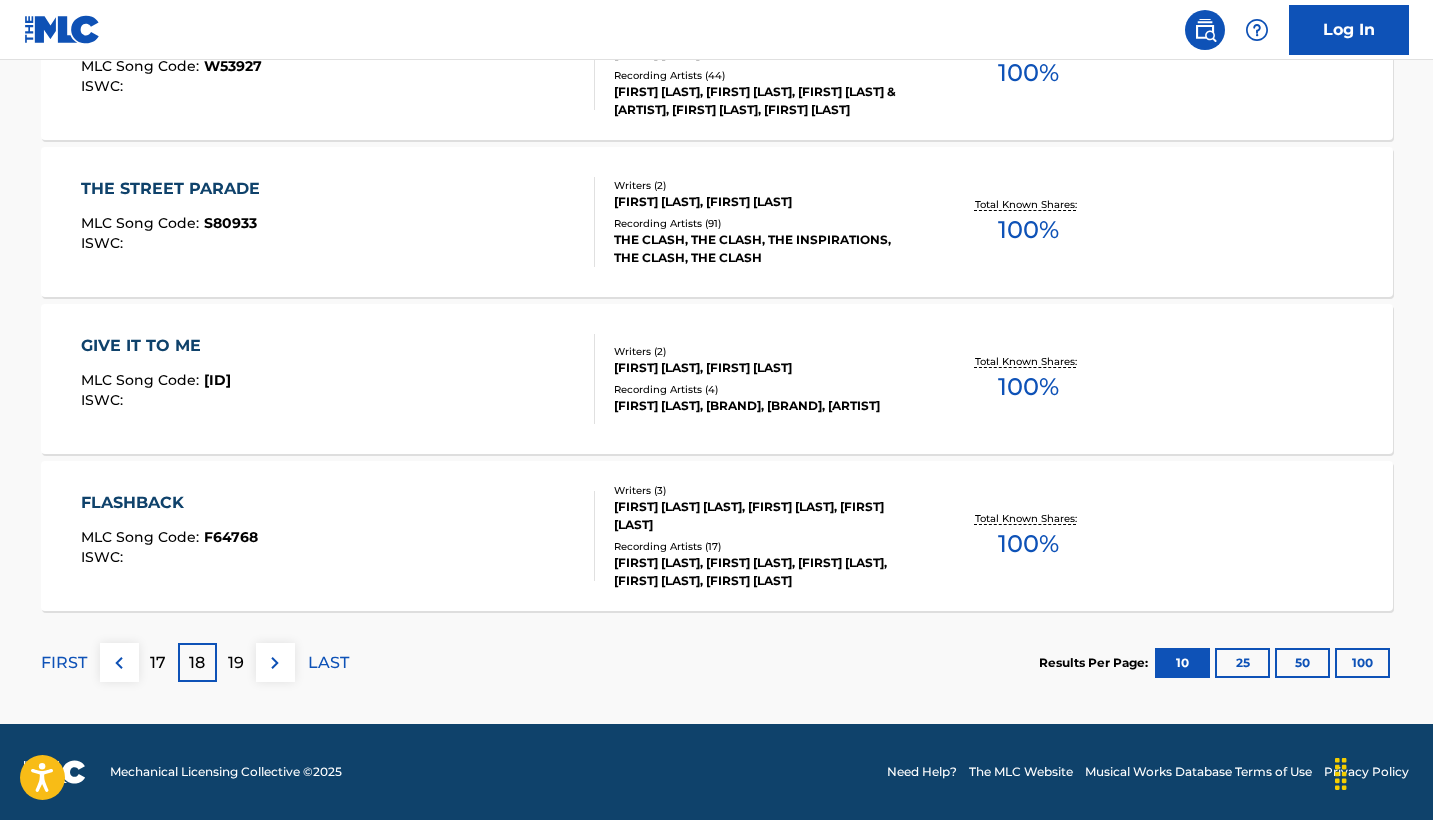 click on "19" at bounding box center (236, 663) 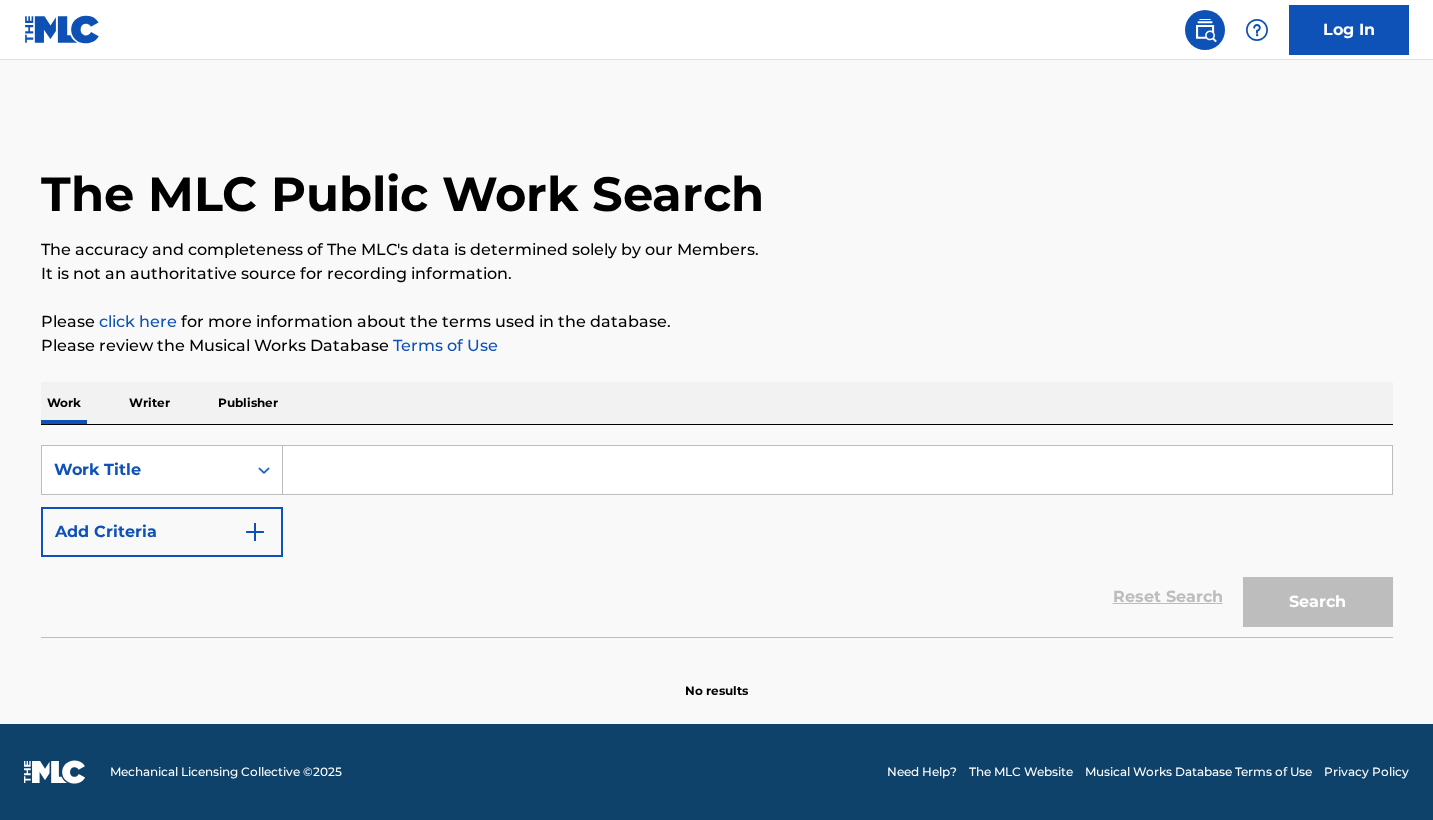 scroll, scrollTop: 0, scrollLeft: 0, axis: both 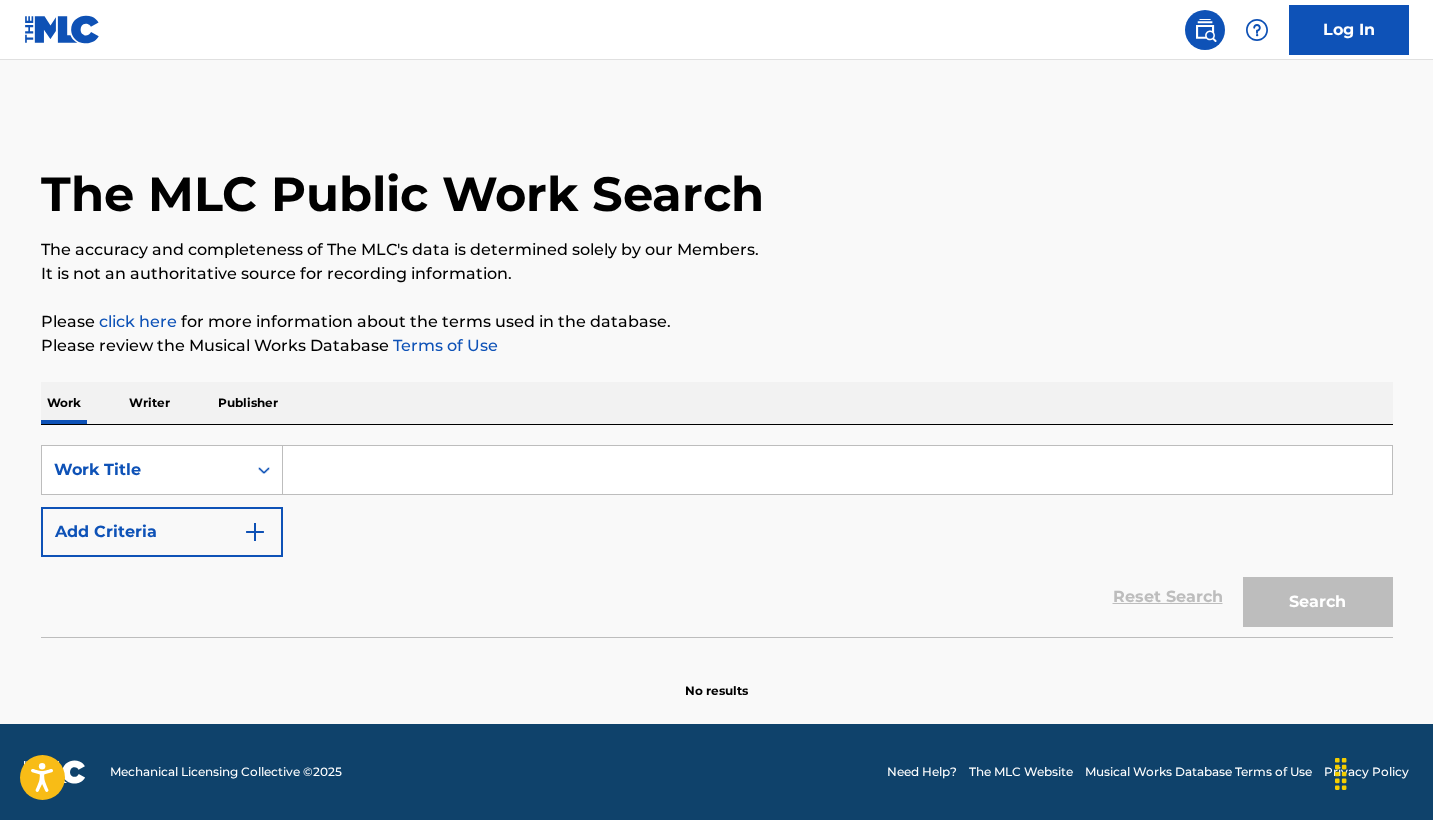 click at bounding box center [1205, 30] 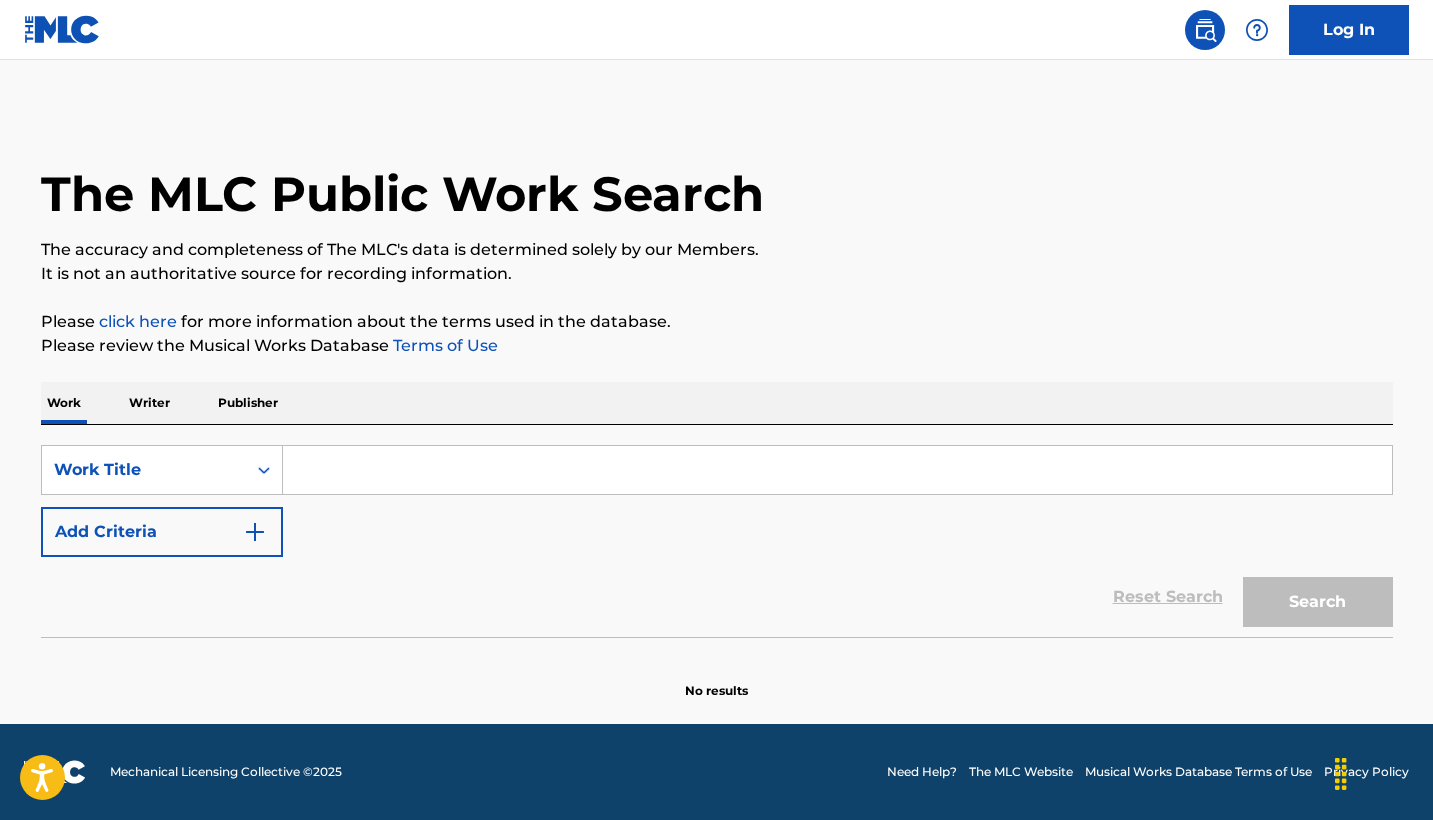click at bounding box center [837, 470] 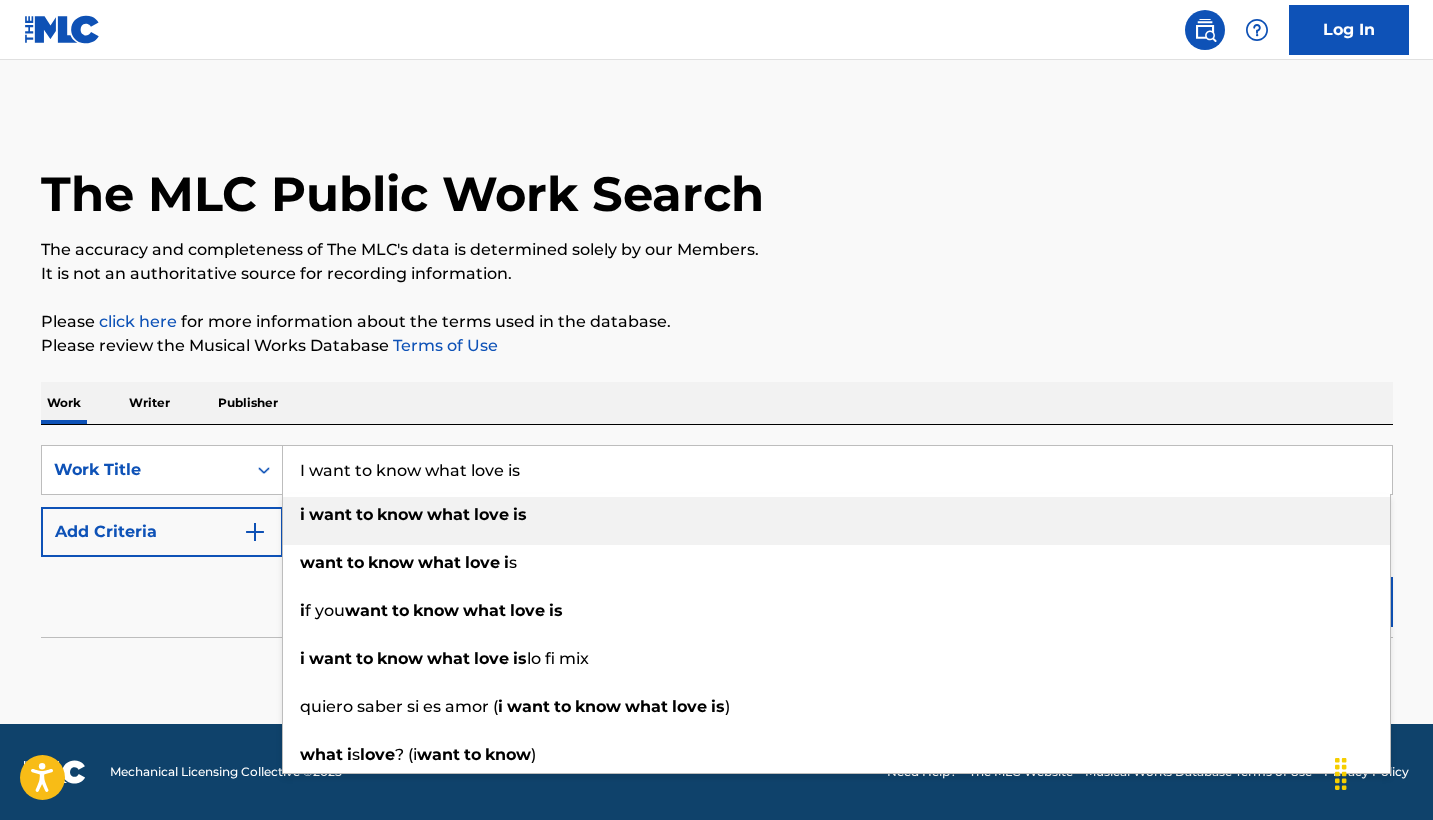 click on "know" at bounding box center [400, 514] 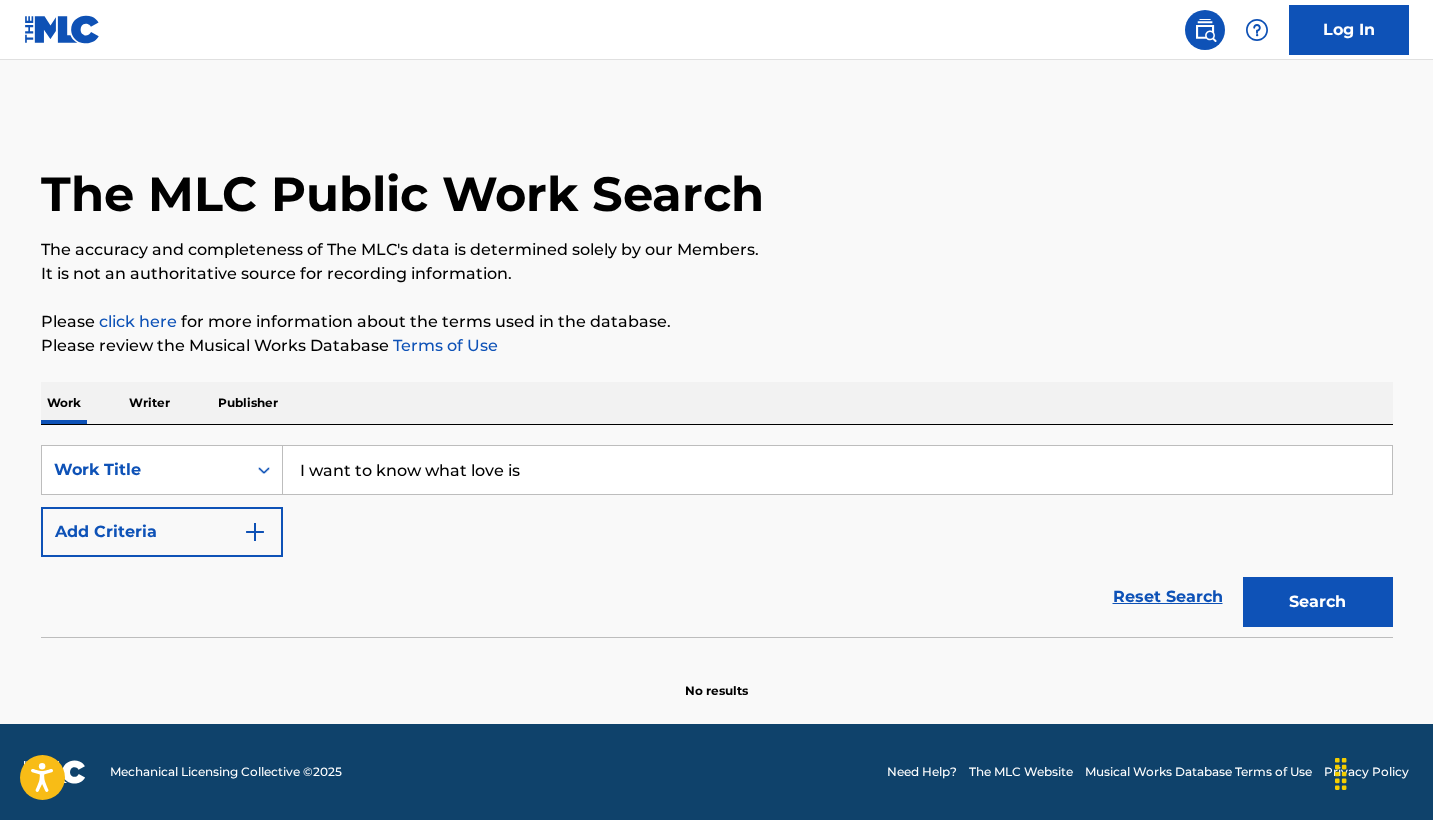 click on "Search" at bounding box center [1318, 602] 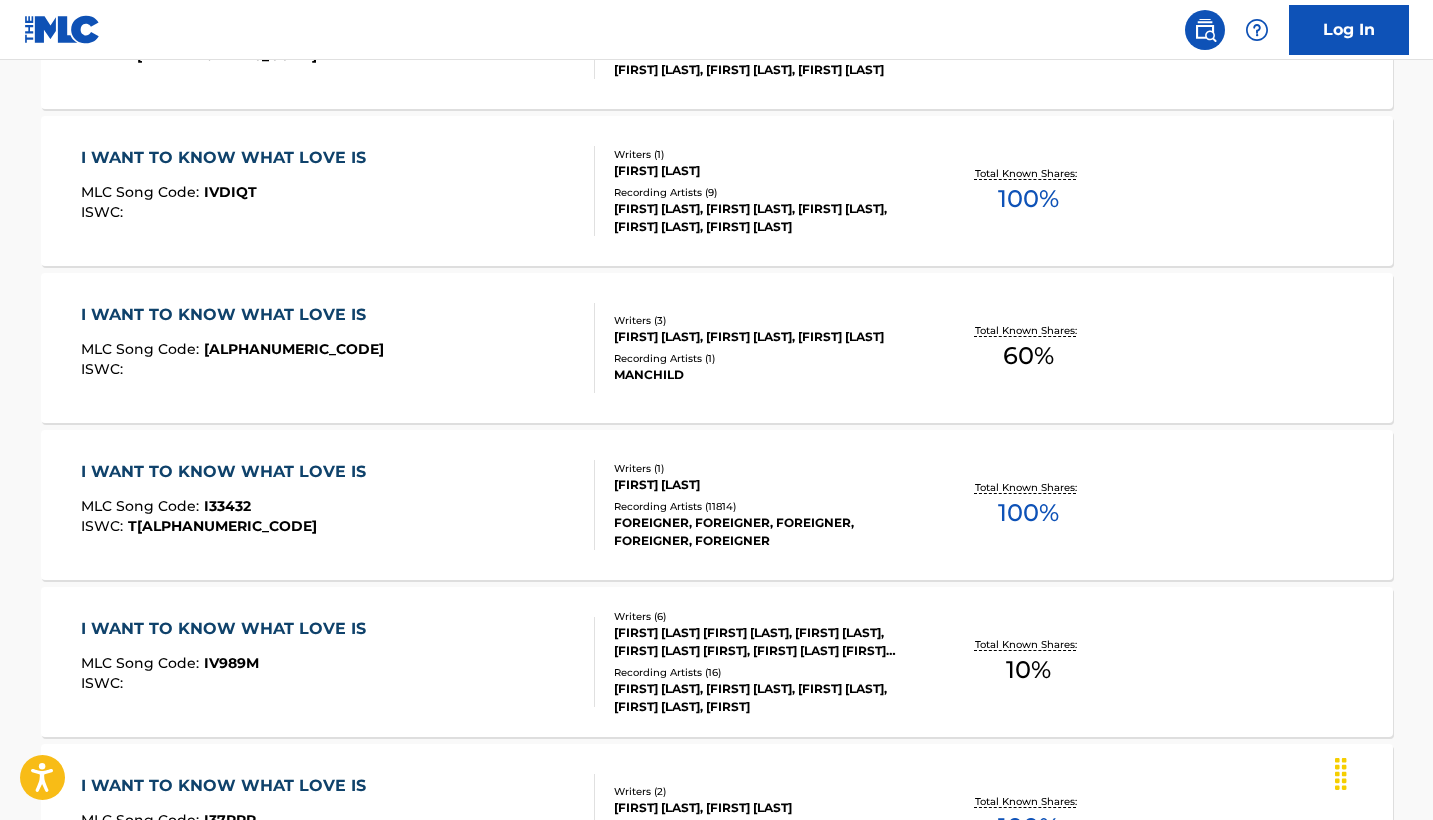 scroll, scrollTop: 1036, scrollLeft: 0, axis: vertical 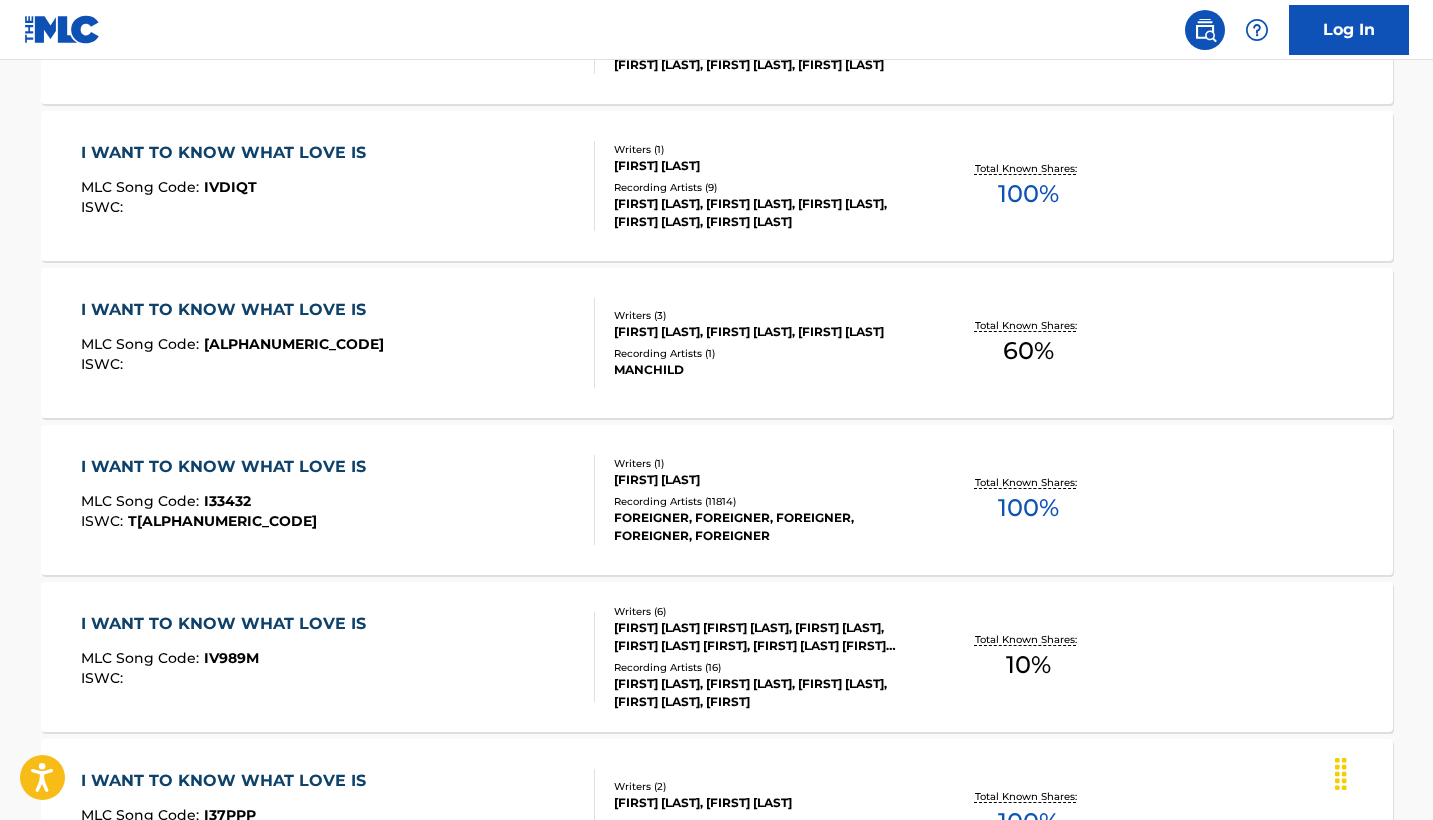 click on "[I] [WANT] [TO] [KNOW] [WHAT] [LOVE] [IS]" at bounding box center [228, 467] 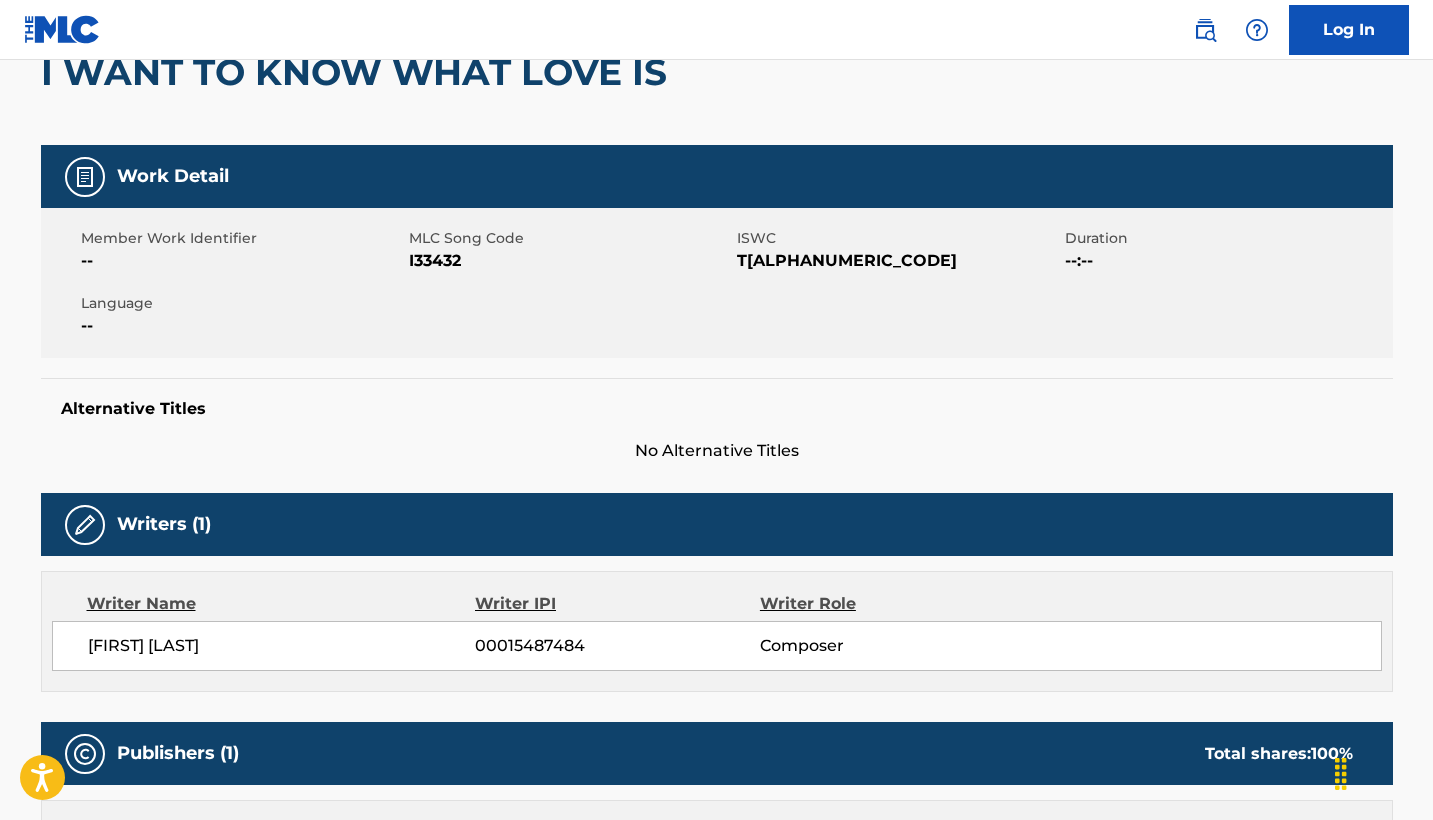 scroll, scrollTop: 246, scrollLeft: 0, axis: vertical 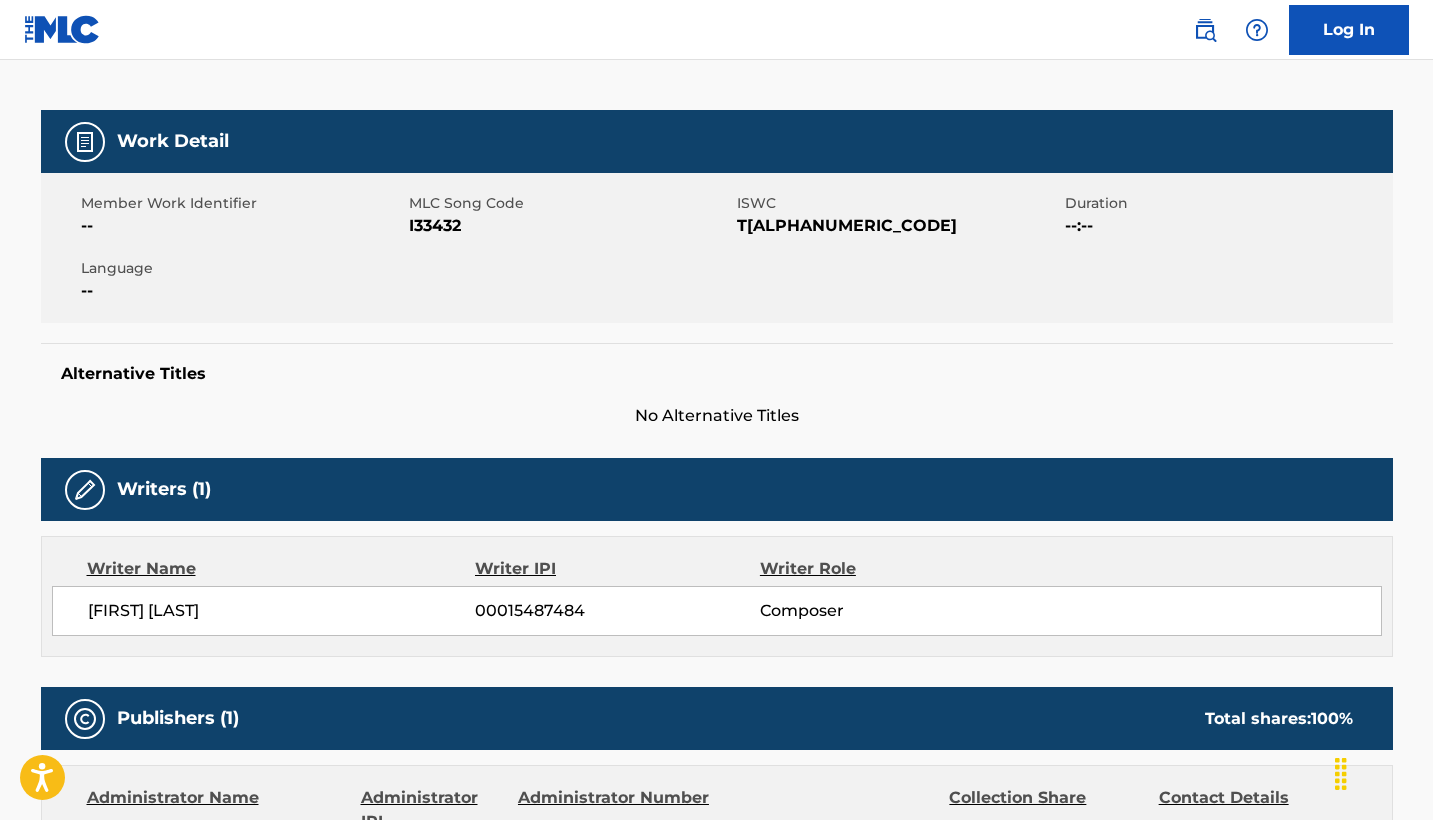 drag, startPoint x: 293, startPoint y: 607, endPoint x: 57, endPoint y: 606, distance: 236.00212 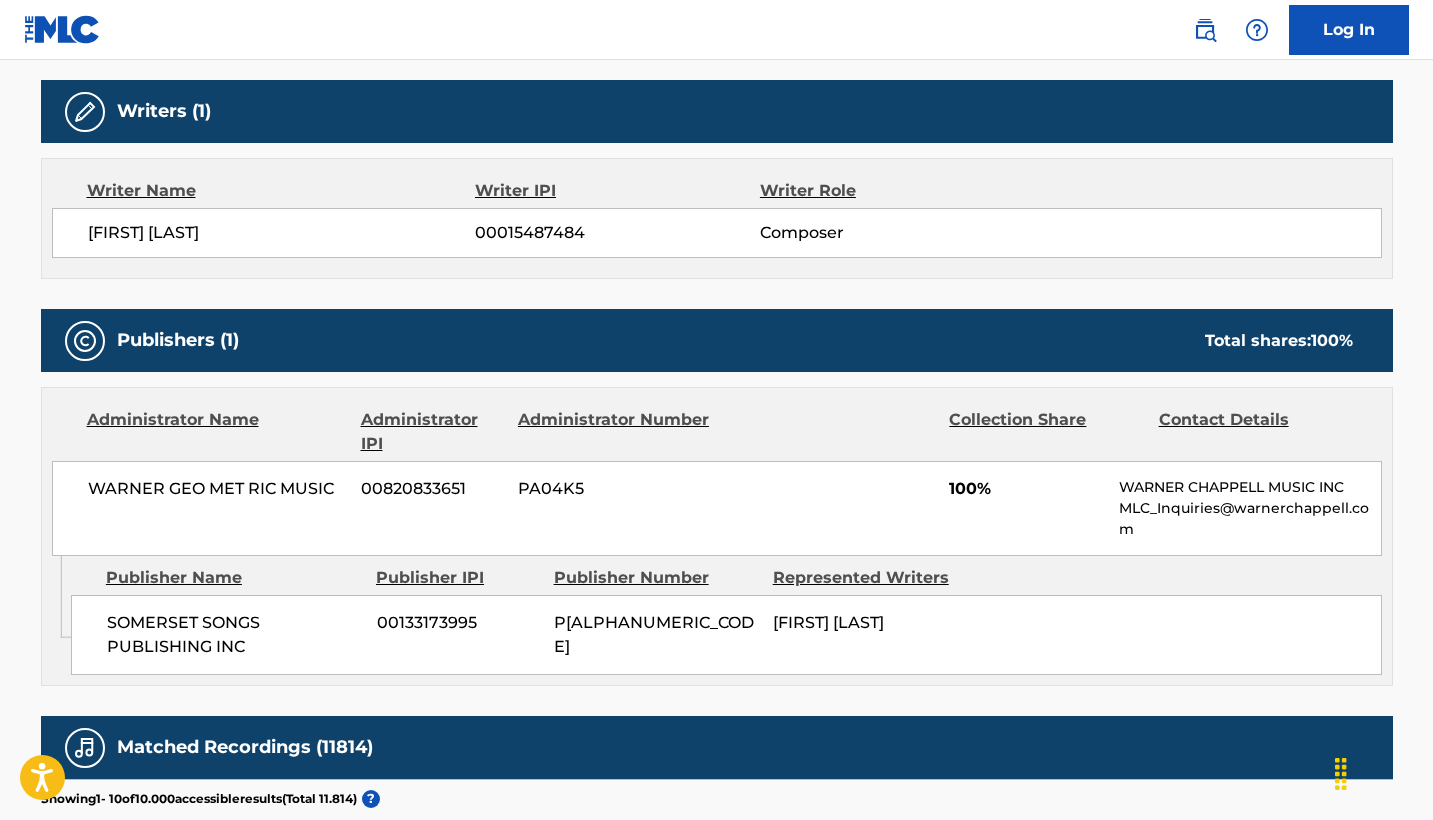 scroll, scrollTop: 625, scrollLeft: 0, axis: vertical 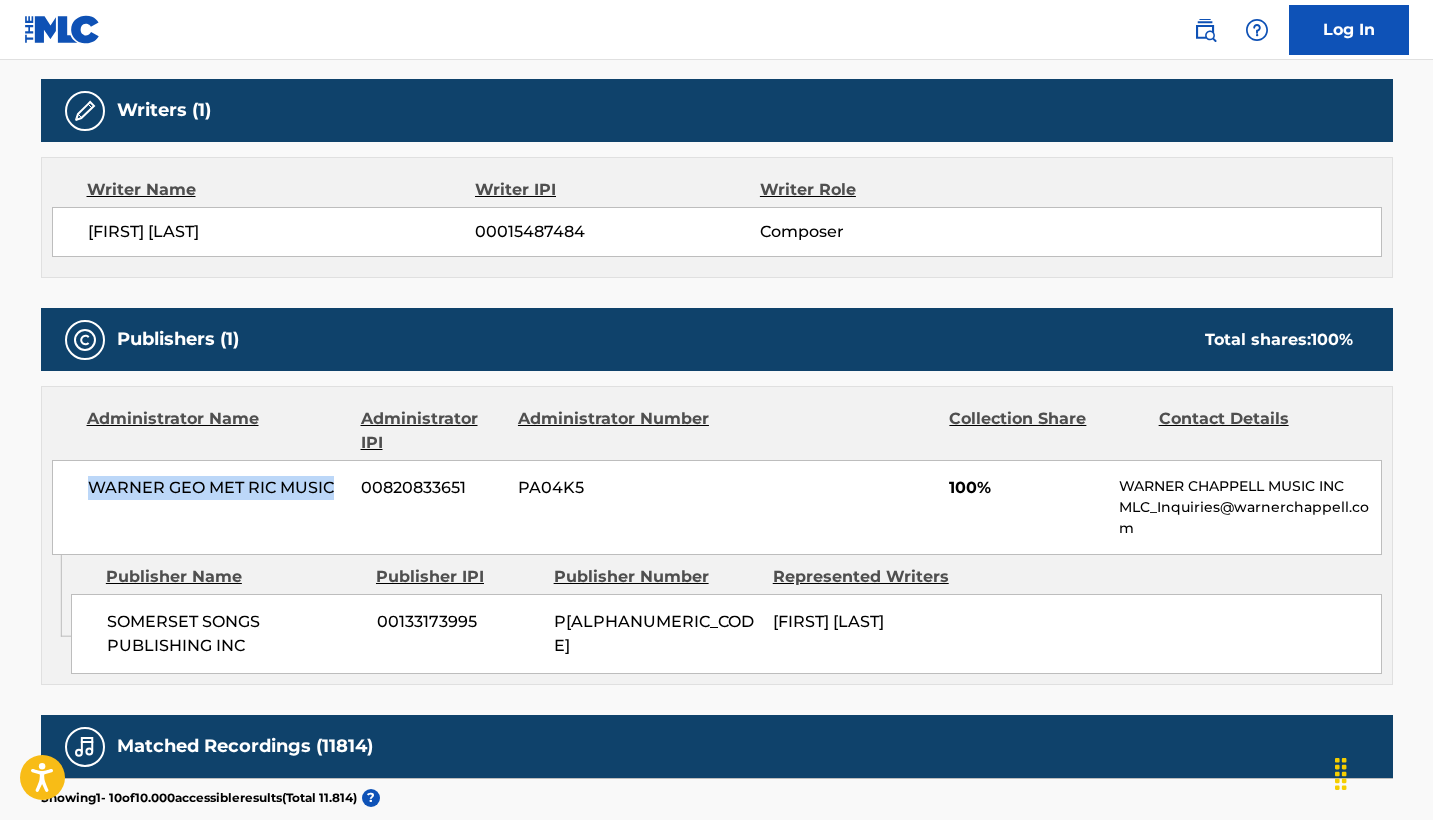 drag, startPoint x: 336, startPoint y: 480, endPoint x: 67, endPoint y: 489, distance: 269.1505 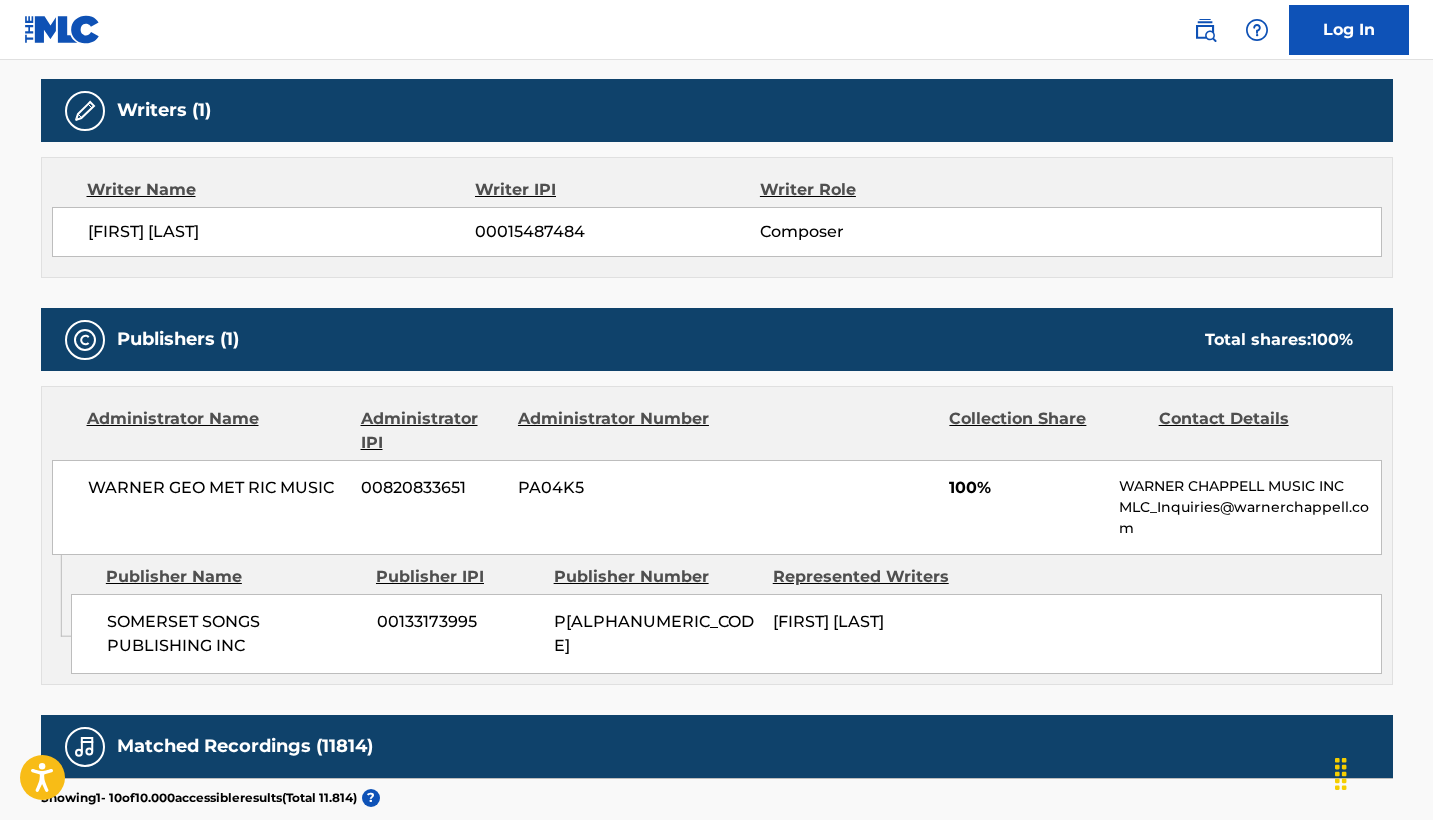 click on "SOMERSET SONGS PUBLISHING INC" at bounding box center [234, 634] 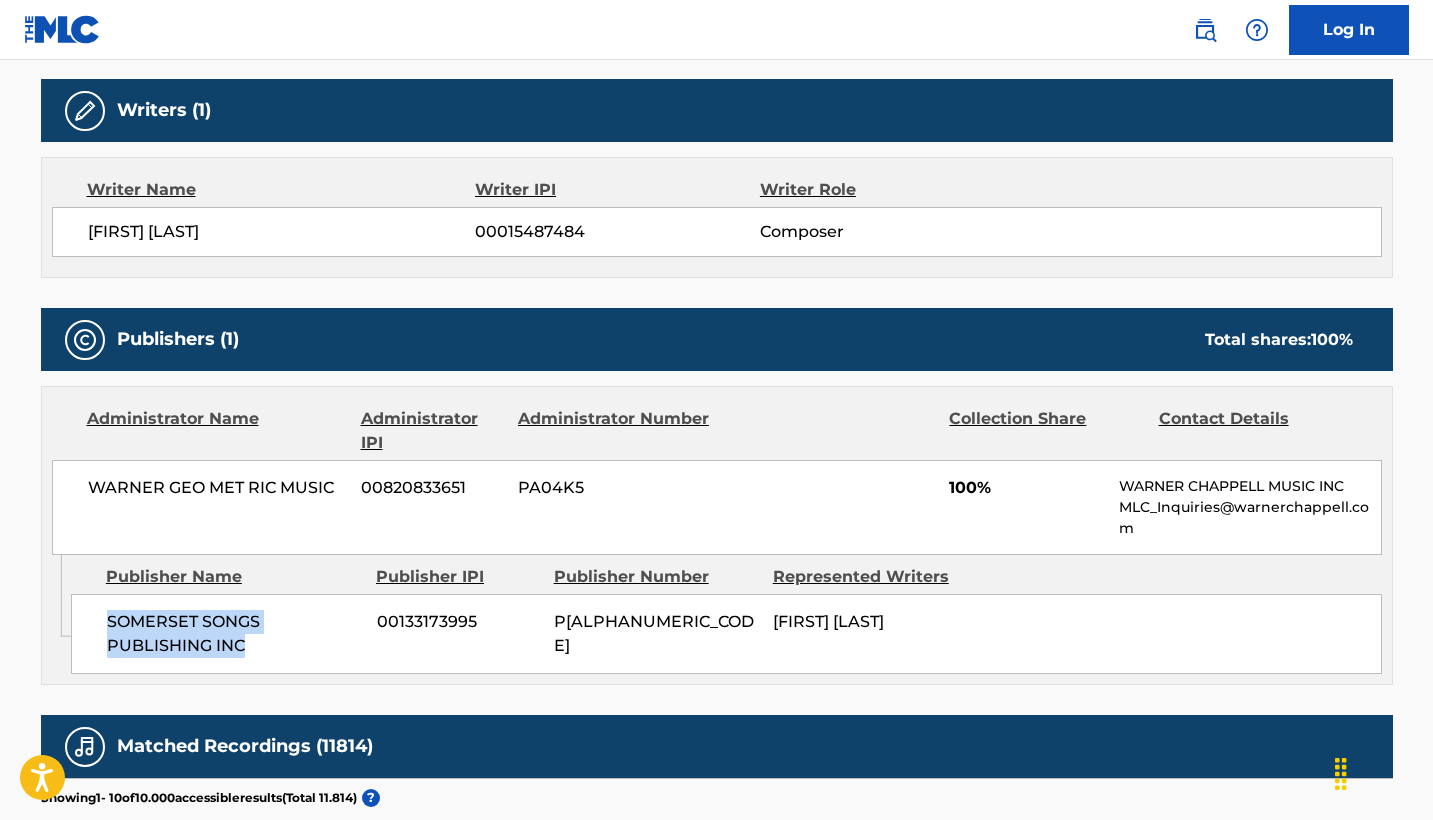 drag, startPoint x: 259, startPoint y: 616, endPoint x: 81, endPoint y: 594, distance: 179.3544 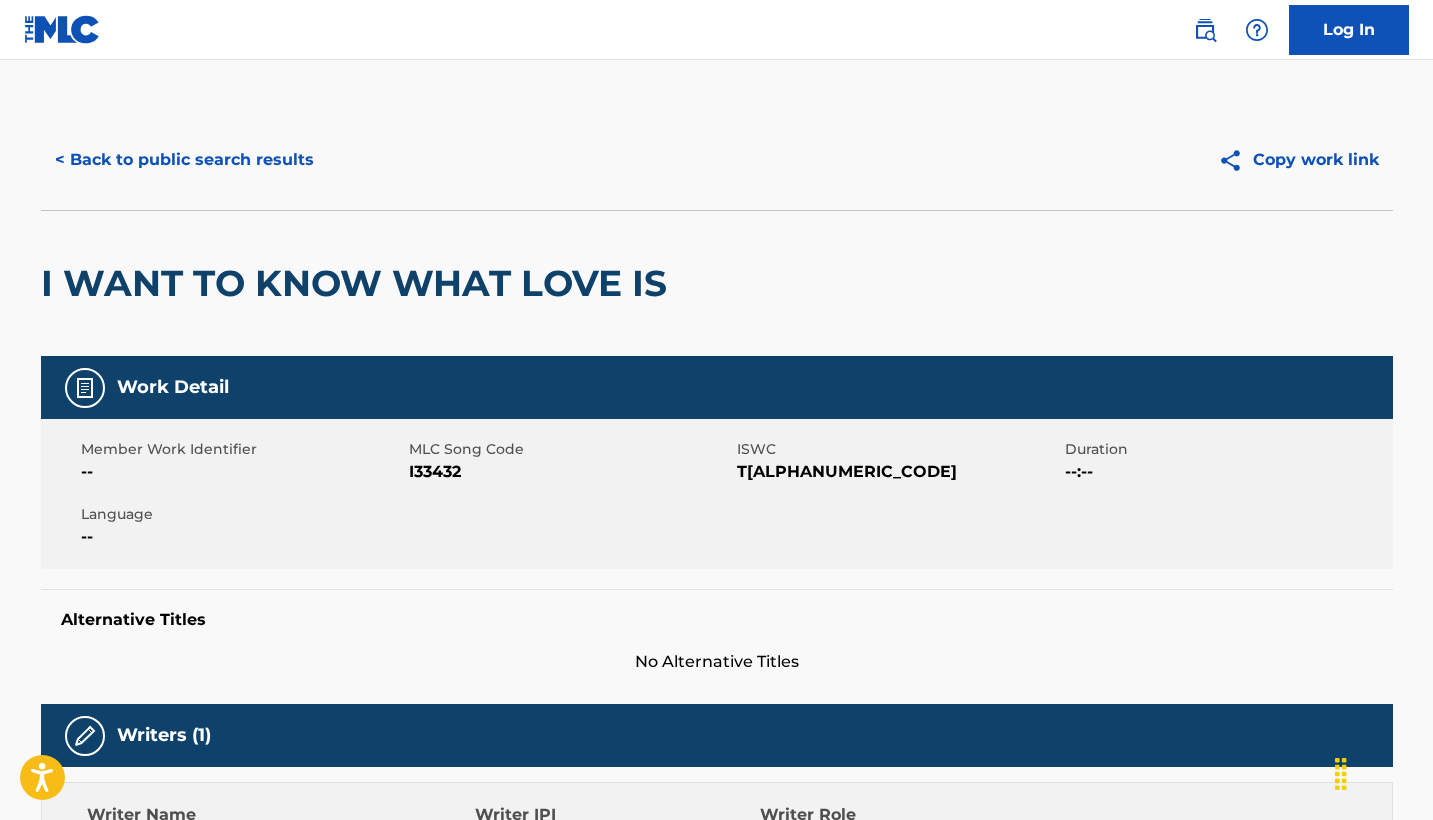 scroll, scrollTop: 0, scrollLeft: 0, axis: both 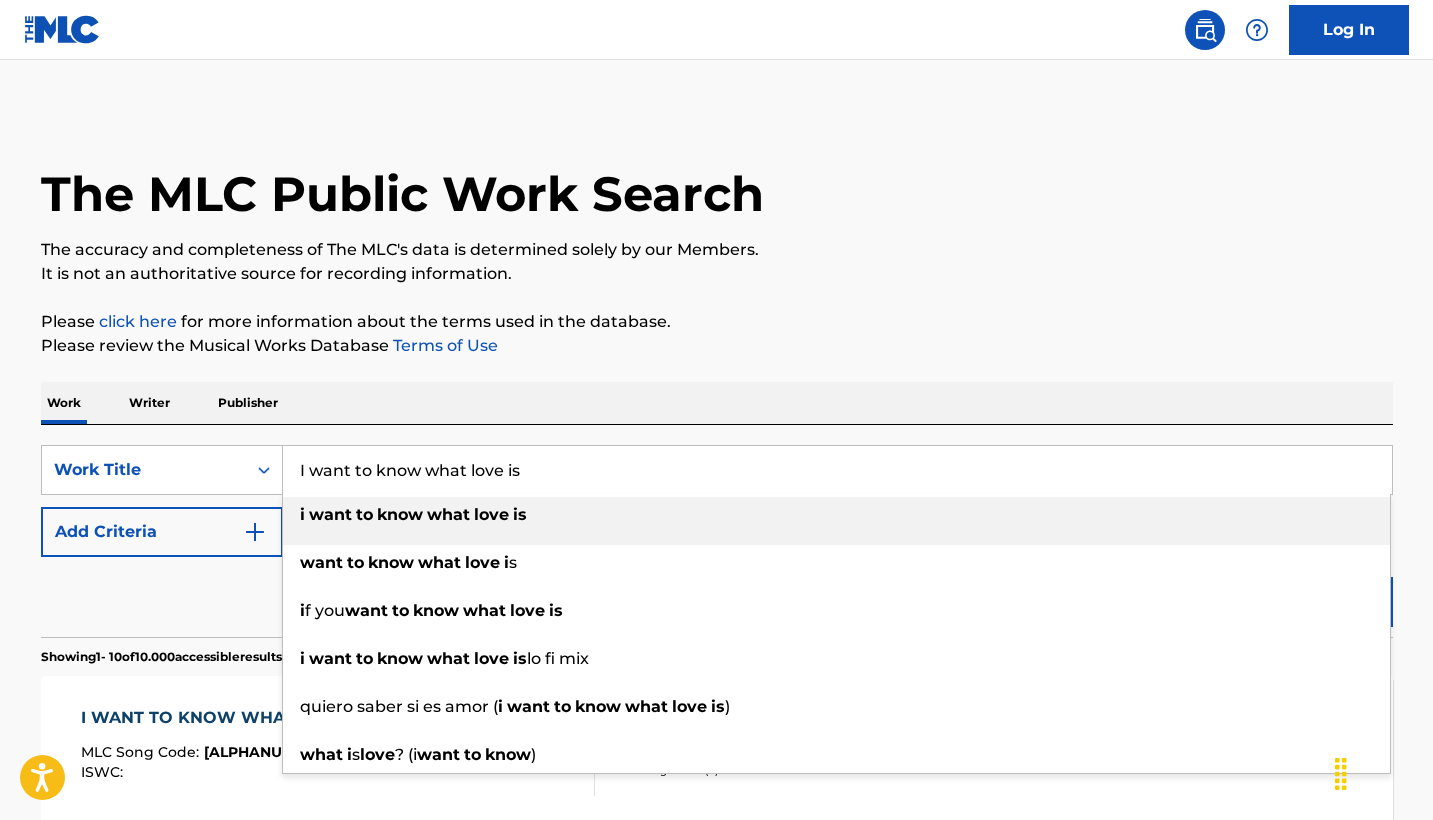 drag, startPoint x: 556, startPoint y: 487, endPoint x: 289, endPoint y: 466, distance: 267.82455 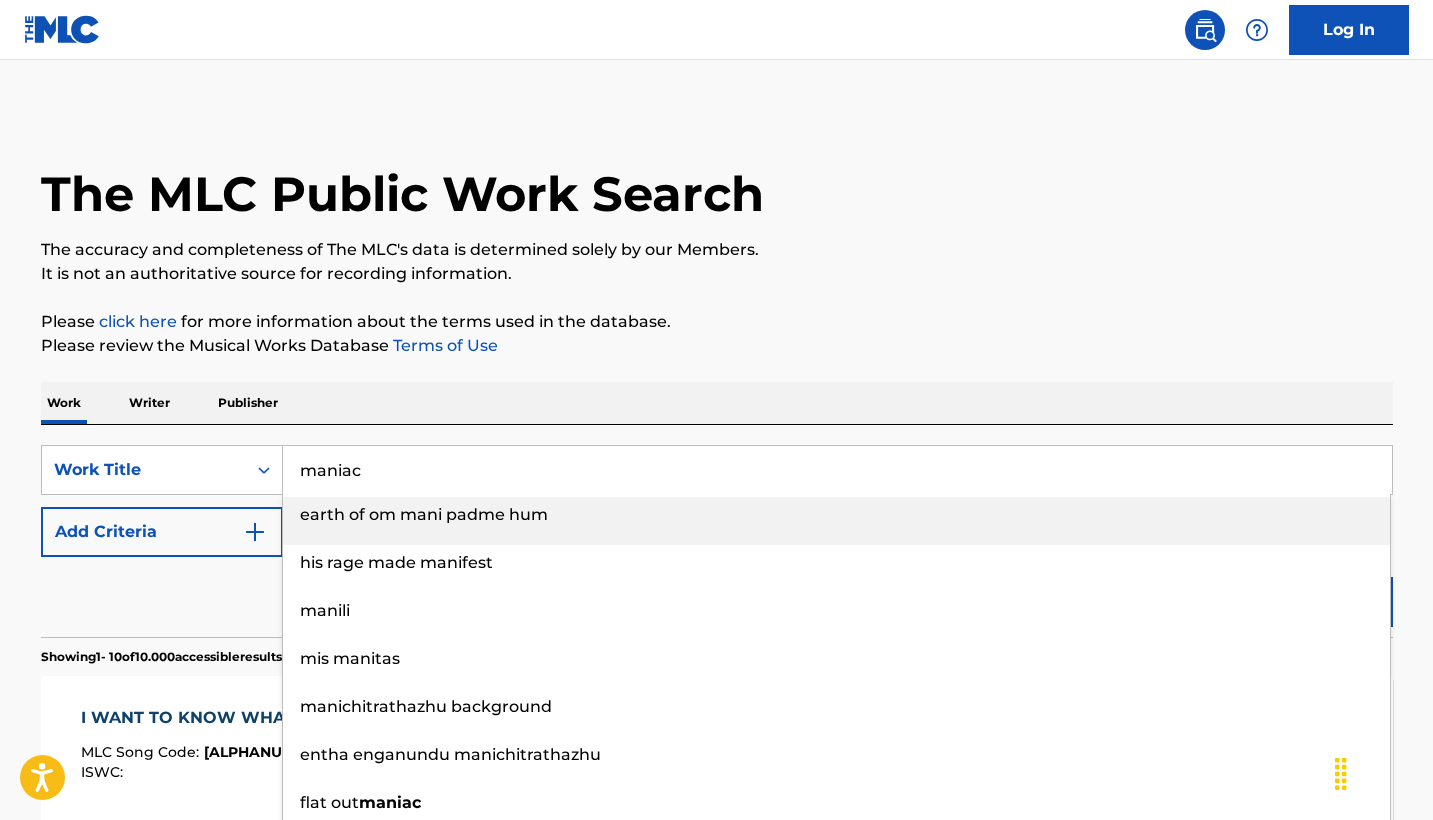 type on "earth of om mani padme hum" 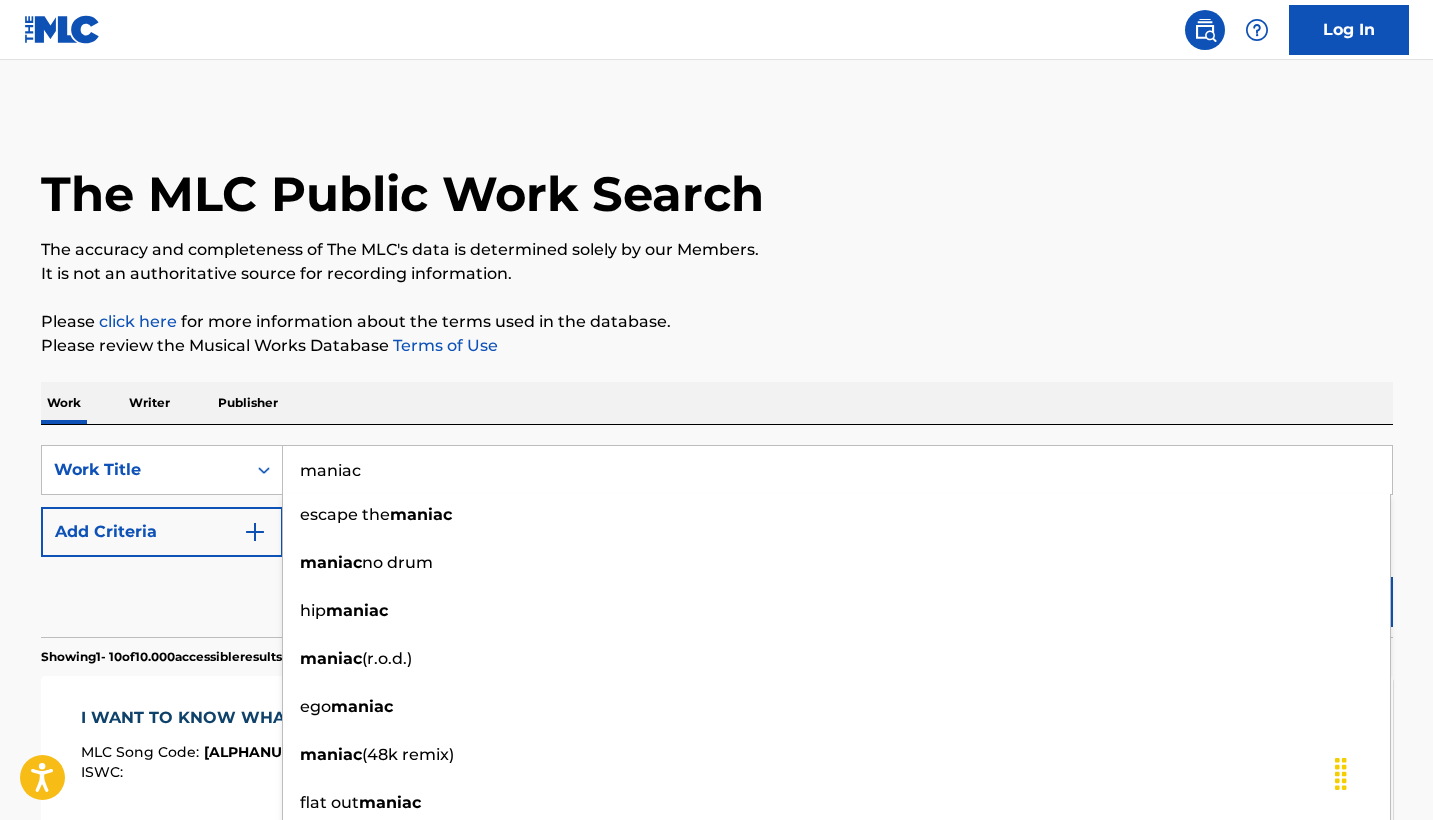 type on "maniac" 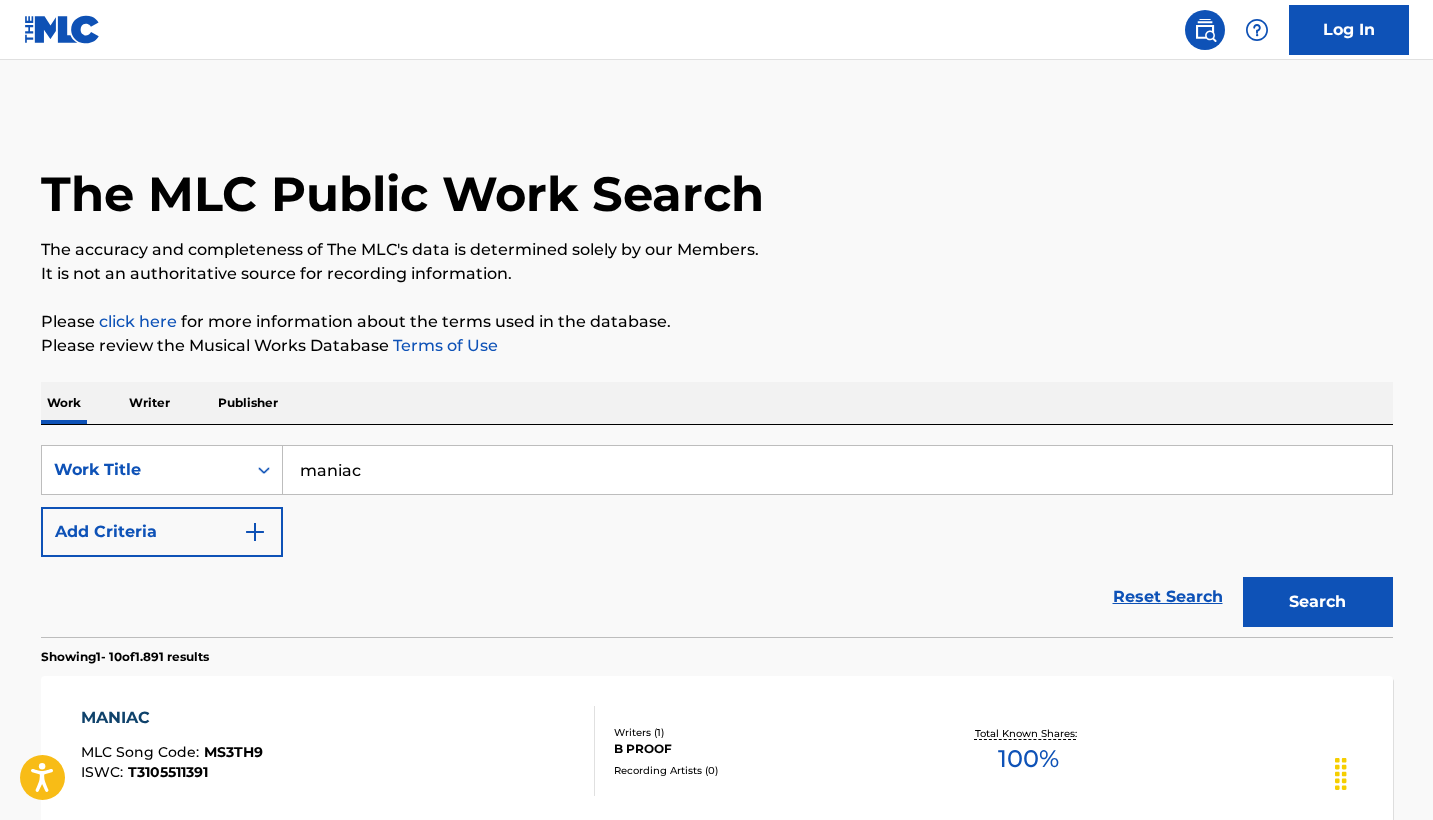 scroll, scrollTop: 0, scrollLeft: 0, axis: both 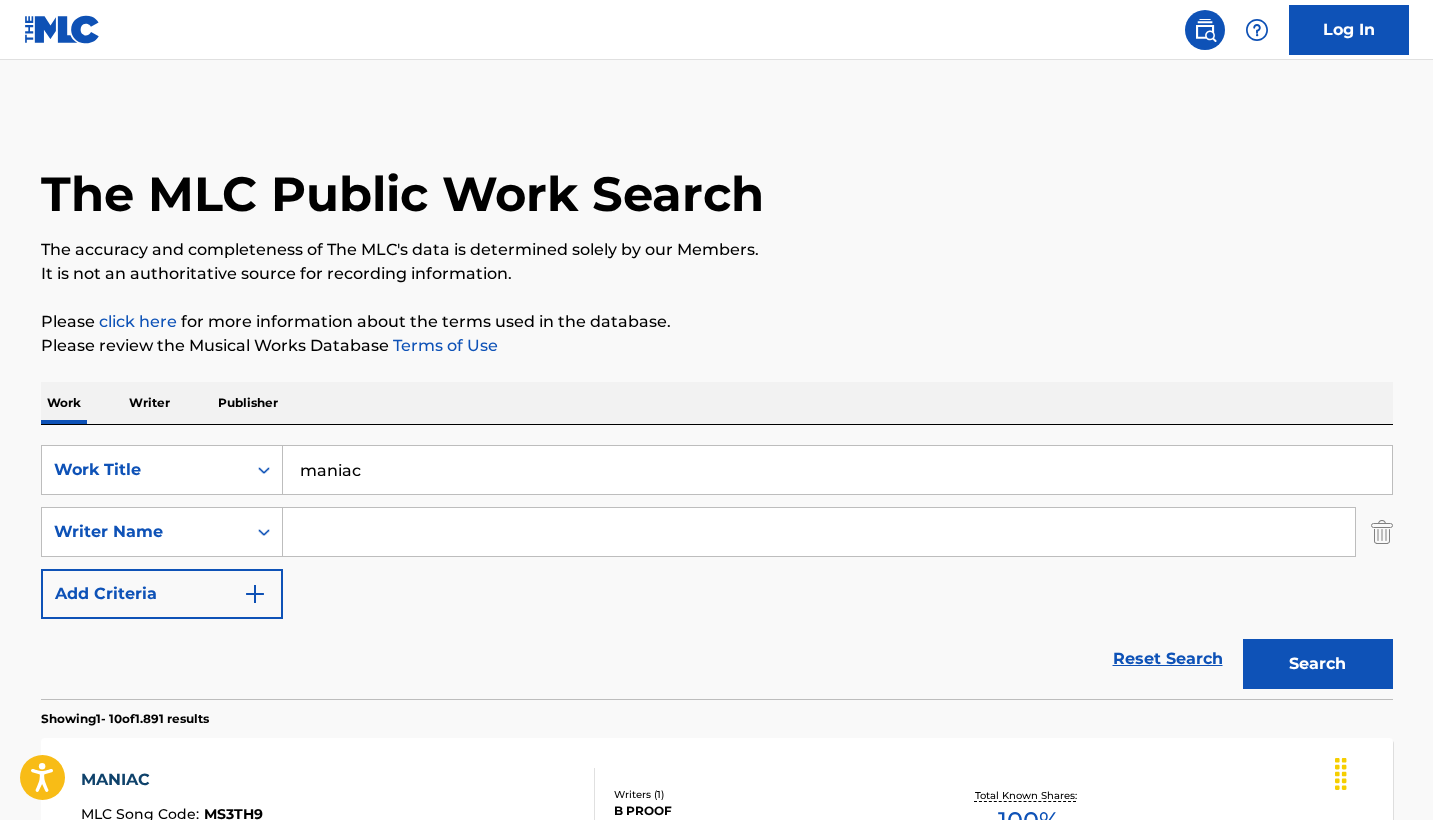 click at bounding box center (819, 532) 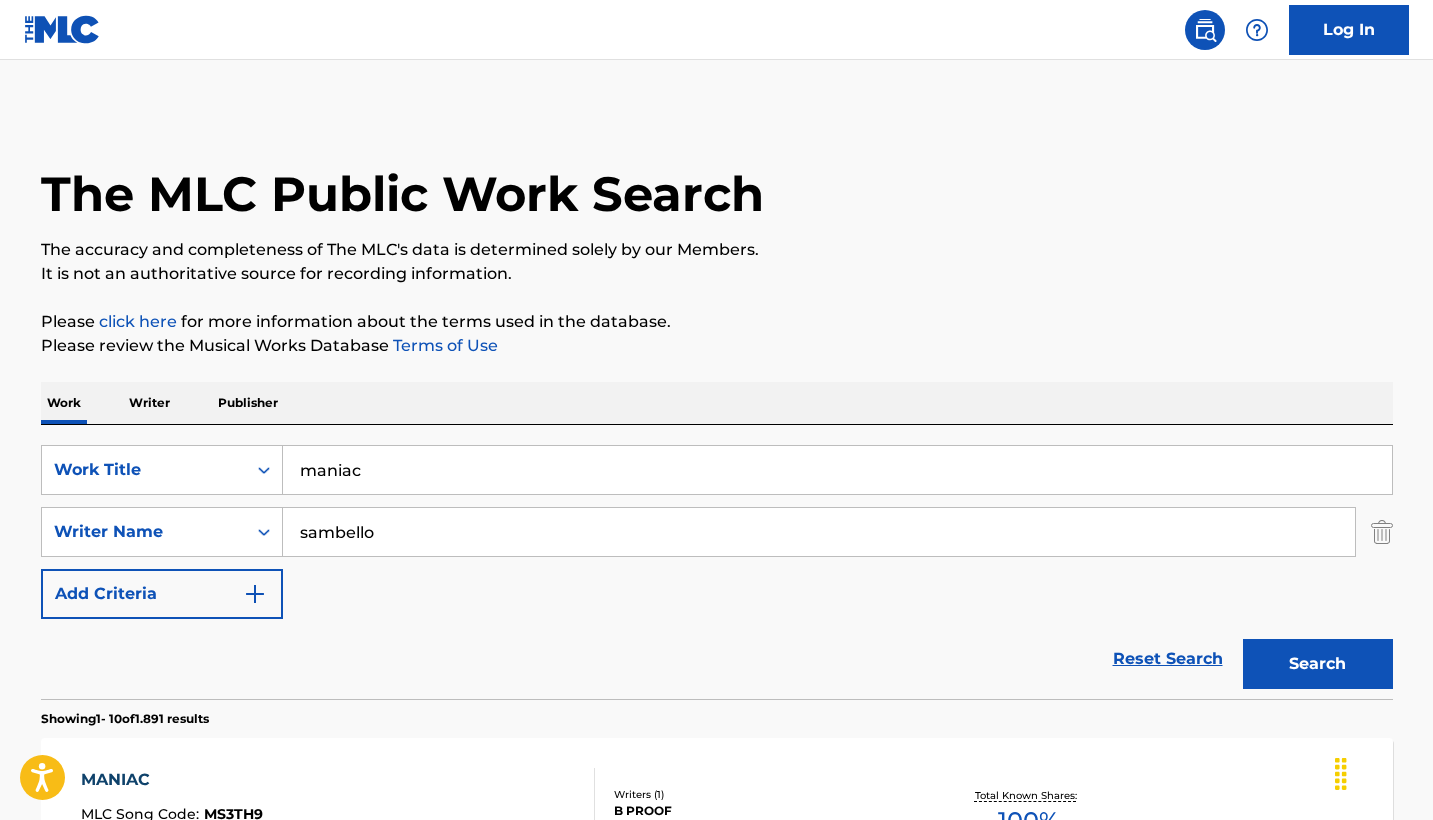 click on "Search" at bounding box center [1318, 664] 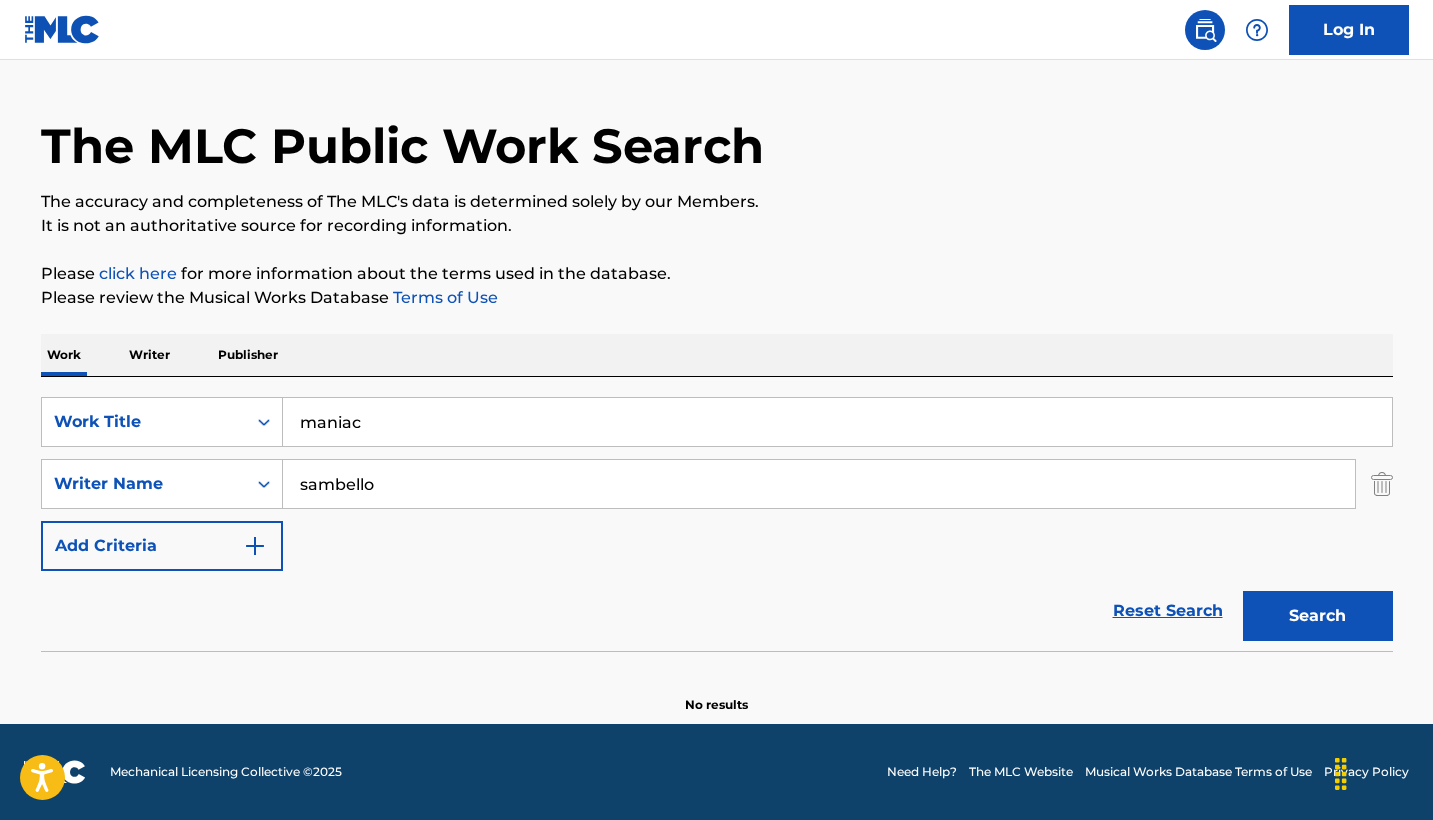 scroll, scrollTop: 48, scrollLeft: 0, axis: vertical 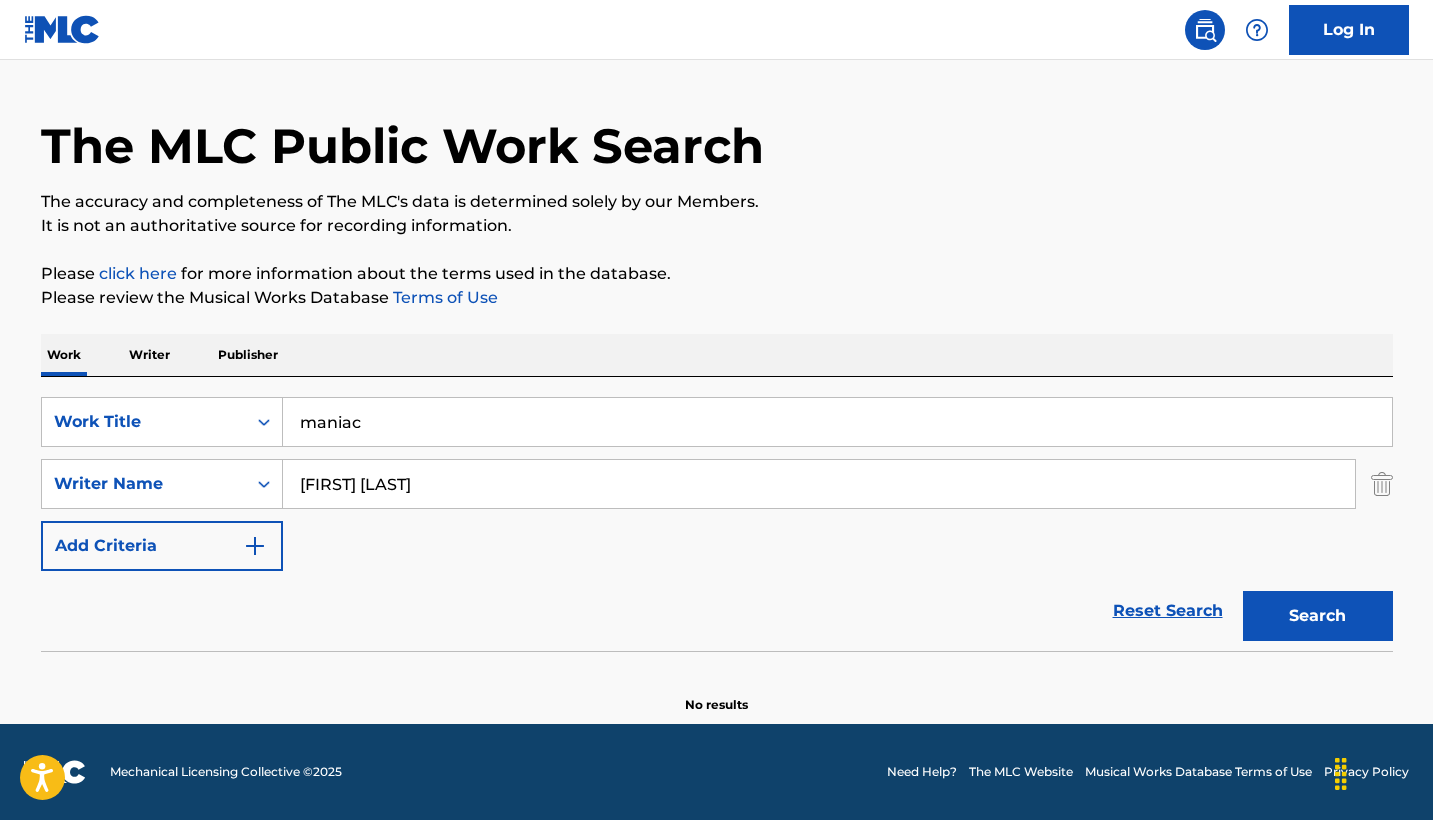 type on "Dennis Matkosky" 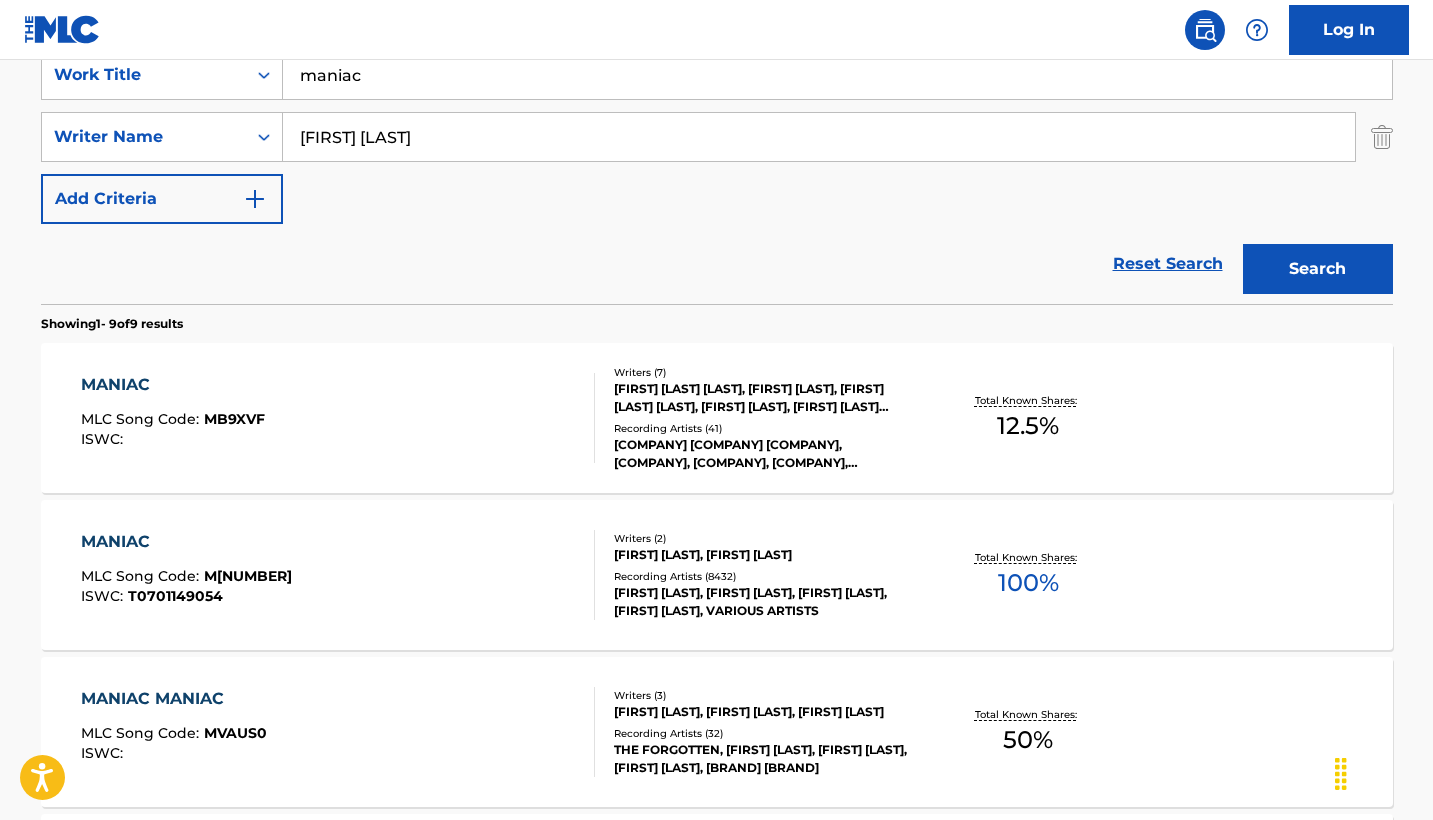 scroll, scrollTop: 454, scrollLeft: 0, axis: vertical 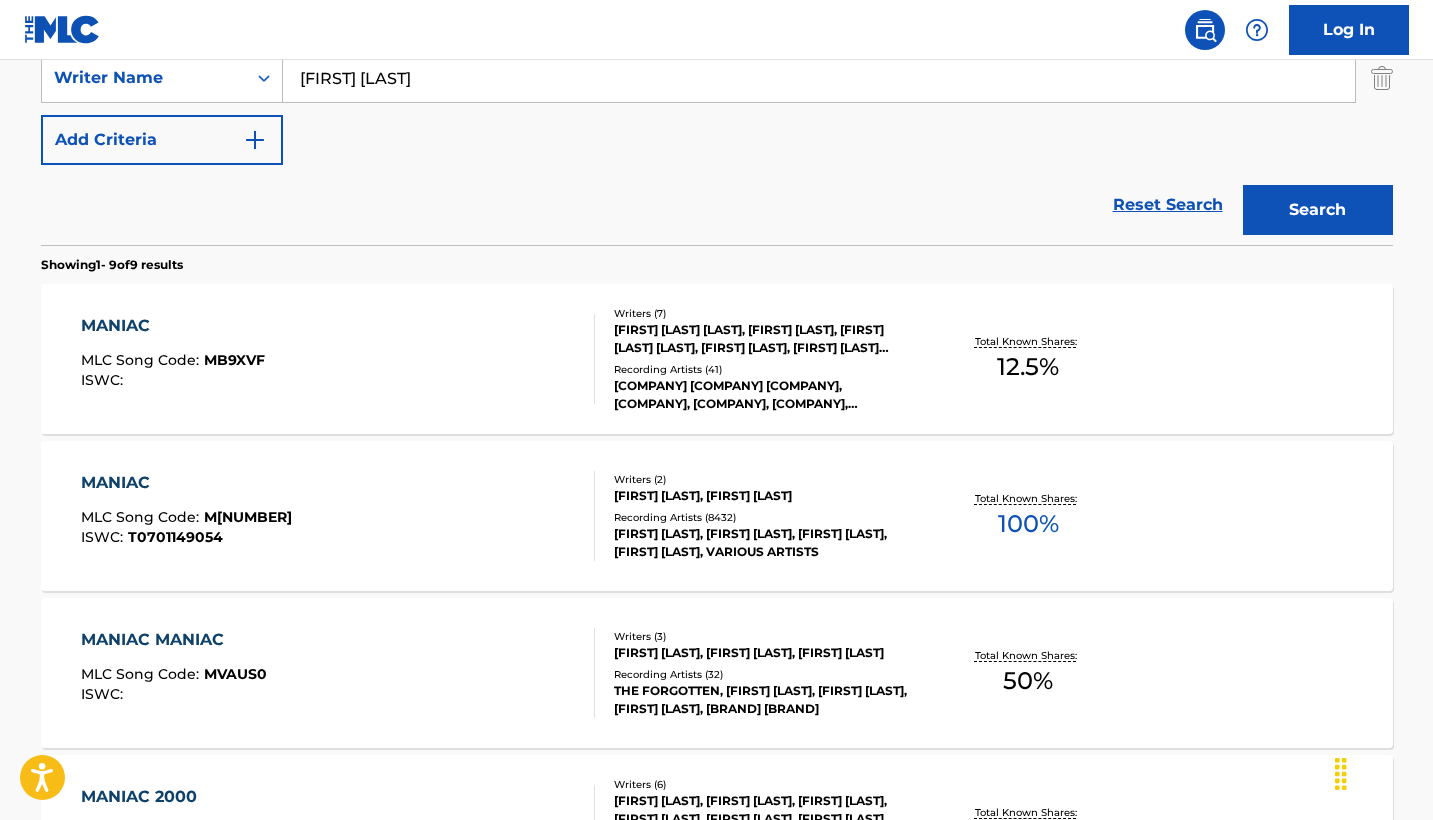 click on "MANIAC MLC Song Code : M16874 ISWC : T0701149054" at bounding box center [338, 516] 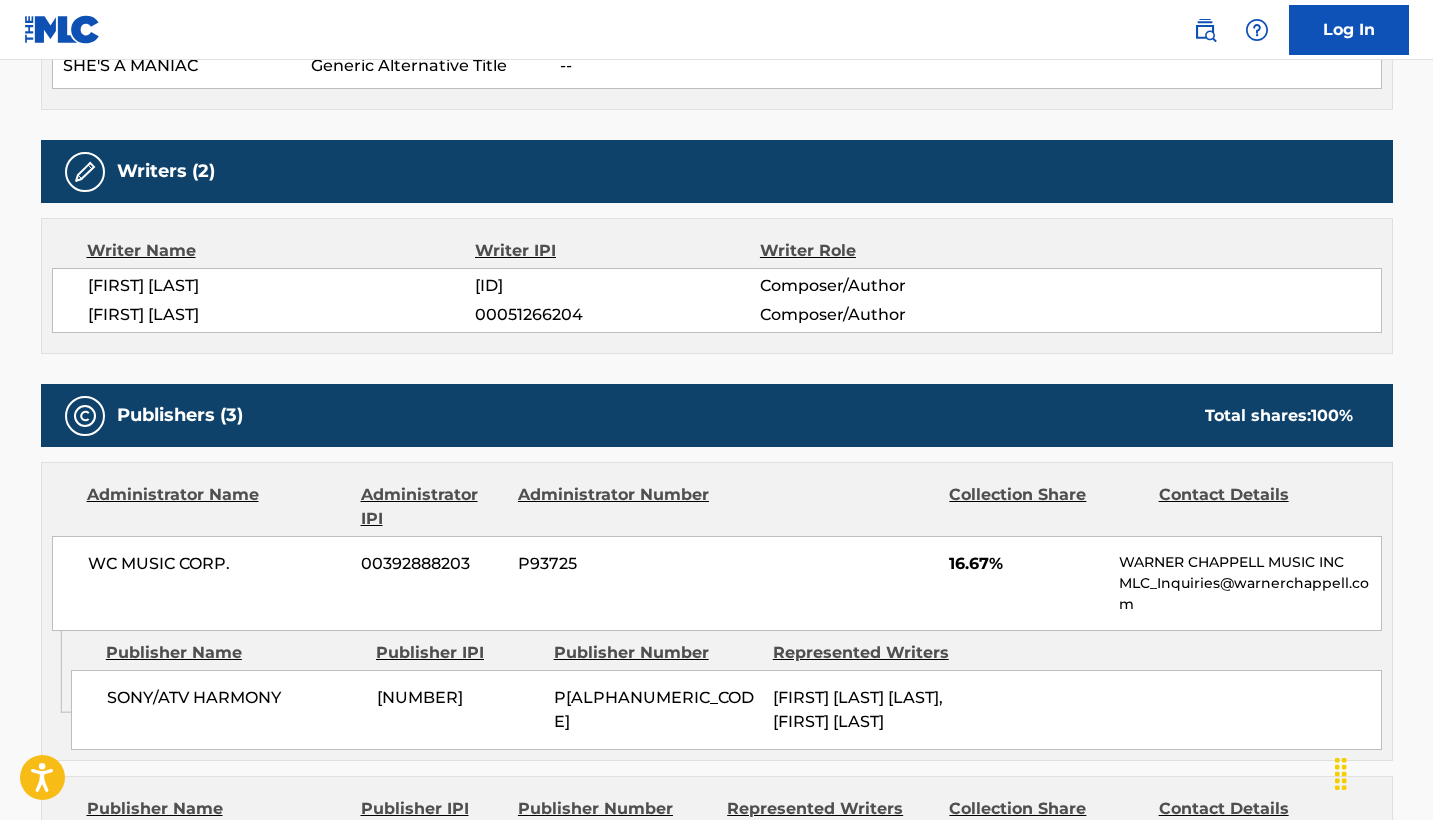scroll, scrollTop: 1081, scrollLeft: 0, axis: vertical 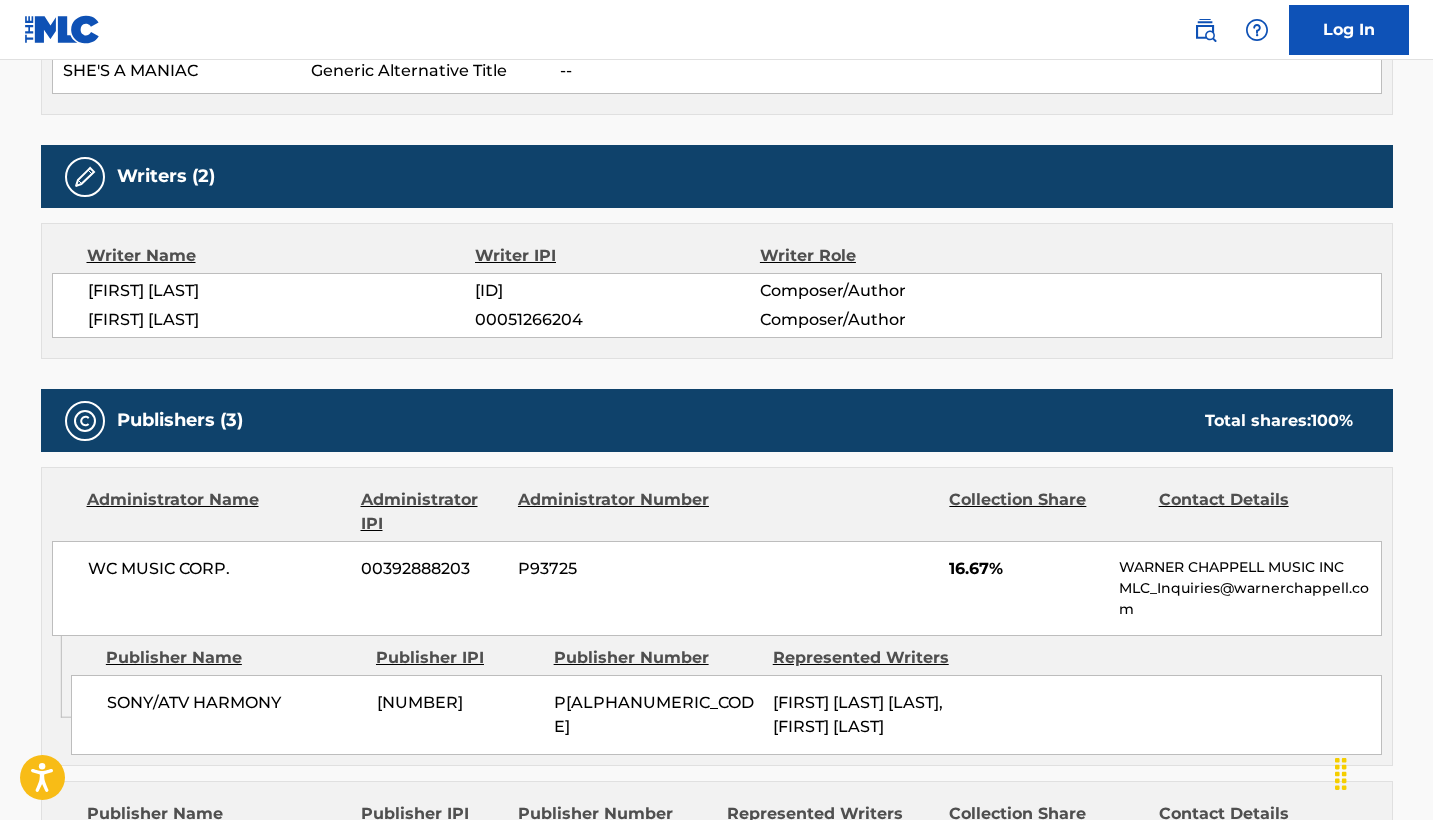 drag, startPoint x: 262, startPoint y: 288, endPoint x: 90, endPoint y: 288, distance: 172 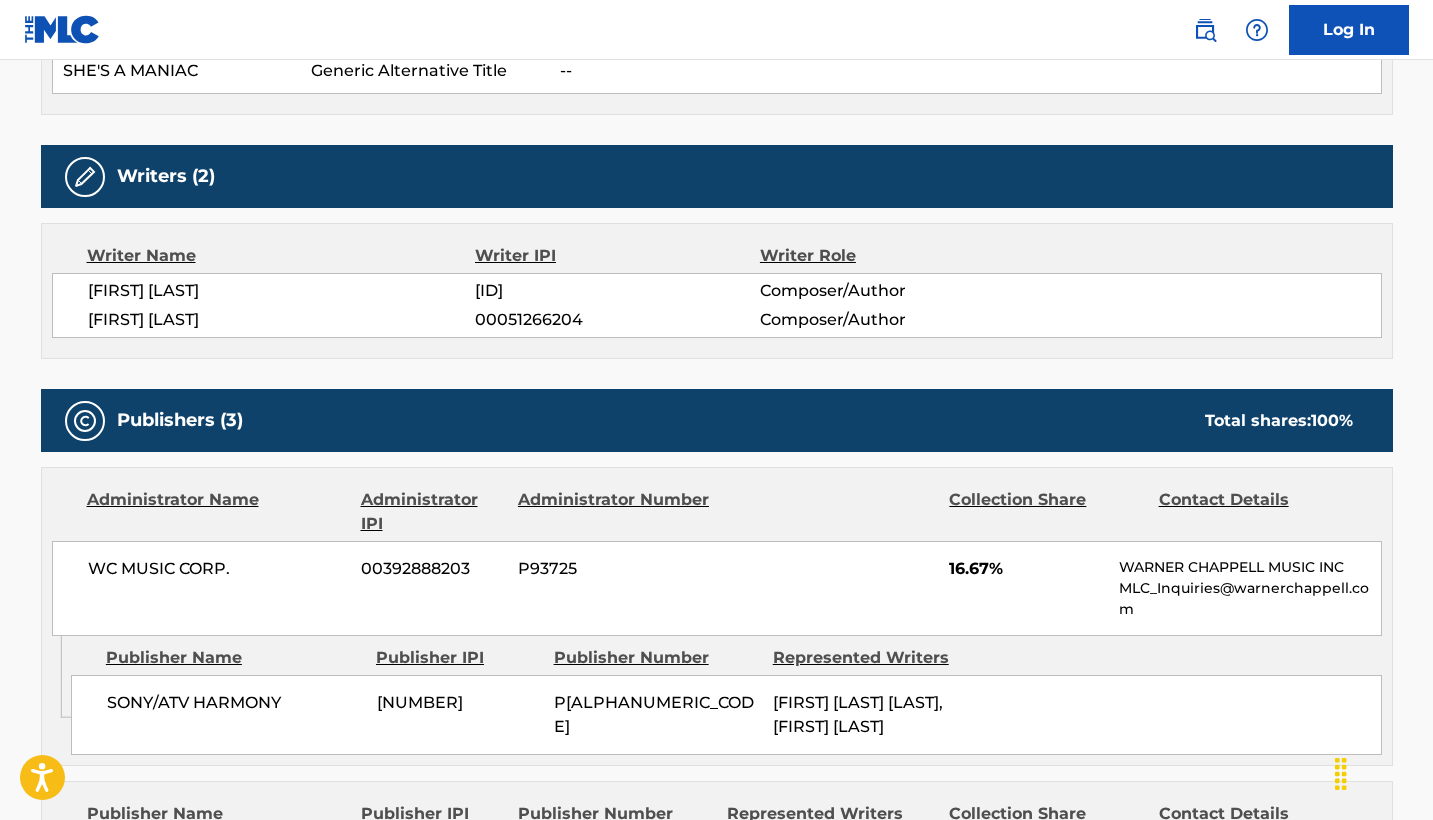 drag, startPoint x: 319, startPoint y: 316, endPoint x: 86, endPoint y: 316, distance: 233 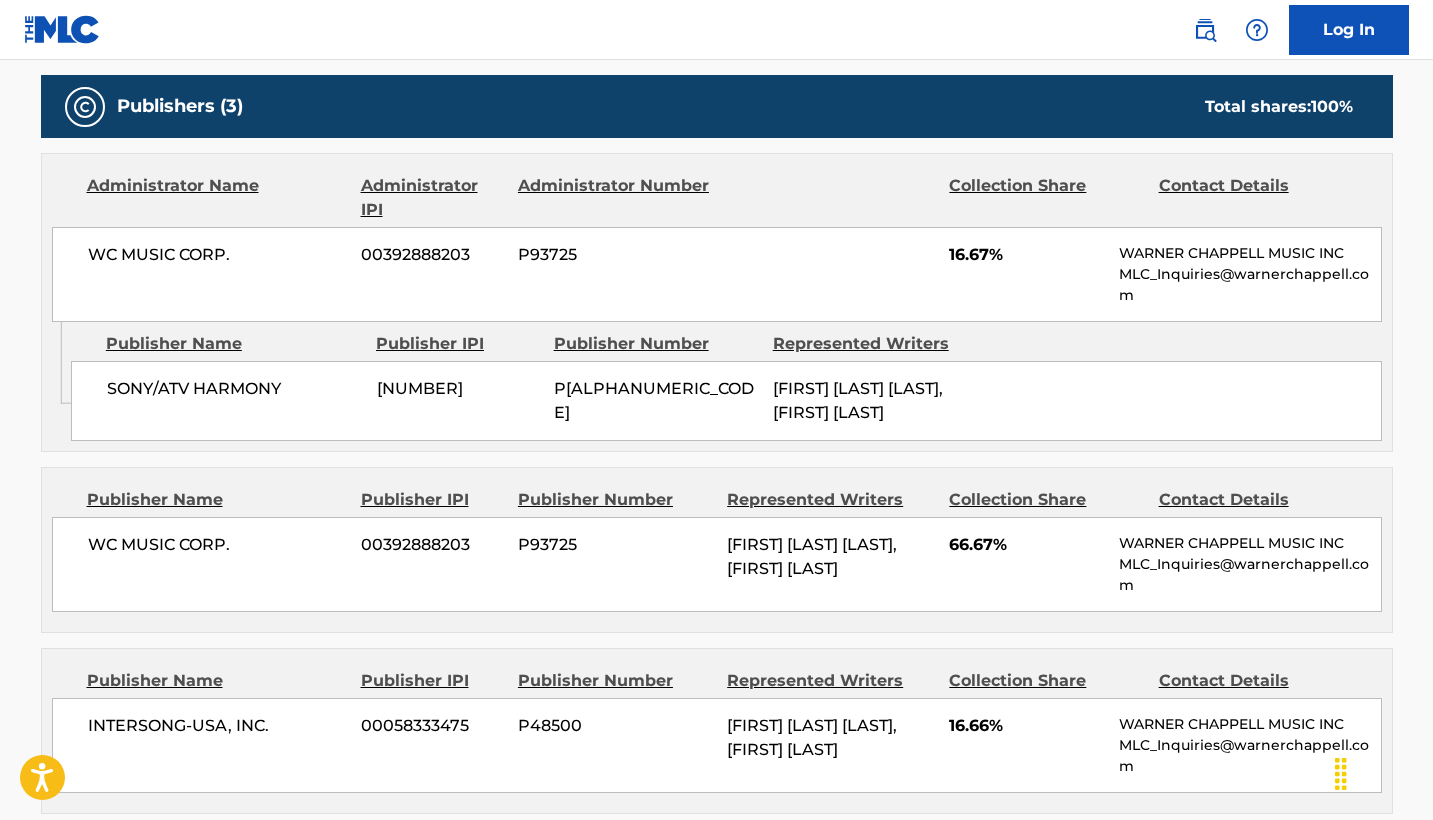 scroll, scrollTop: 1399, scrollLeft: 0, axis: vertical 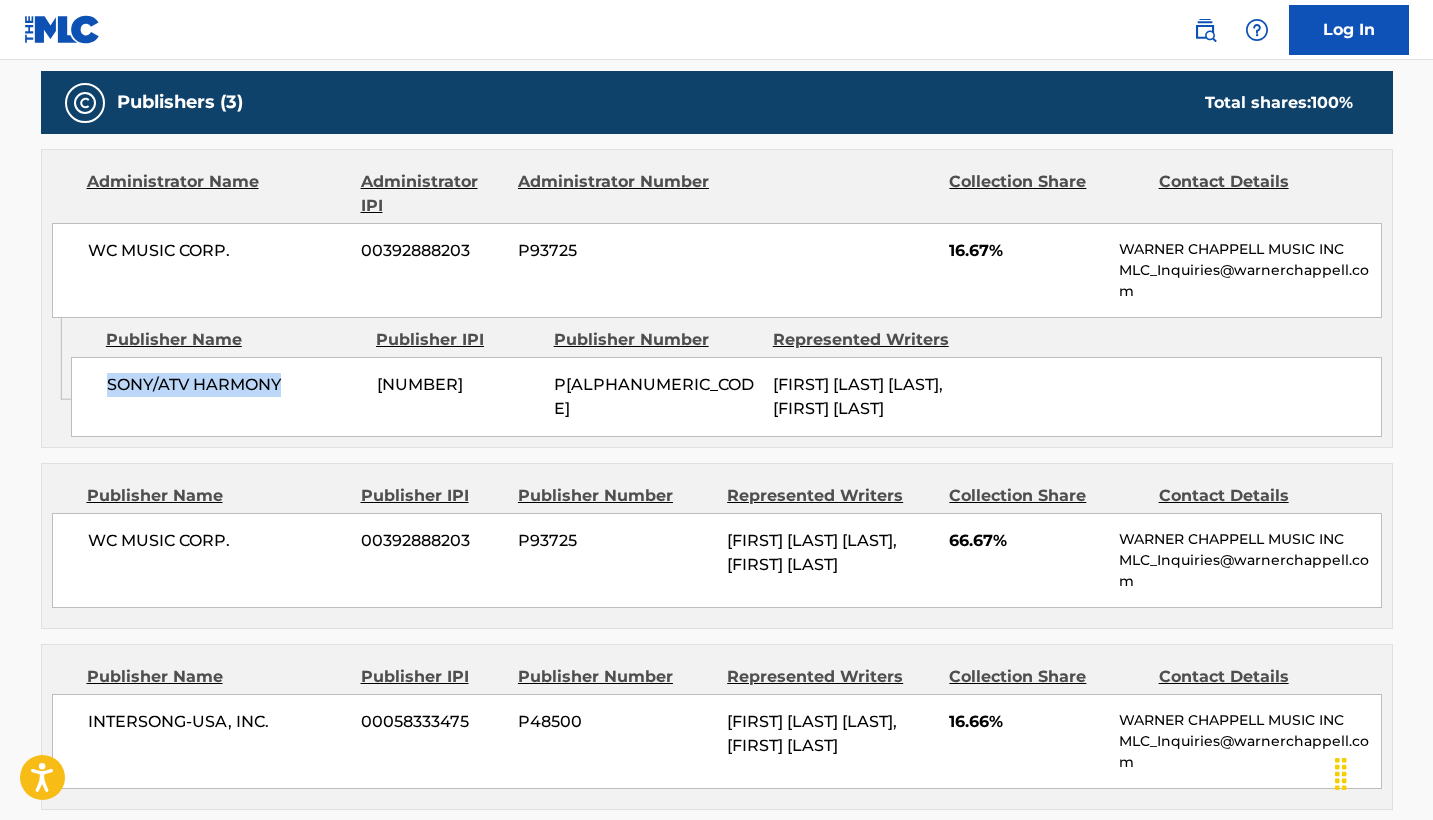 drag, startPoint x: 288, startPoint y: 360, endPoint x: 101, endPoint y: 360, distance: 187 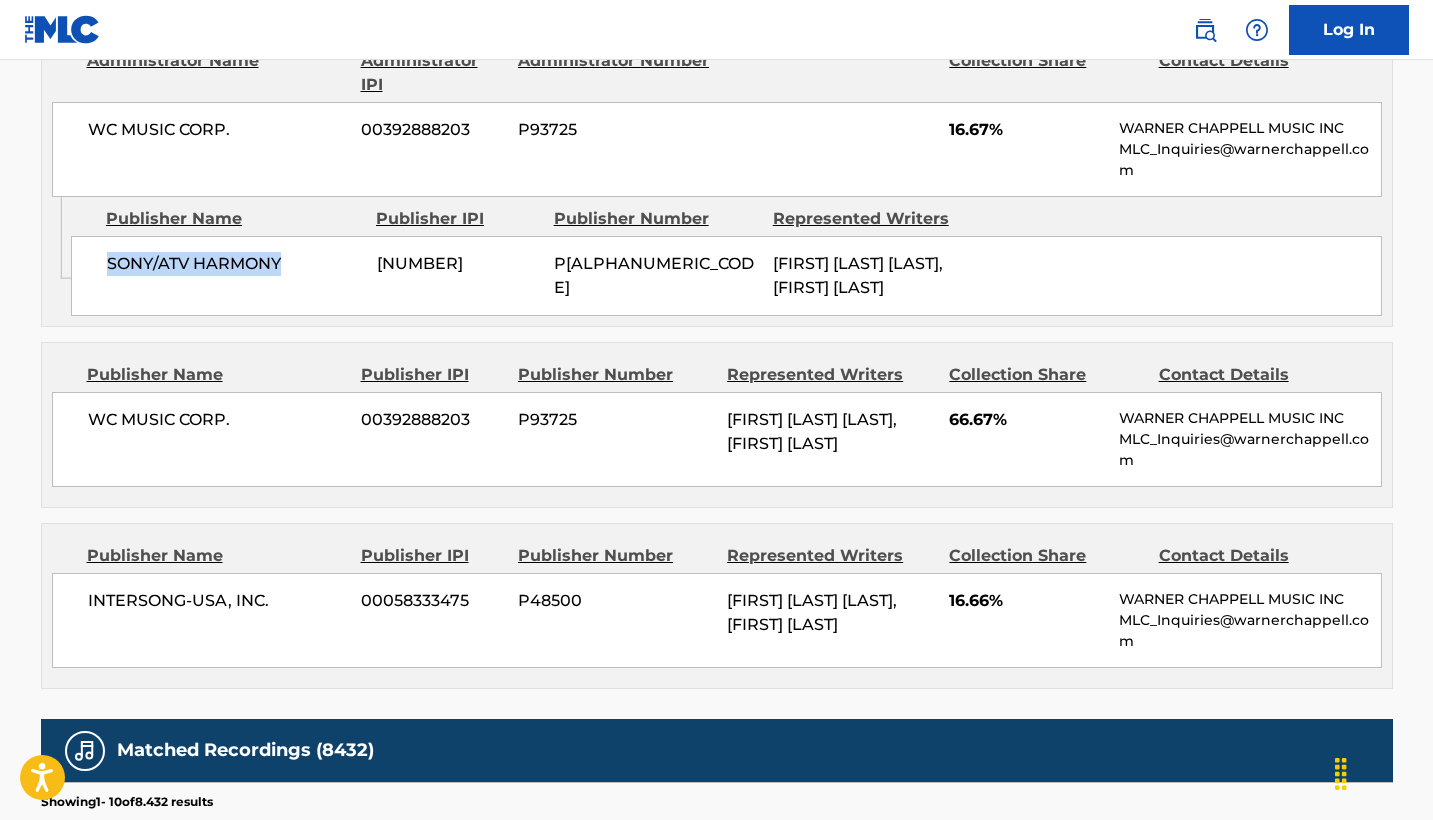 scroll, scrollTop: 1538, scrollLeft: 0, axis: vertical 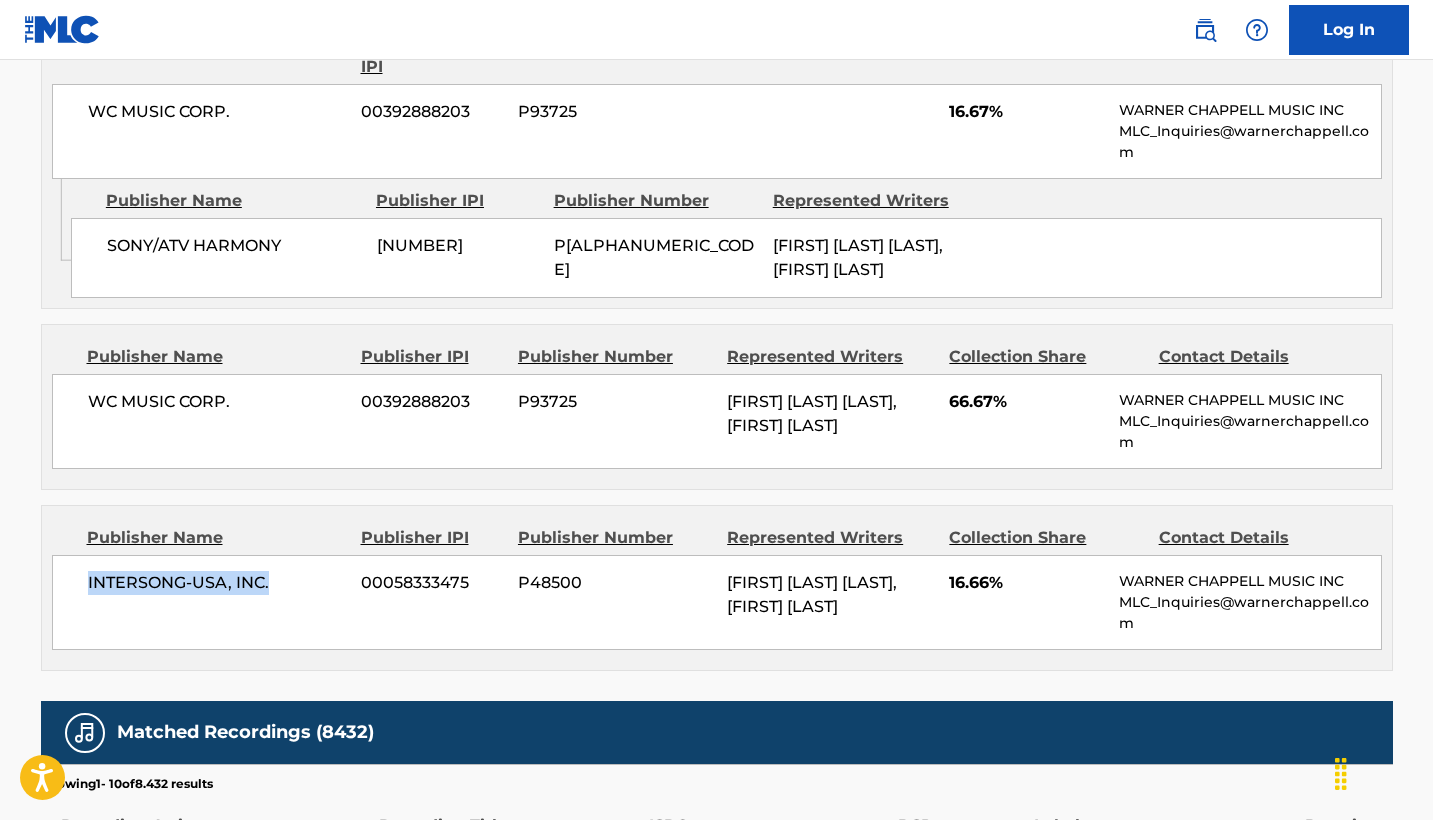 drag, startPoint x: 277, startPoint y: 580, endPoint x: 57, endPoint y: 595, distance: 220.51077 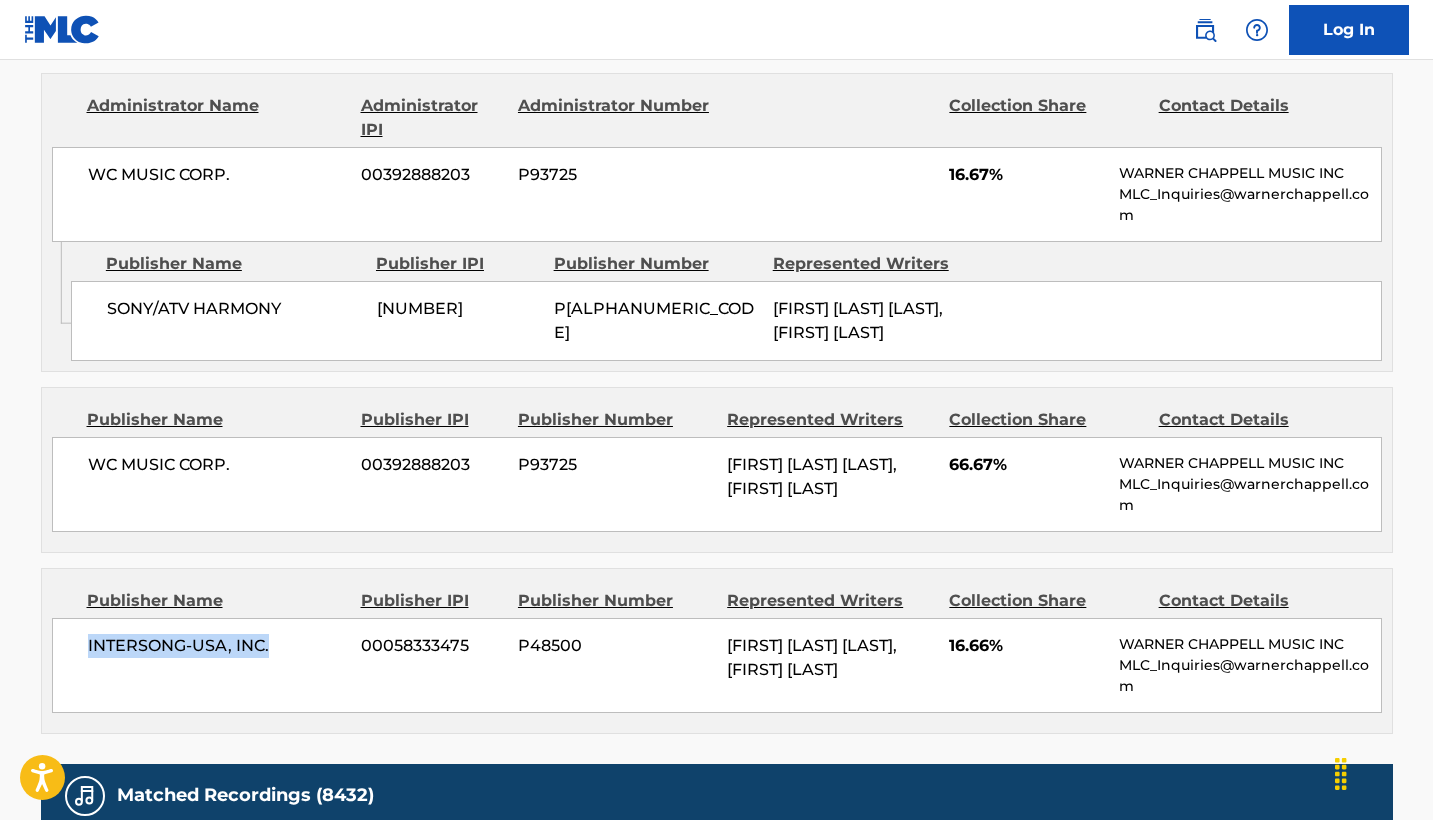 scroll, scrollTop: 1471, scrollLeft: 0, axis: vertical 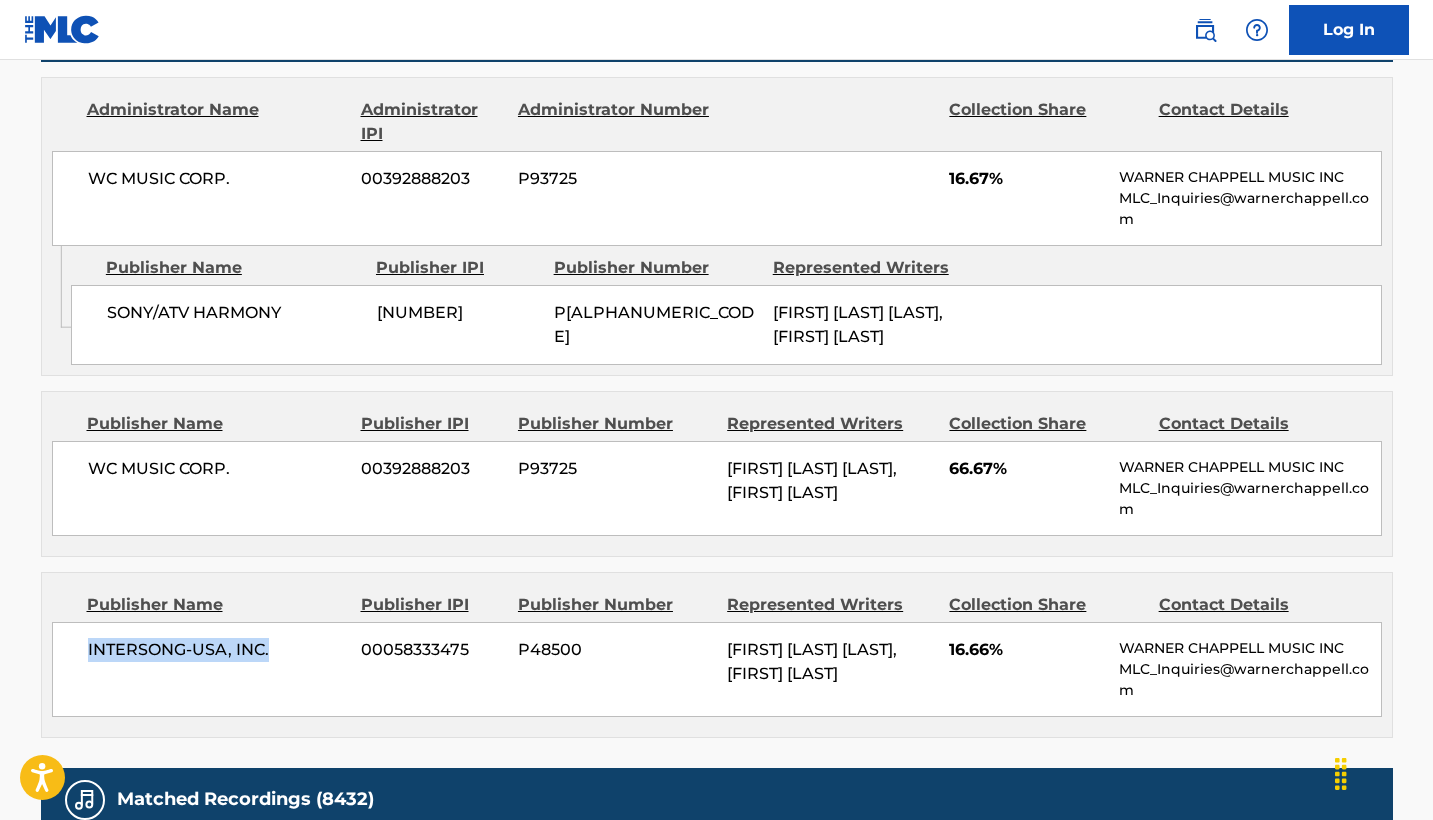 drag, startPoint x: 901, startPoint y: 337, endPoint x: 772, endPoint y: 289, distance: 137.64084 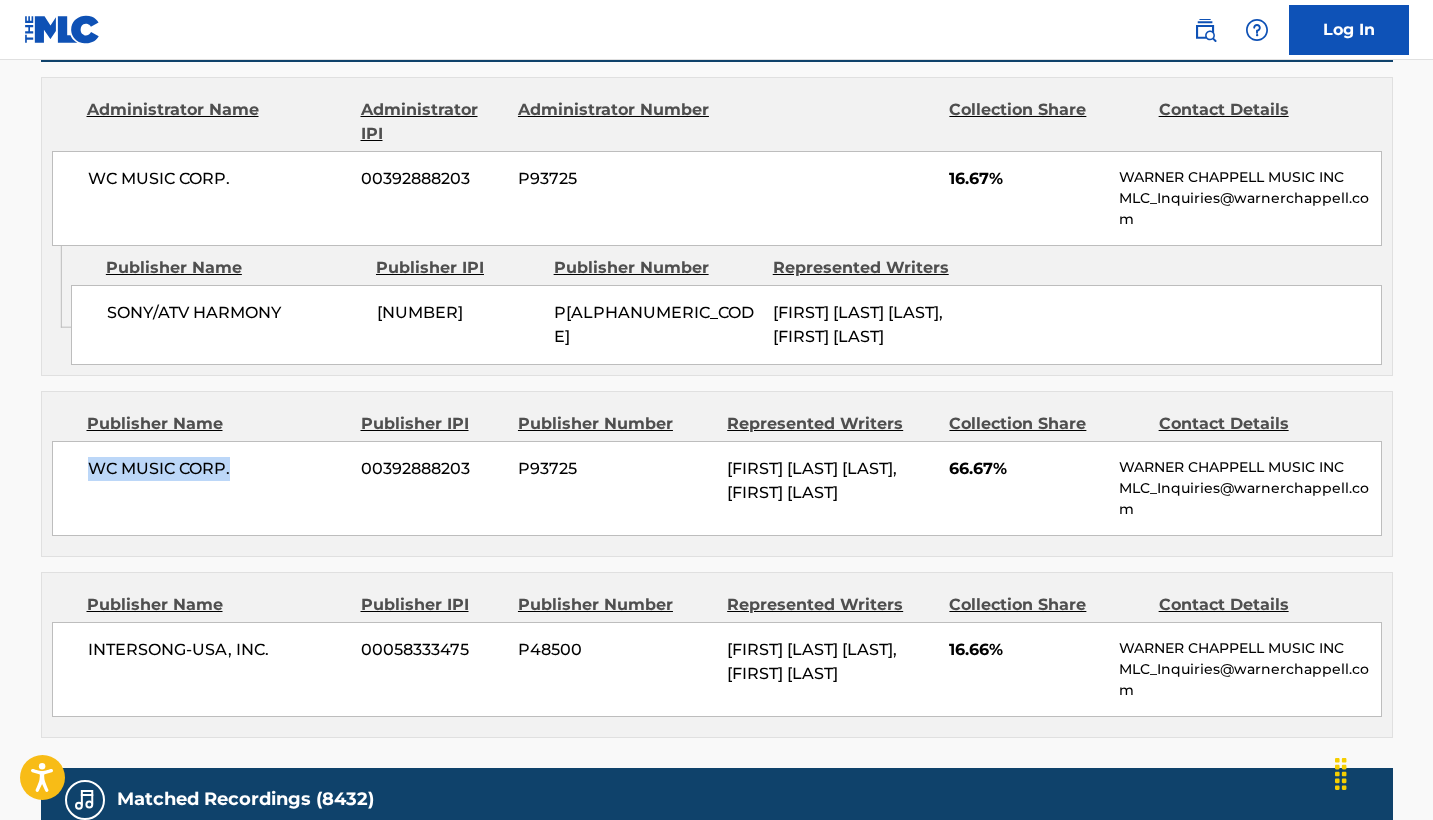 drag, startPoint x: 237, startPoint y: 470, endPoint x: 9, endPoint y: 470, distance: 228 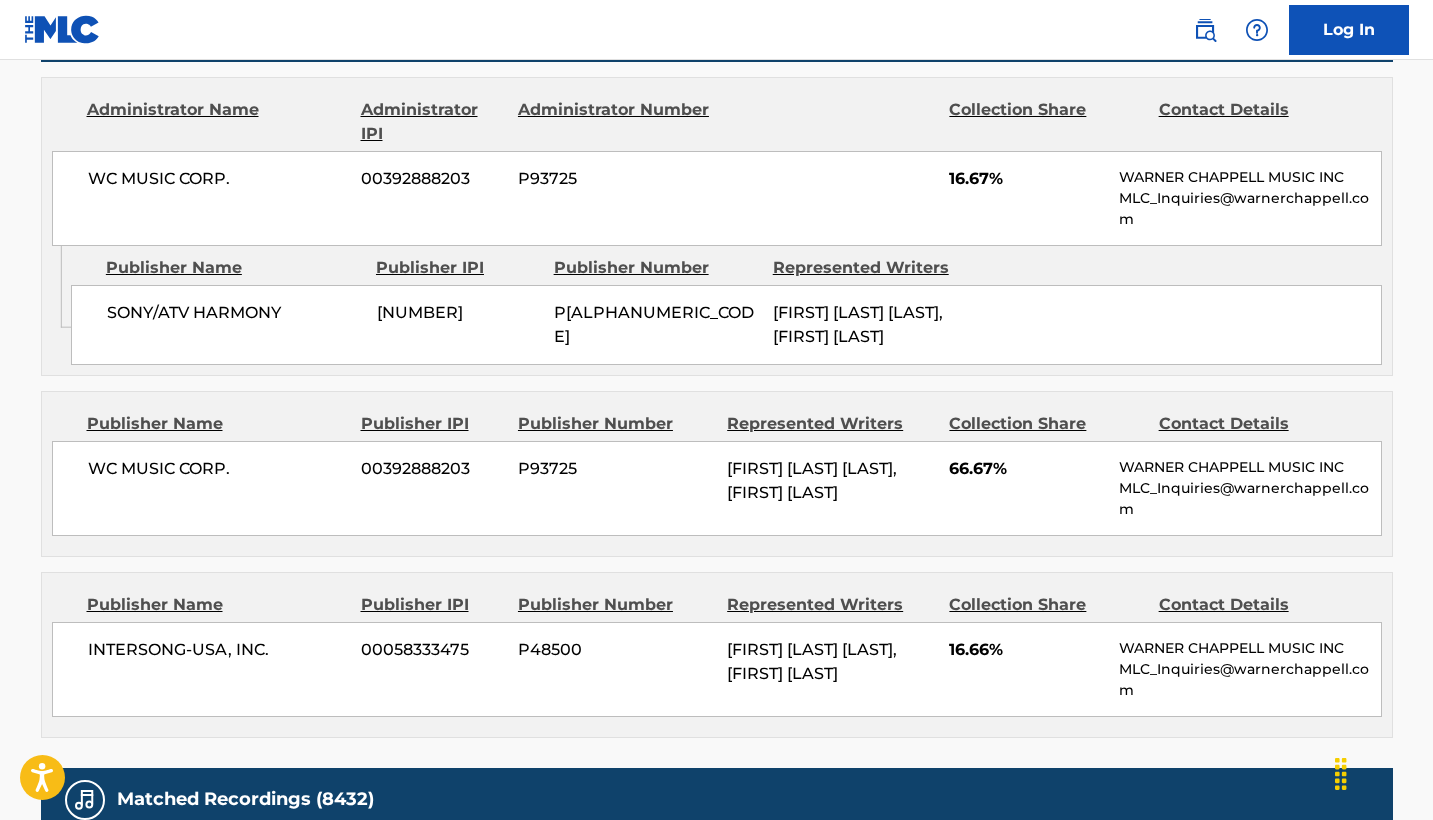 click on "WC MUSIC CORP. 00392888203 P93725 DENNIS JOSEPH MATKOSKY, MICHAEL SEMBELLO 66.67% WARNER CHAPPELL MUSIC INC MLC_Inquiries@warnerchappell.com" at bounding box center (717, 488) 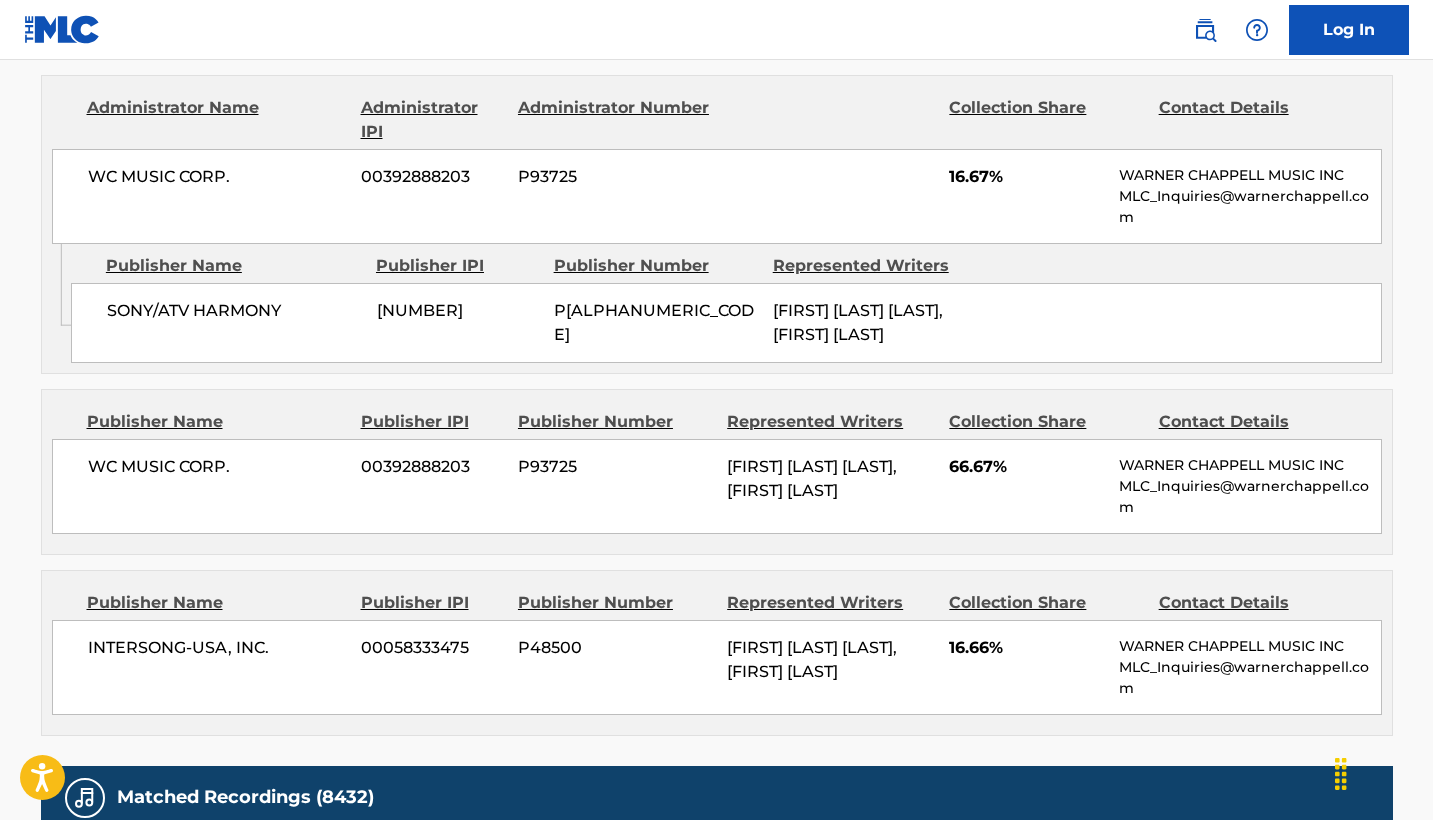 scroll, scrollTop: 1505, scrollLeft: 0, axis: vertical 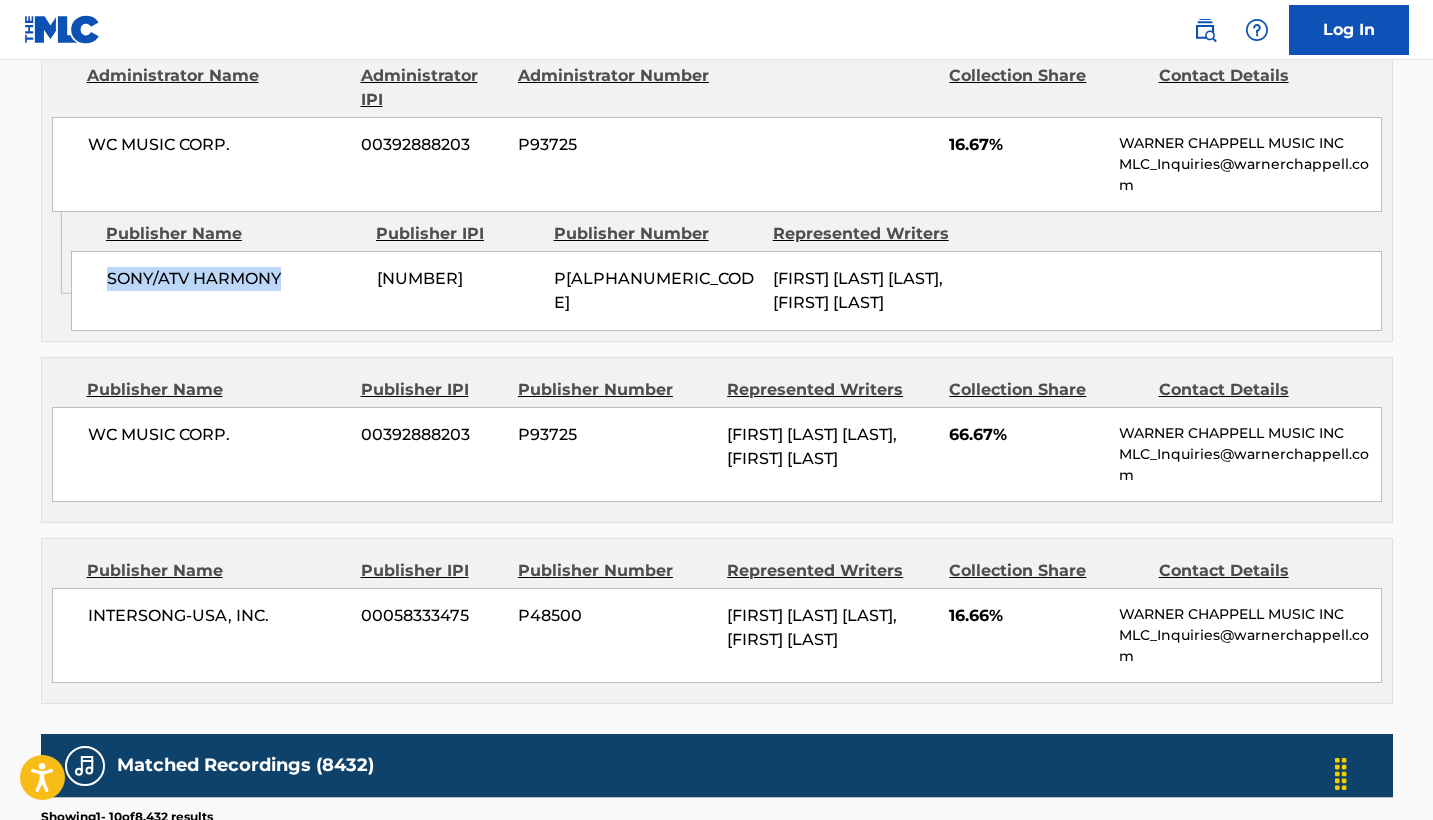 drag, startPoint x: 286, startPoint y: 244, endPoint x: 108, endPoint y: 262, distance: 178.90779 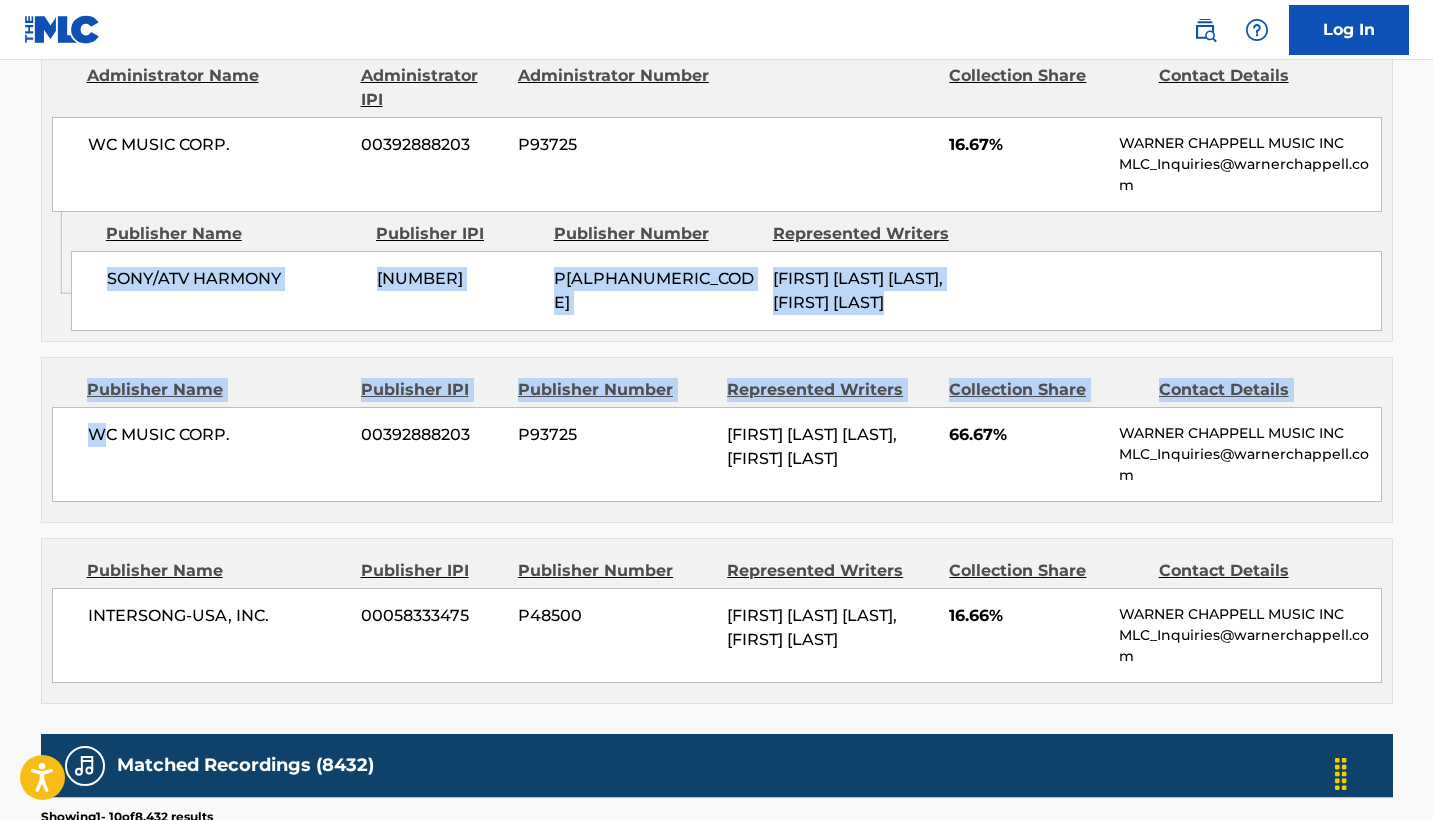 drag, startPoint x: 240, startPoint y: 433, endPoint x: 108, endPoint y: 433, distance: 132 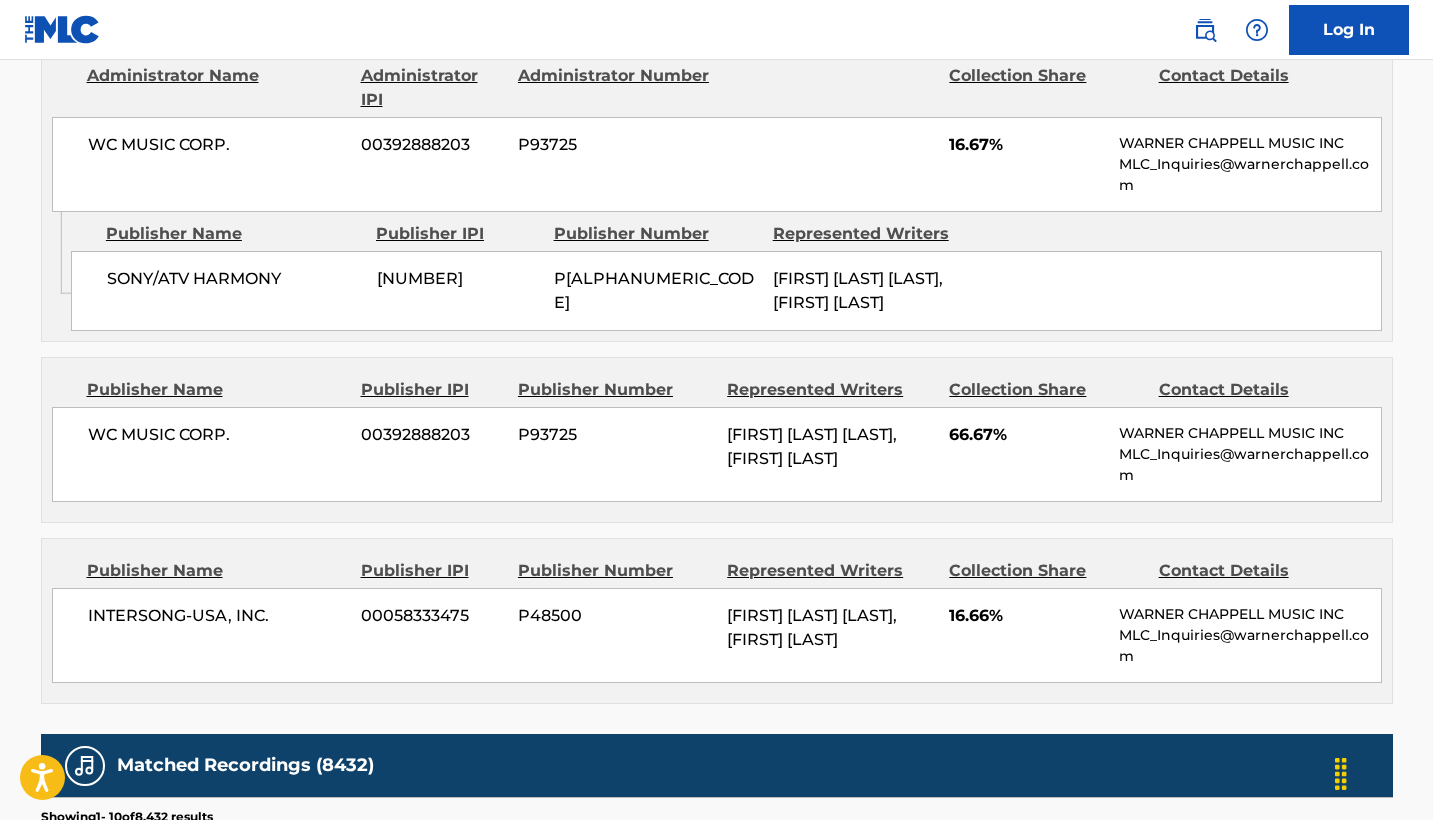 click on "SONY/ATV HARMONY 00537275340 P3908A DENNIS JOSEPH MATKOSKY, MICHAEL SEMBELLO" at bounding box center [726, 291] 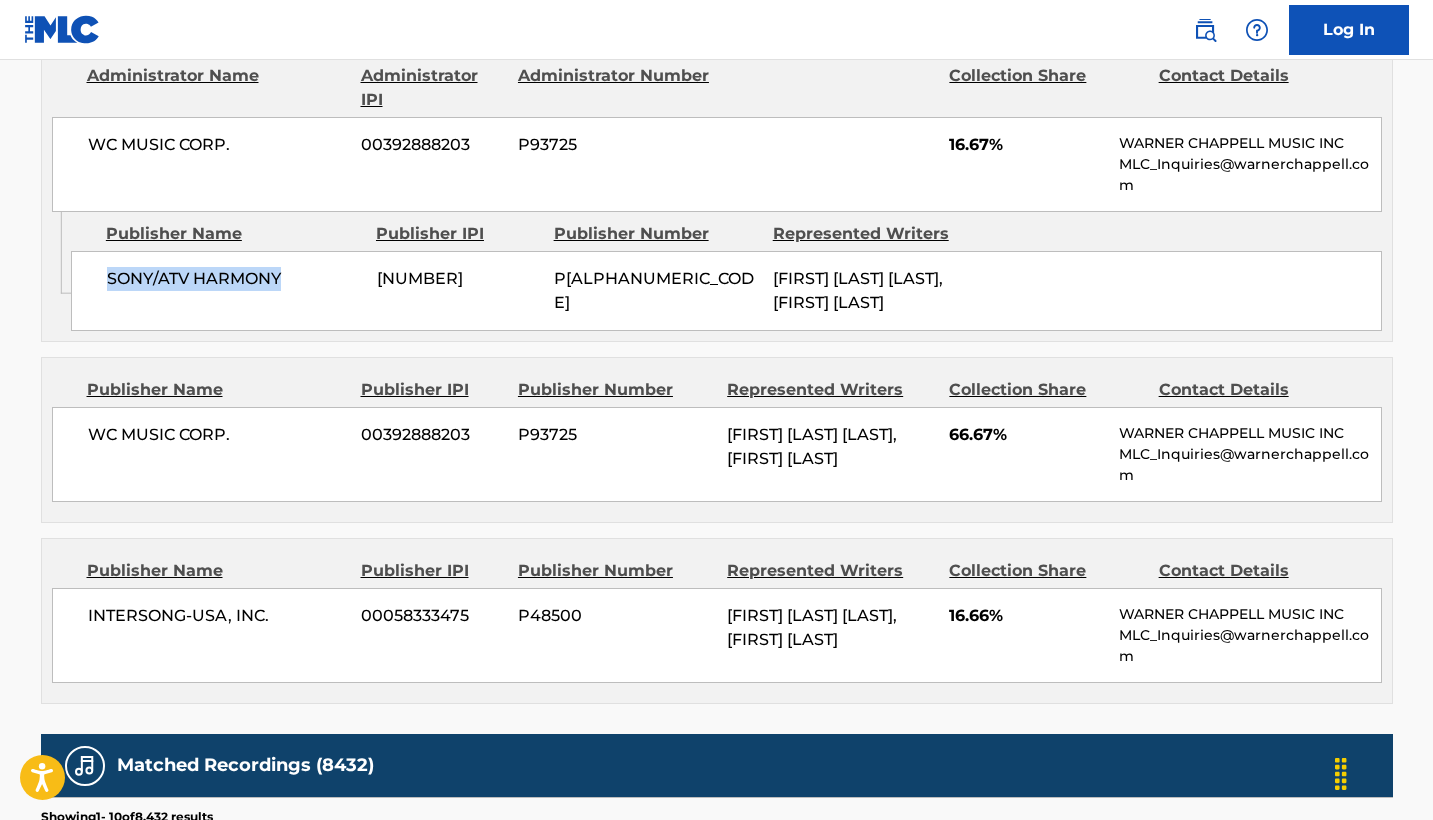drag, startPoint x: 282, startPoint y: 257, endPoint x: 94, endPoint y: 258, distance: 188.00266 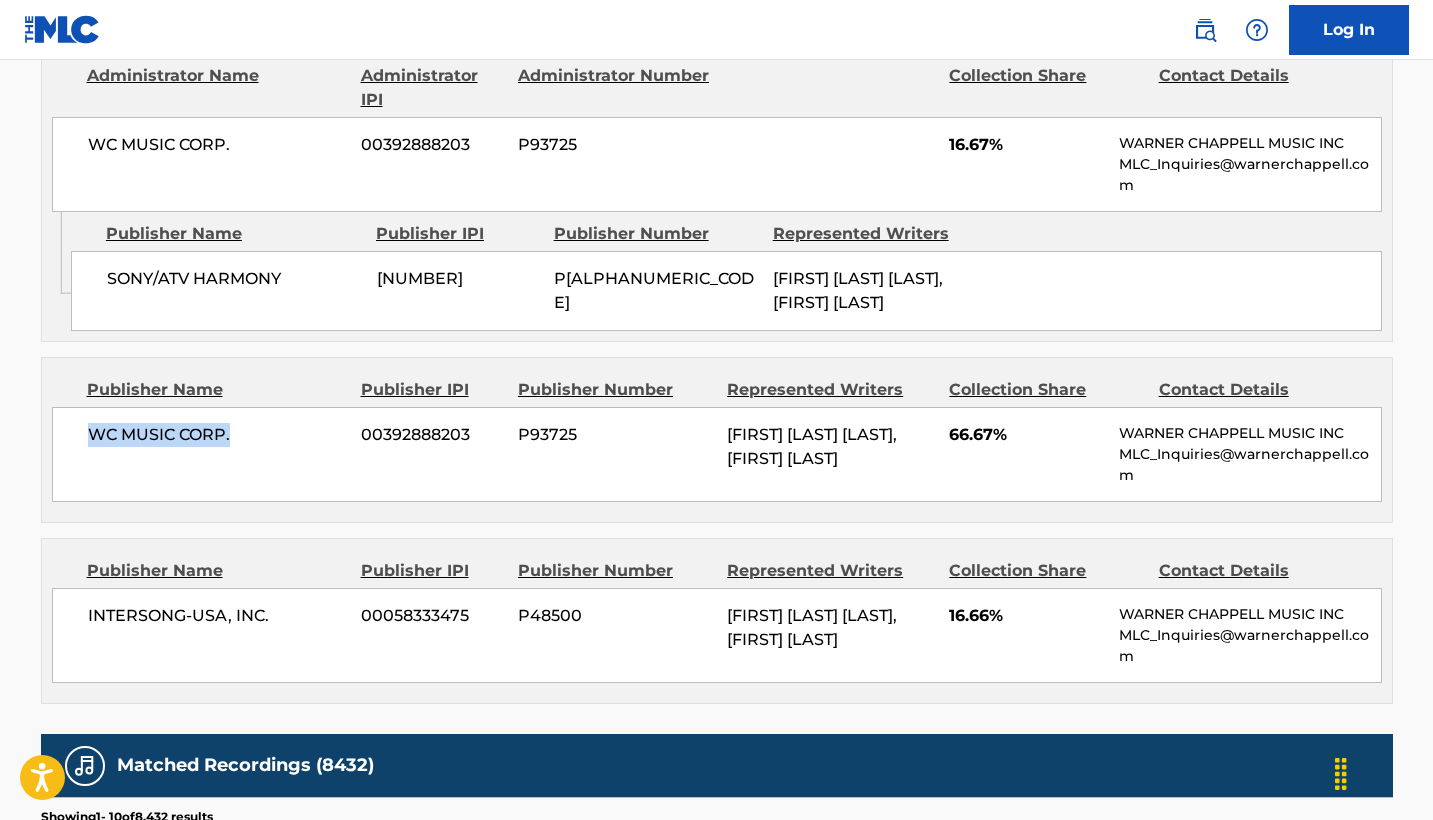 drag, startPoint x: 237, startPoint y: 441, endPoint x: 92, endPoint y: 441, distance: 145 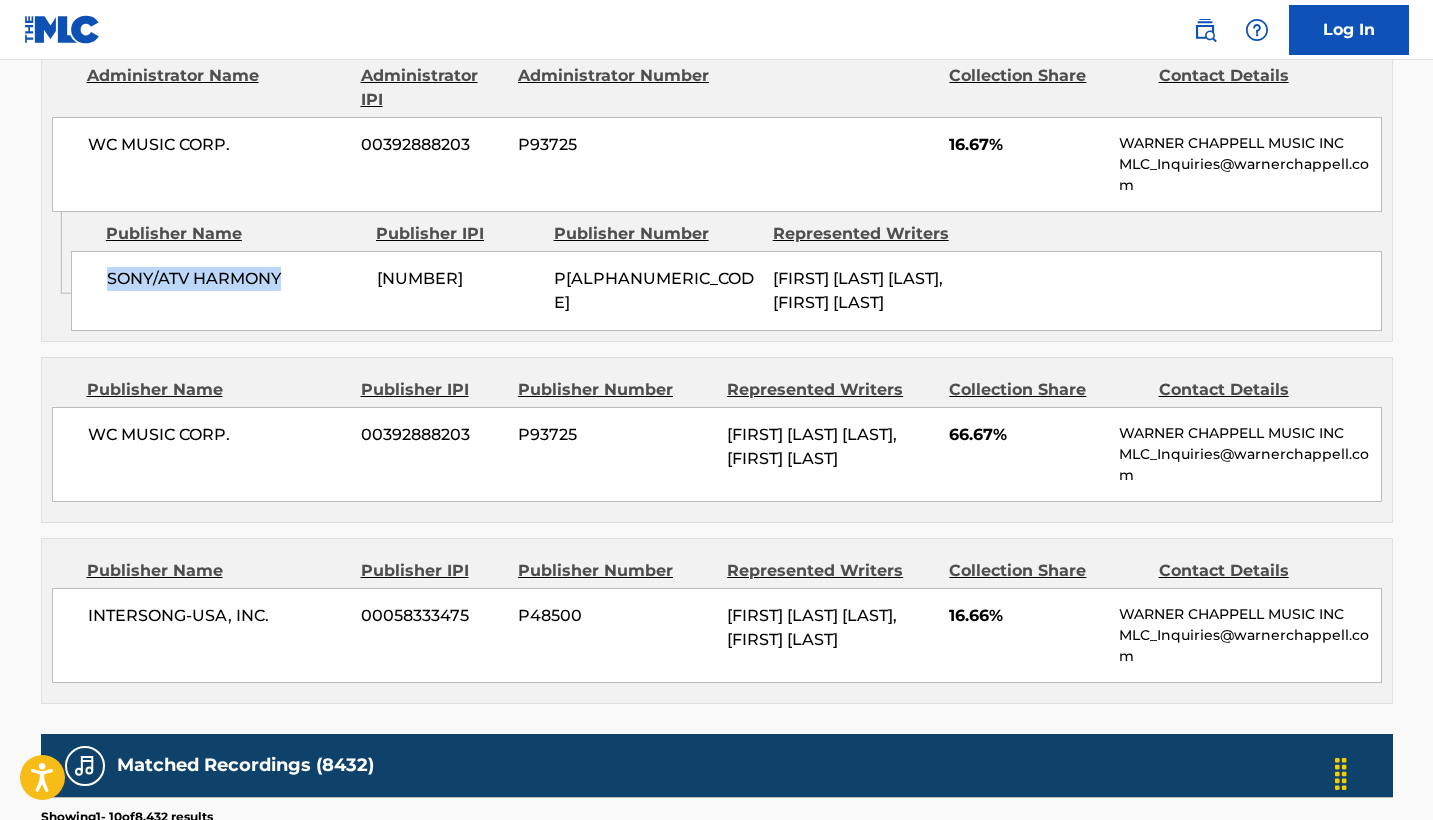 drag, startPoint x: 287, startPoint y: 251, endPoint x: 100, endPoint y: 253, distance: 187.0107 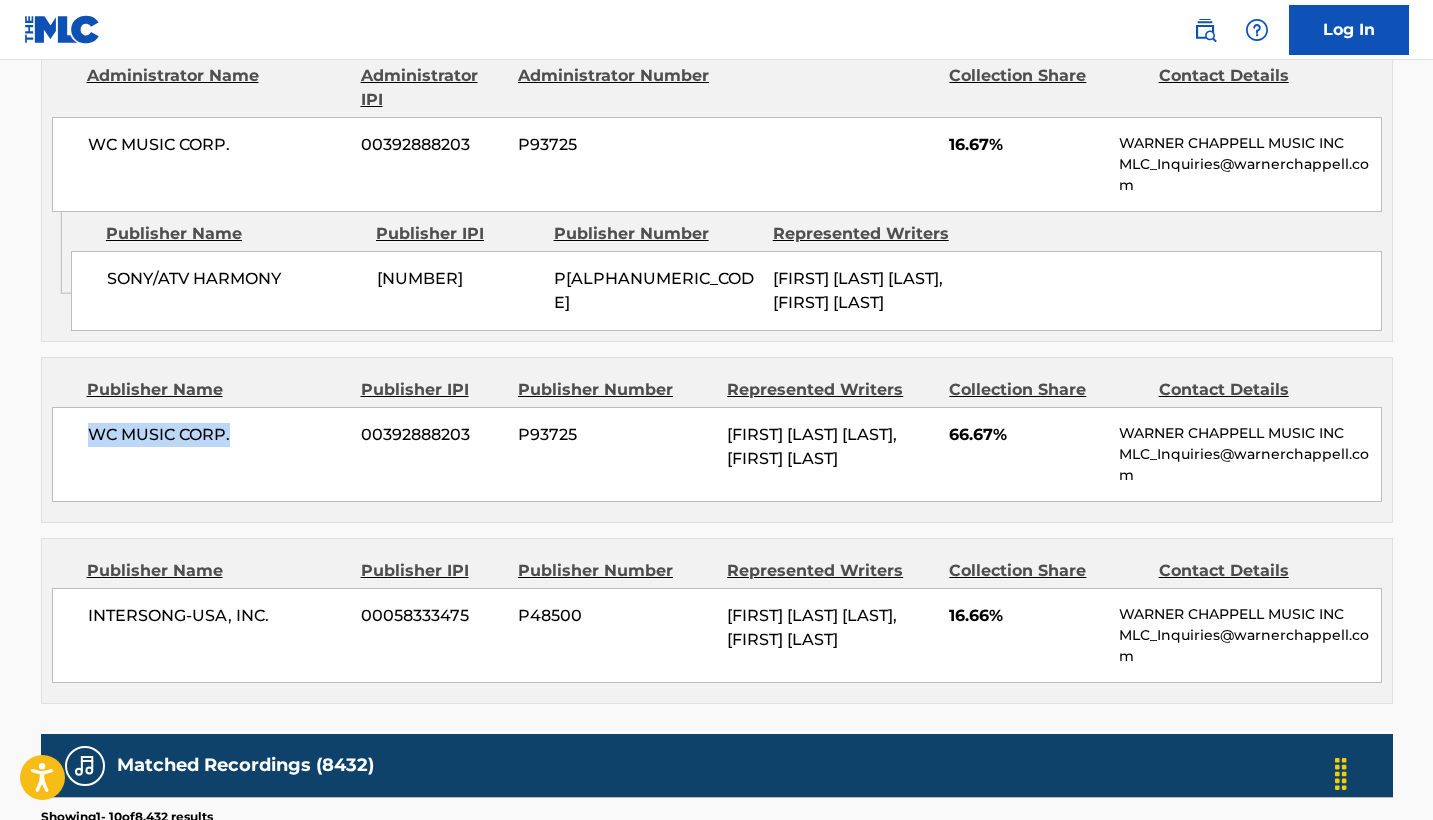 drag, startPoint x: 231, startPoint y: 429, endPoint x: 59, endPoint y: 429, distance: 172 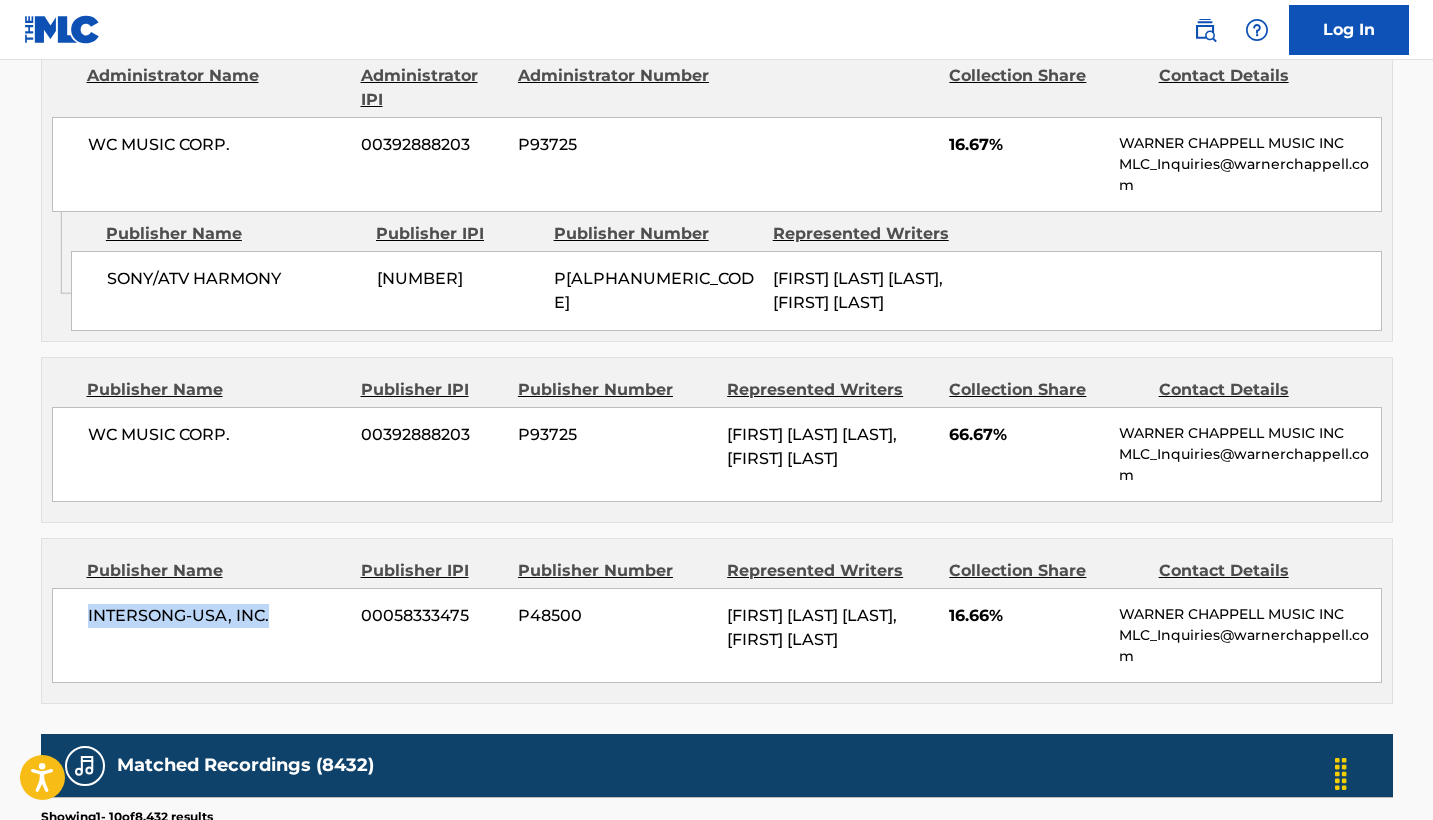 drag, startPoint x: 282, startPoint y: 625, endPoint x: 72, endPoint y: 624, distance: 210.00238 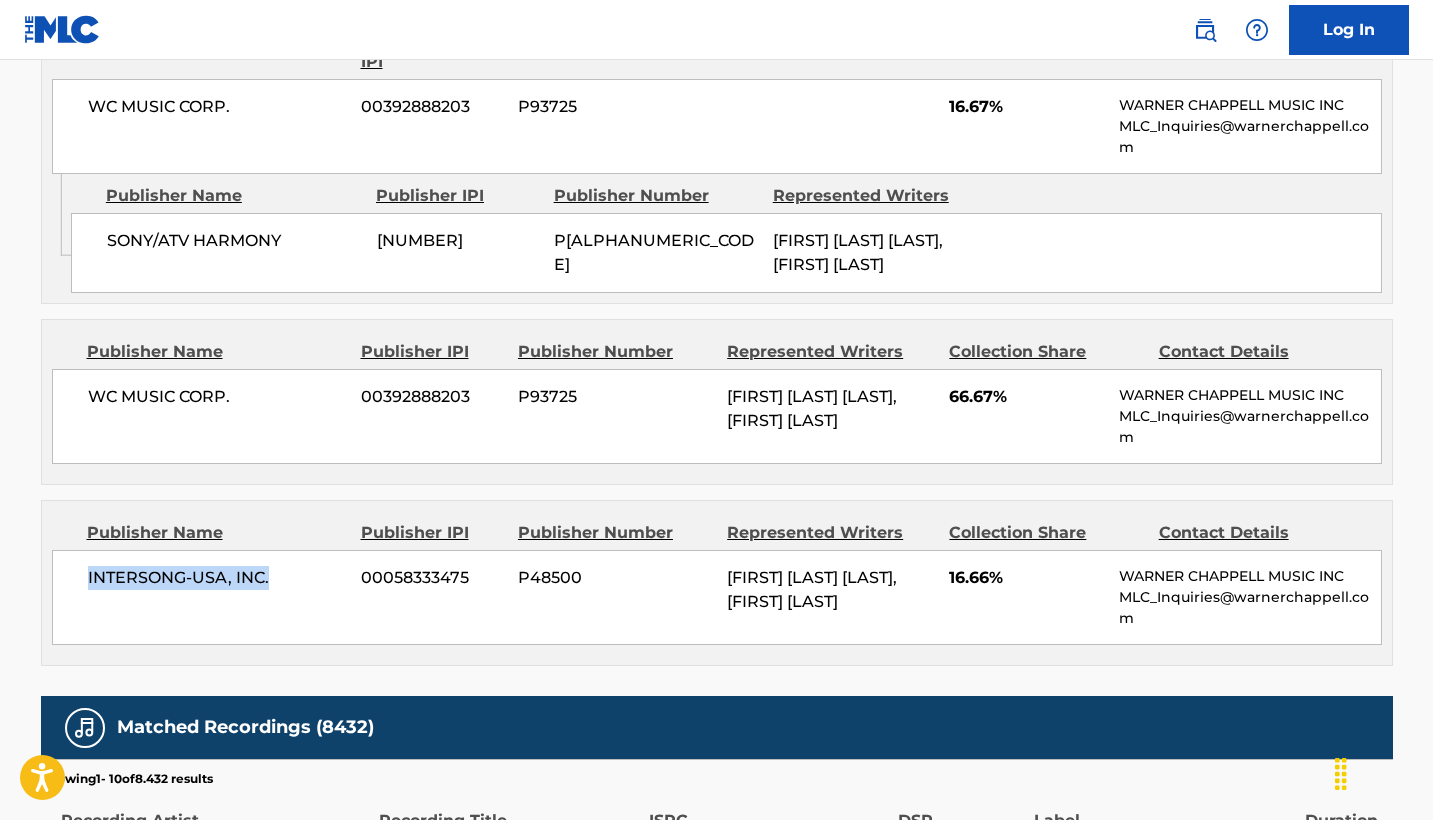 scroll, scrollTop: 1561, scrollLeft: 0, axis: vertical 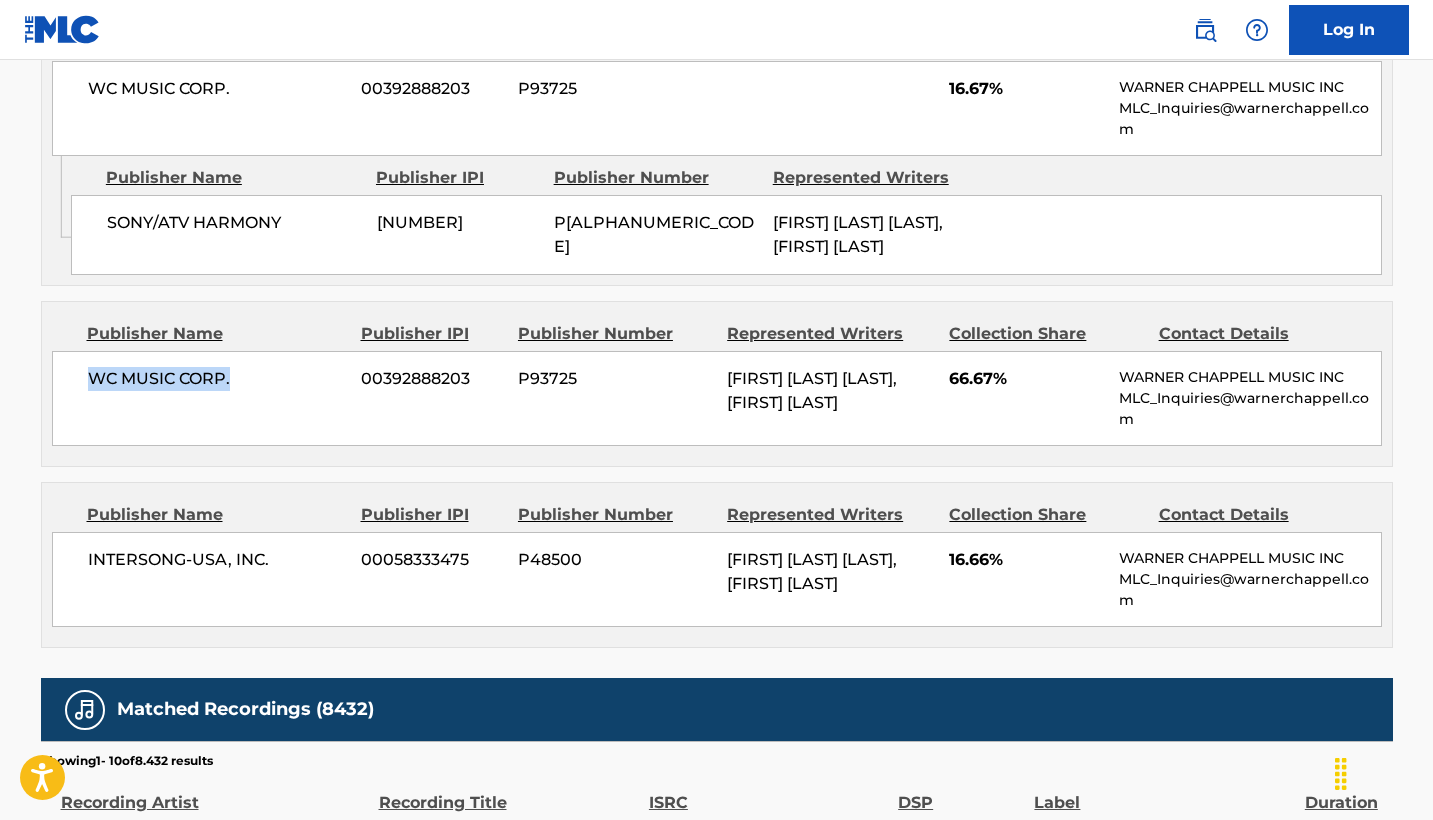 drag, startPoint x: 269, startPoint y: 376, endPoint x: 72, endPoint y: 379, distance: 197.02284 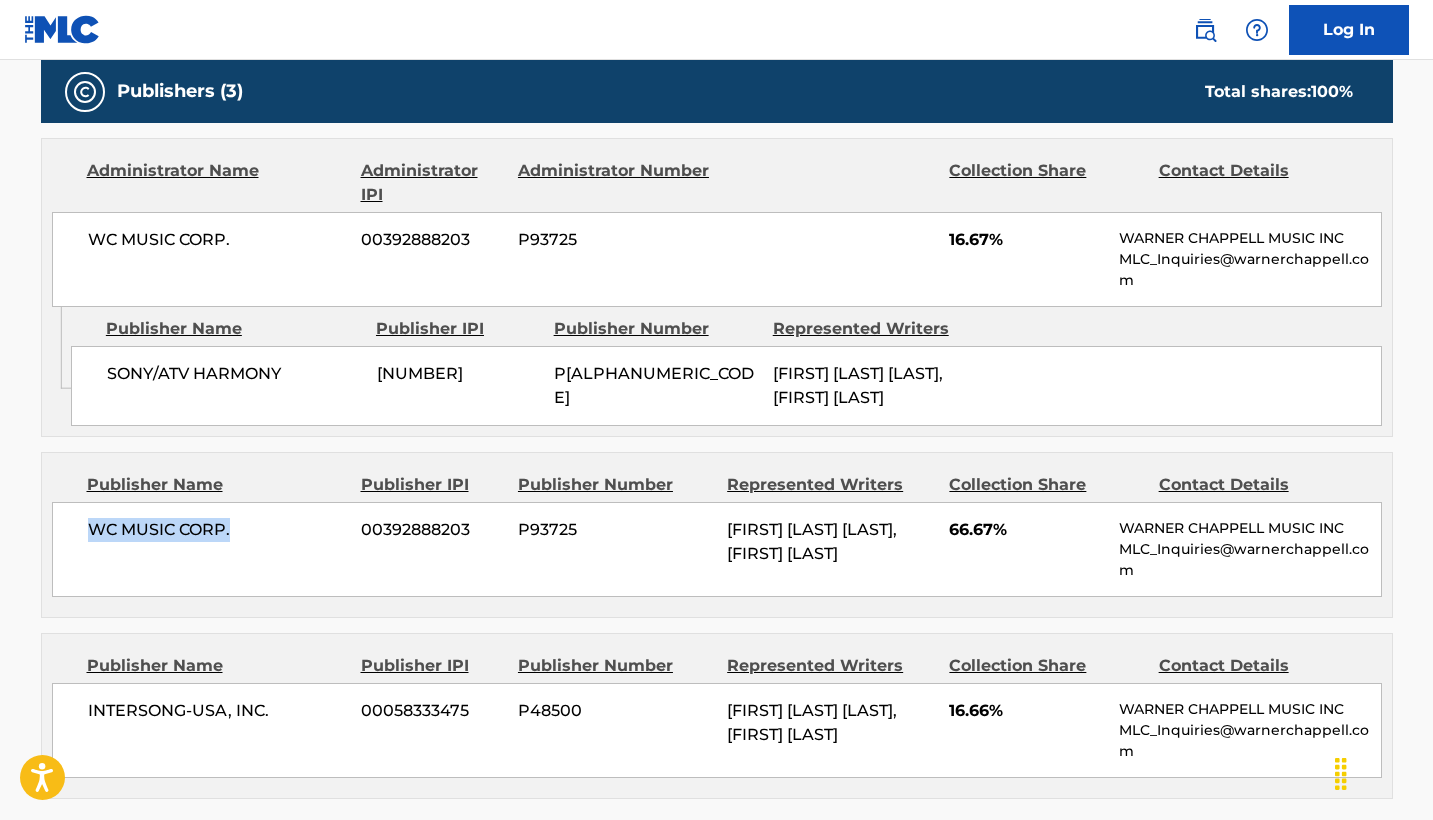 click at bounding box center [1205, 30] 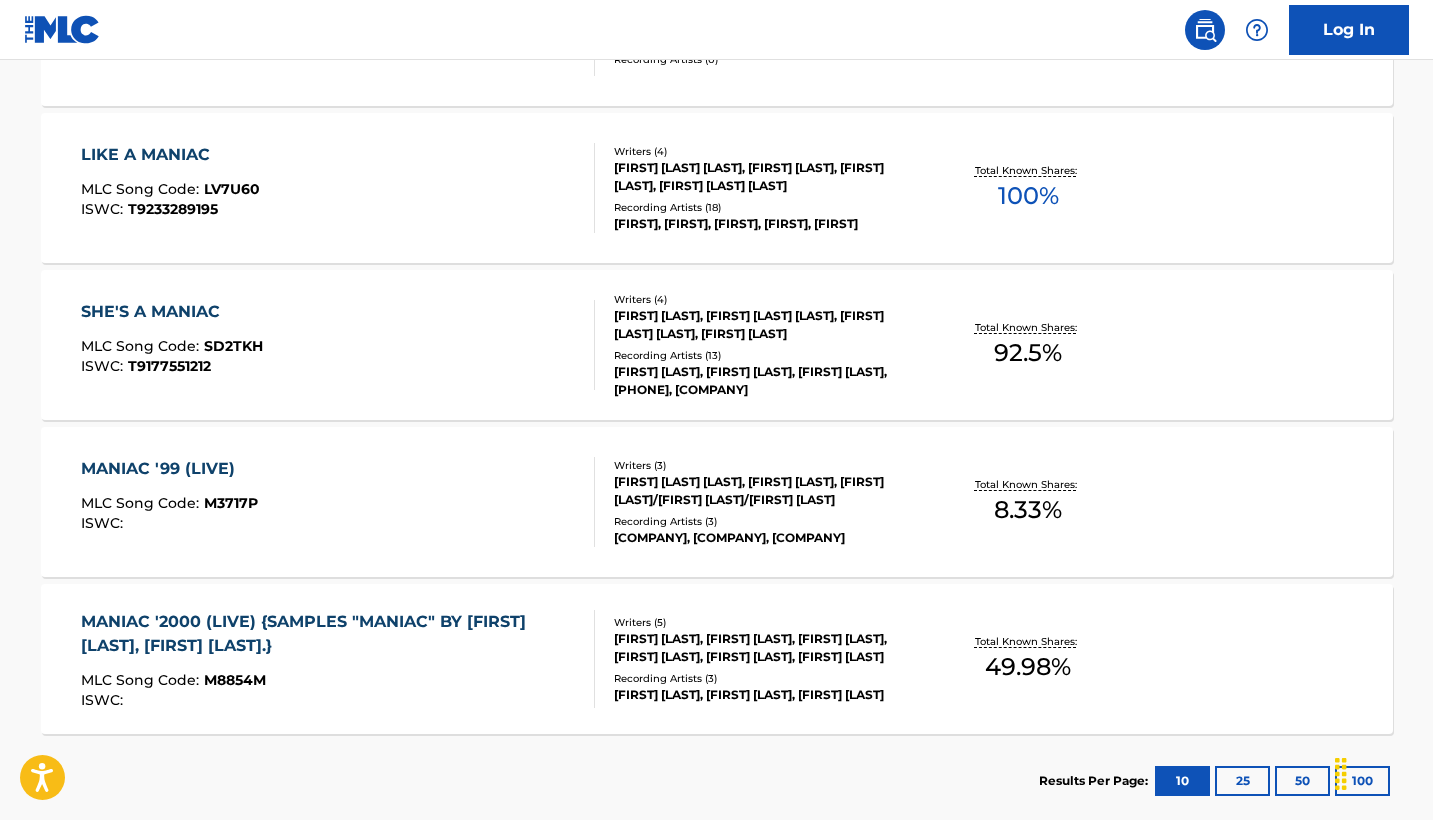 scroll, scrollTop: 0, scrollLeft: 0, axis: both 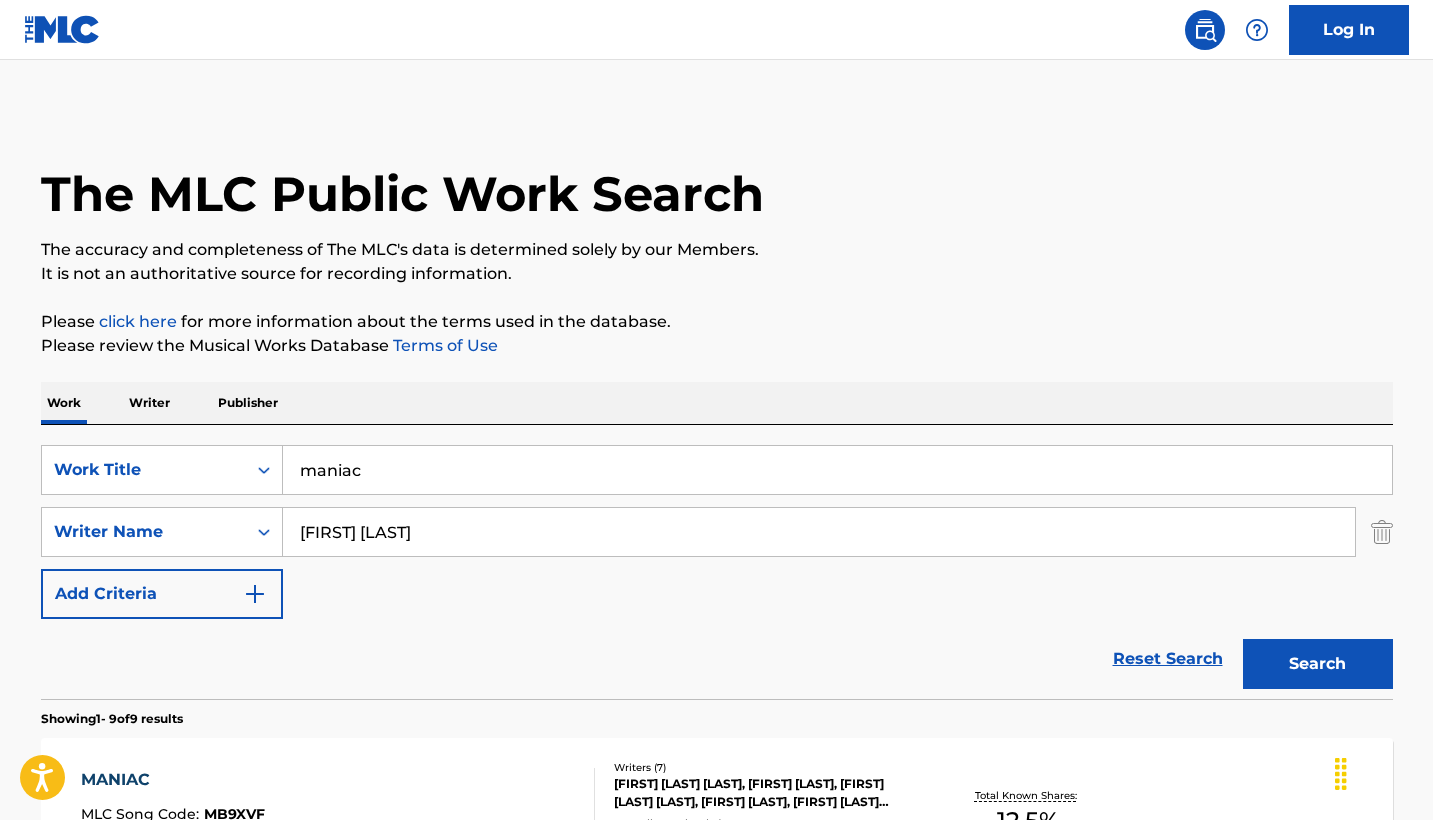 click on "maniac" at bounding box center [837, 470] 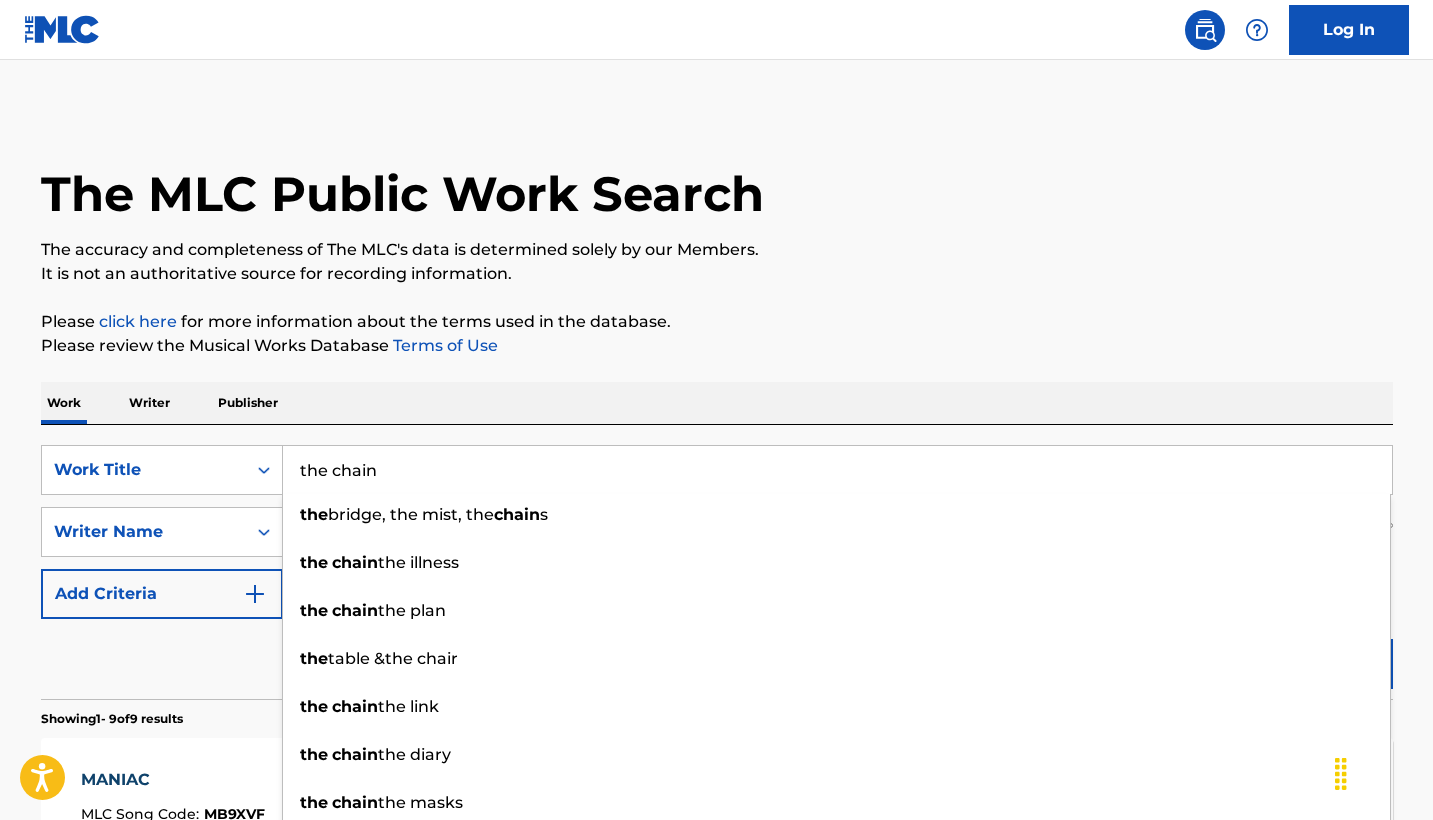 click on "the chain" at bounding box center (837, 470) 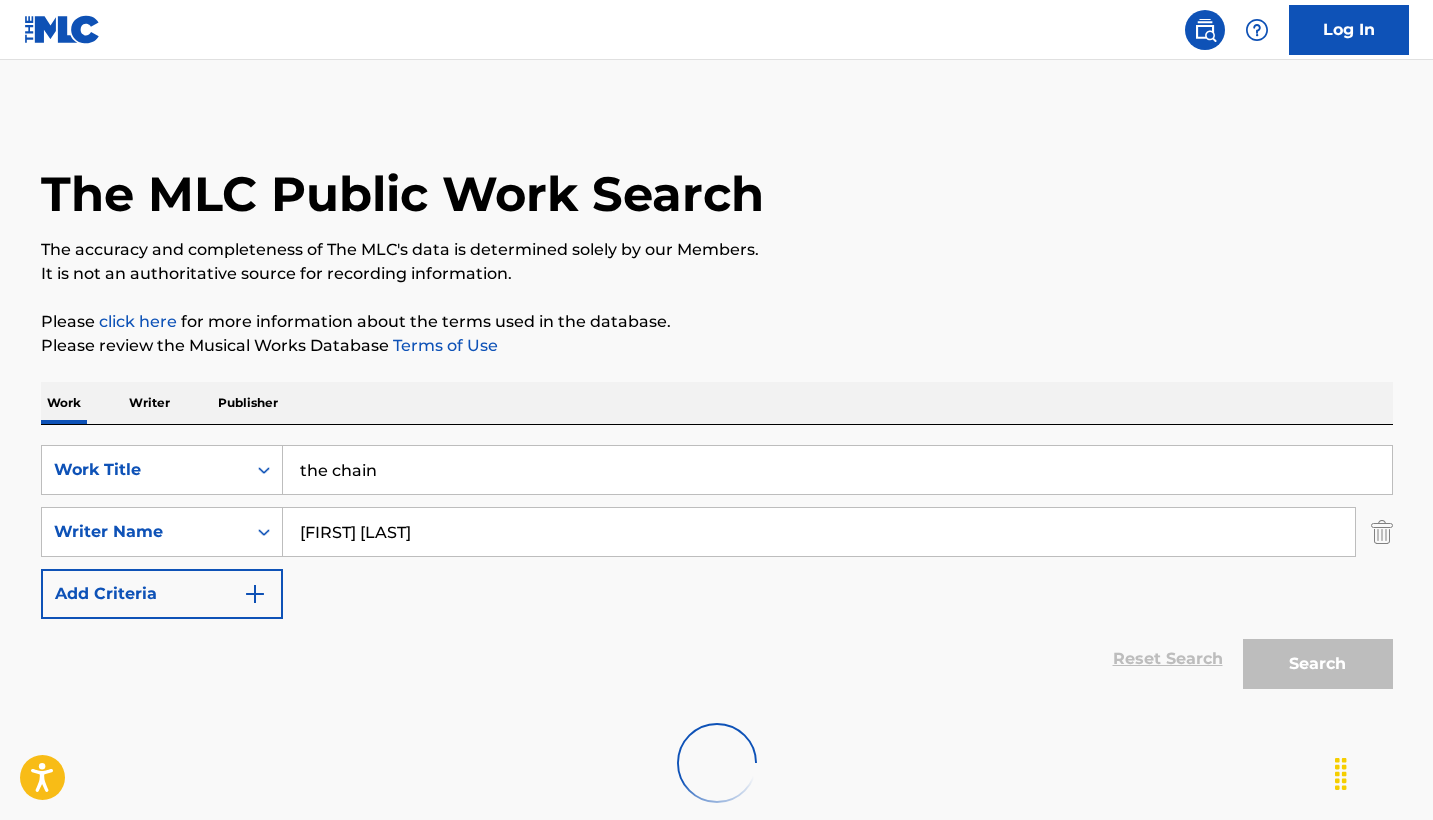 click on "Dennis Matkosky" at bounding box center (819, 532) 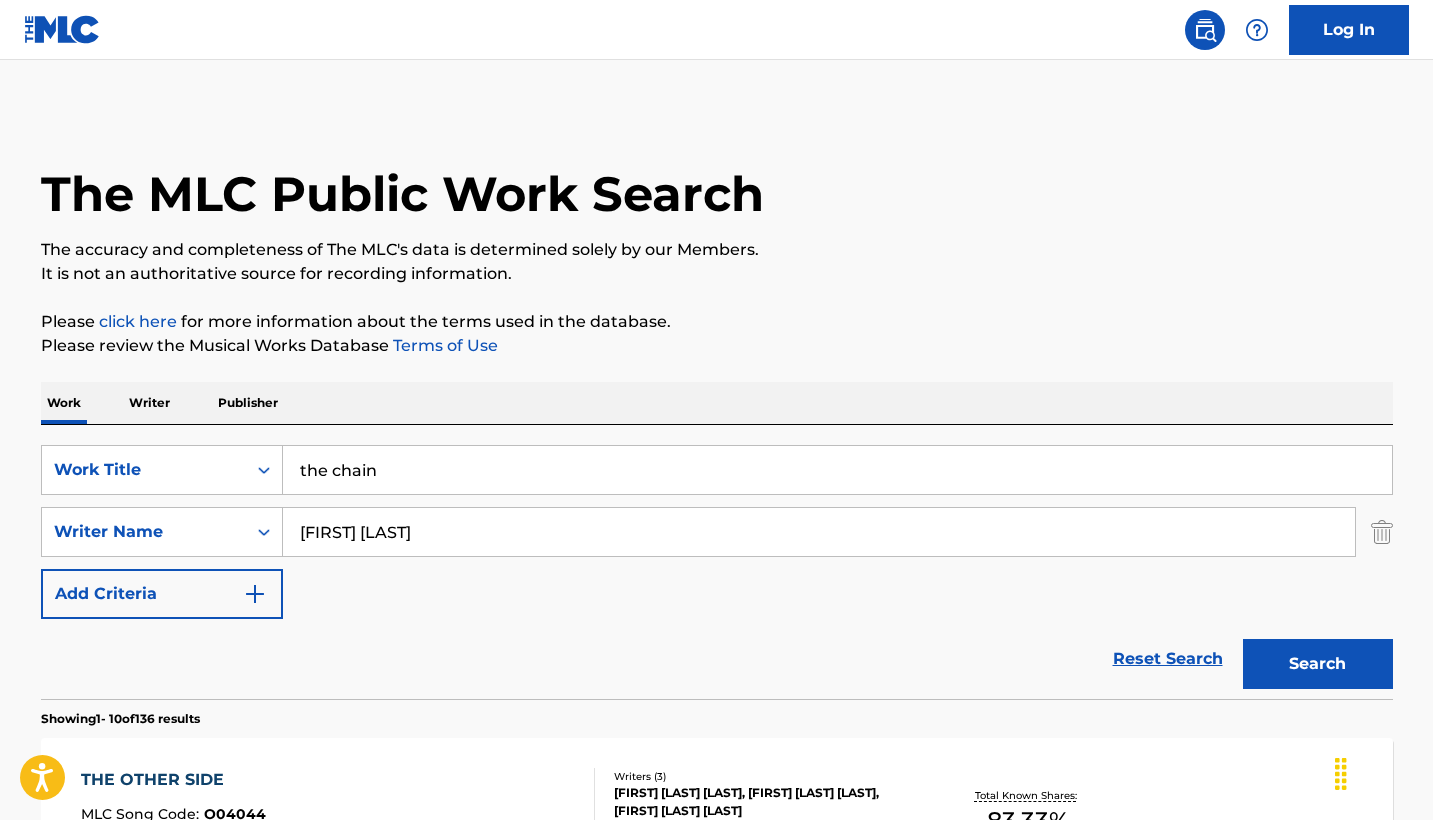 type on "Dennis" 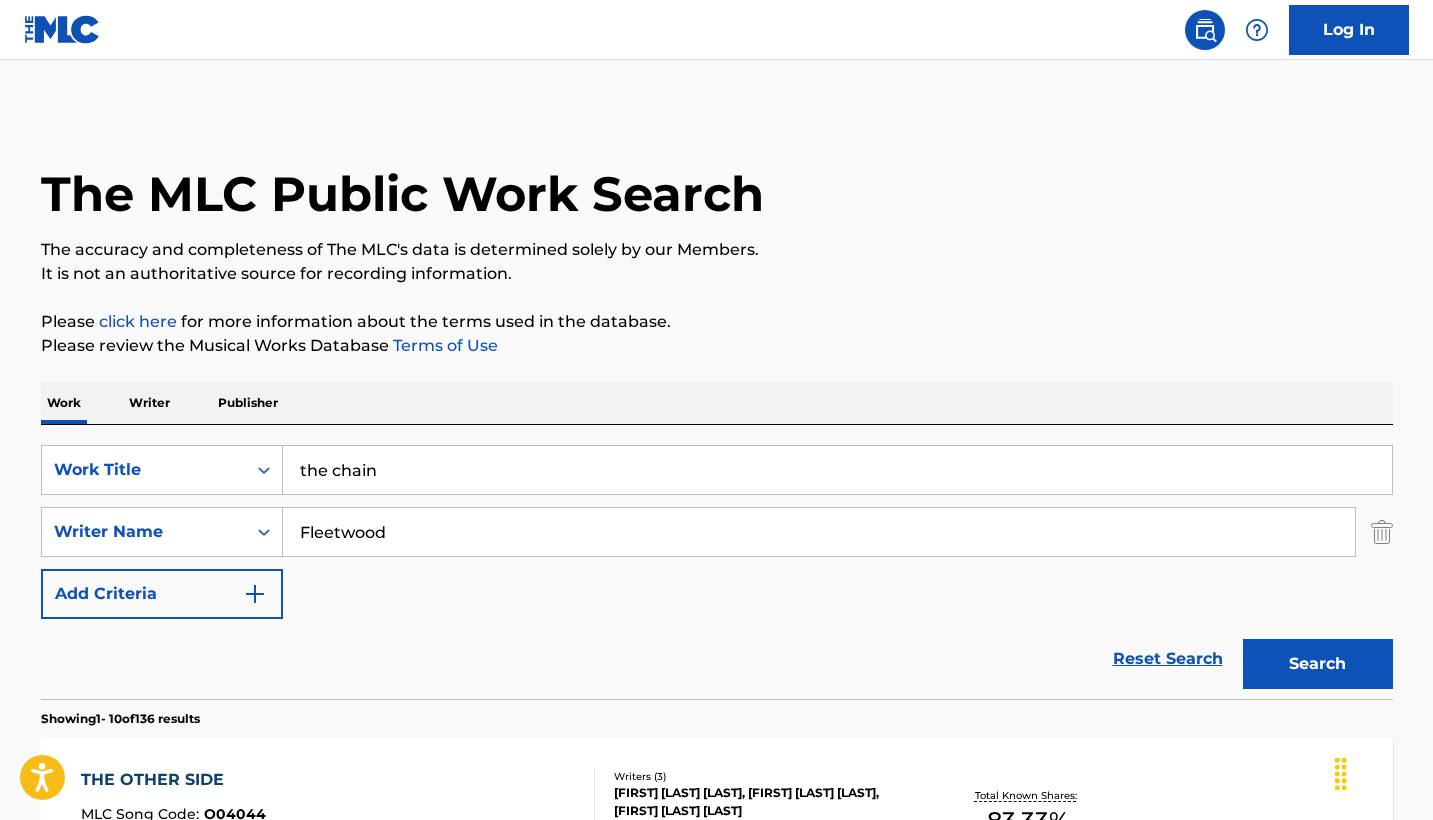 type on "Fleetwood" 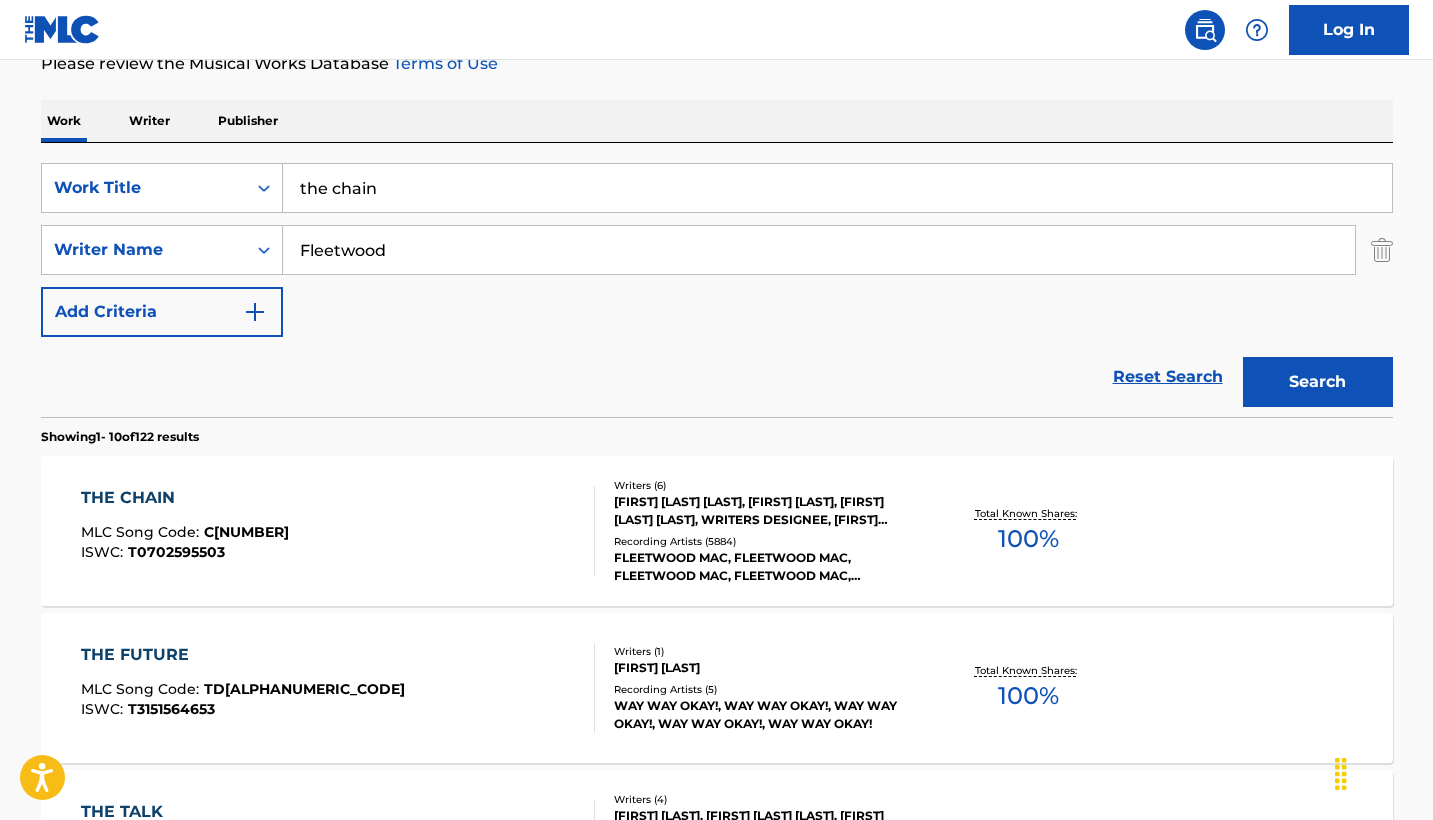 scroll, scrollTop: 298, scrollLeft: 0, axis: vertical 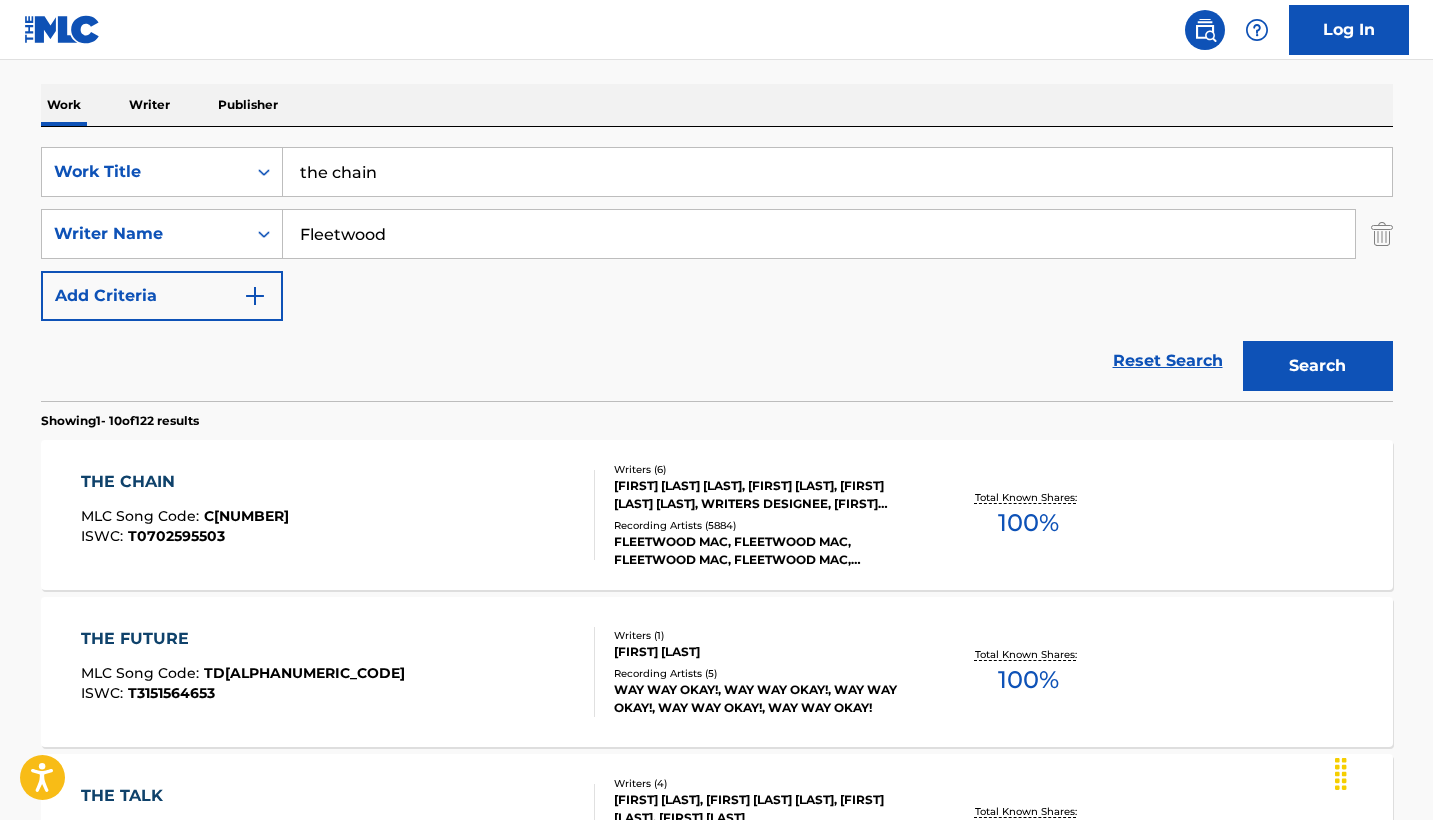 click on "THE CHAIN MLC Song Code : C23498 ISWC : T0702595503" at bounding box center [338, 515] 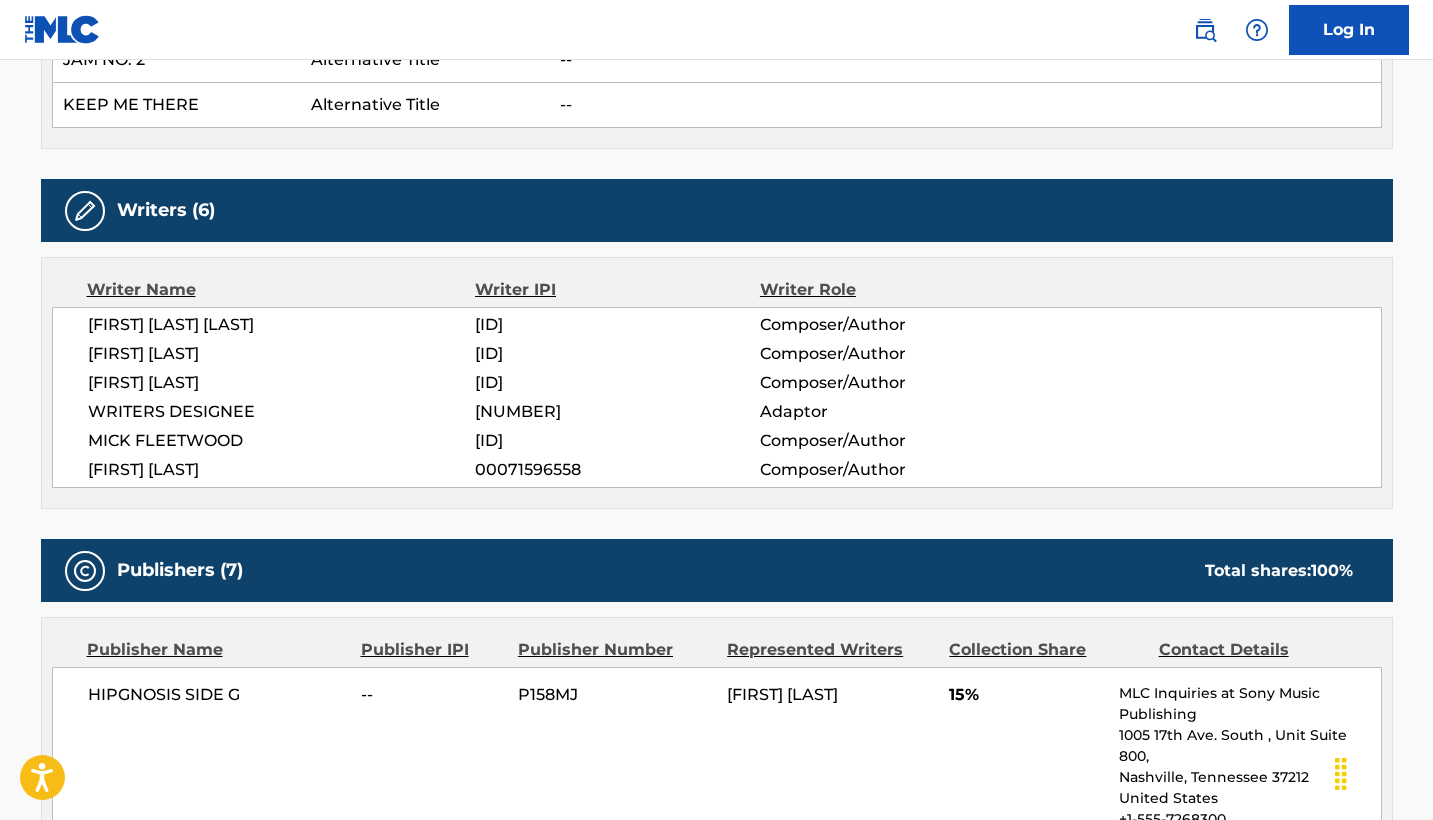 scroll, scrollTop: 1024, scrollLeft: 0, axis: vertical 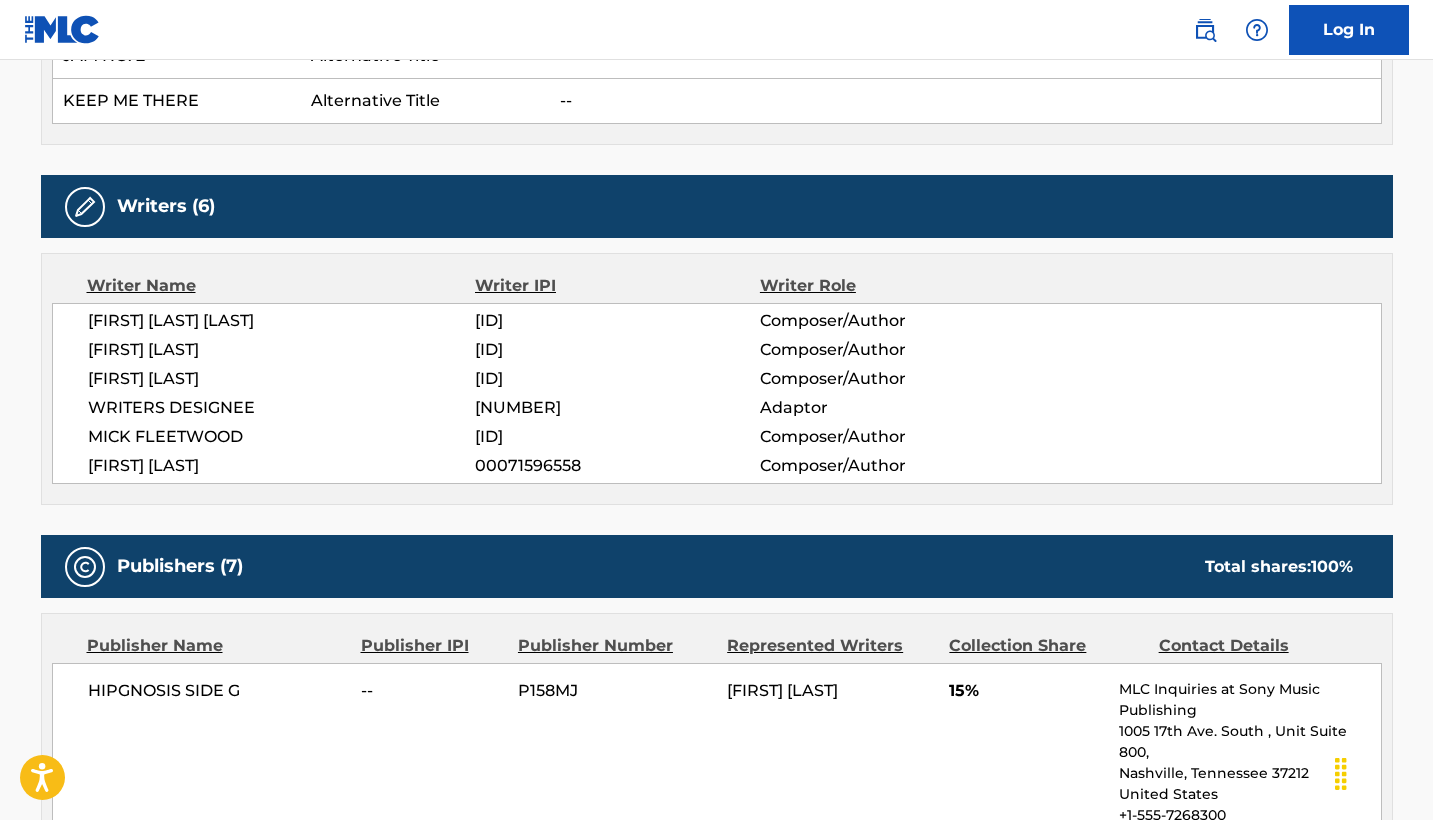 drag, startPoint x: 248, startPoint y: 467, endPoint x: 66, endPoint y: 308, distance: 241.67126 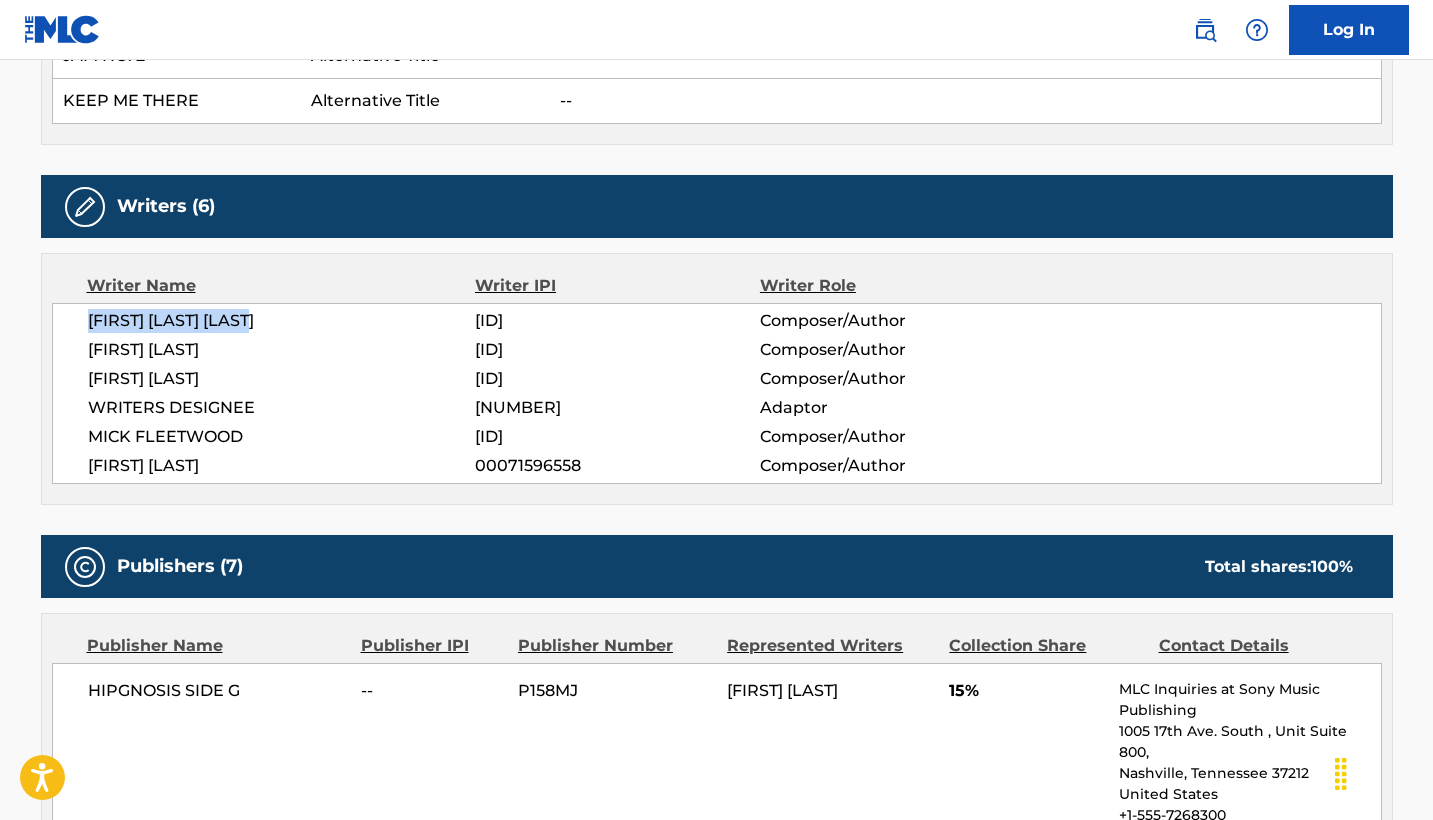 drag, startPoint x: 81, startPoint y: 318, endPoint x: 287, endPoint y: 321, distance: 206.02185 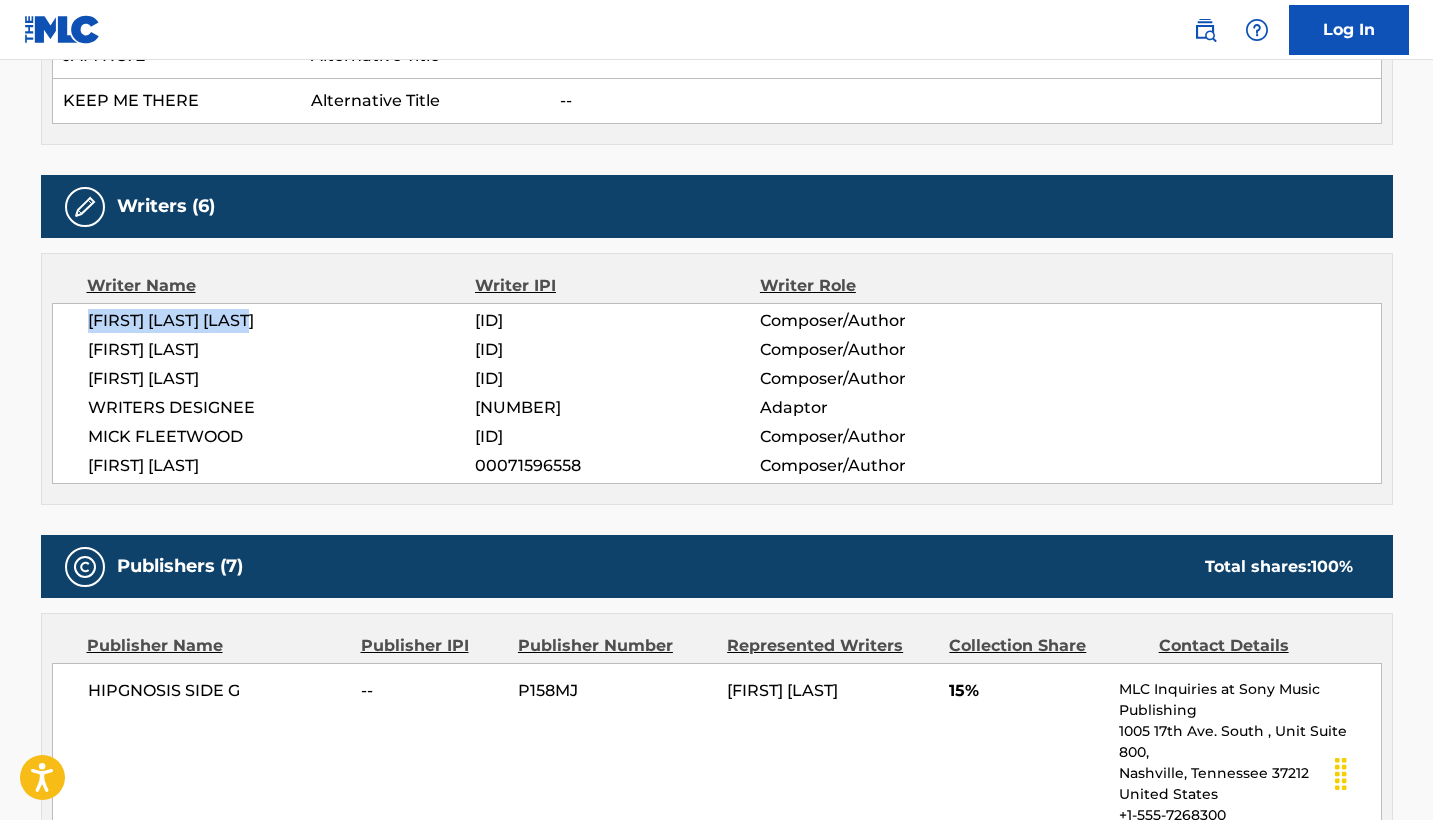 drag, startPoint x: 280, startPoint y: 342, endPoint x: 54, endPoint y: 342, distance: 226 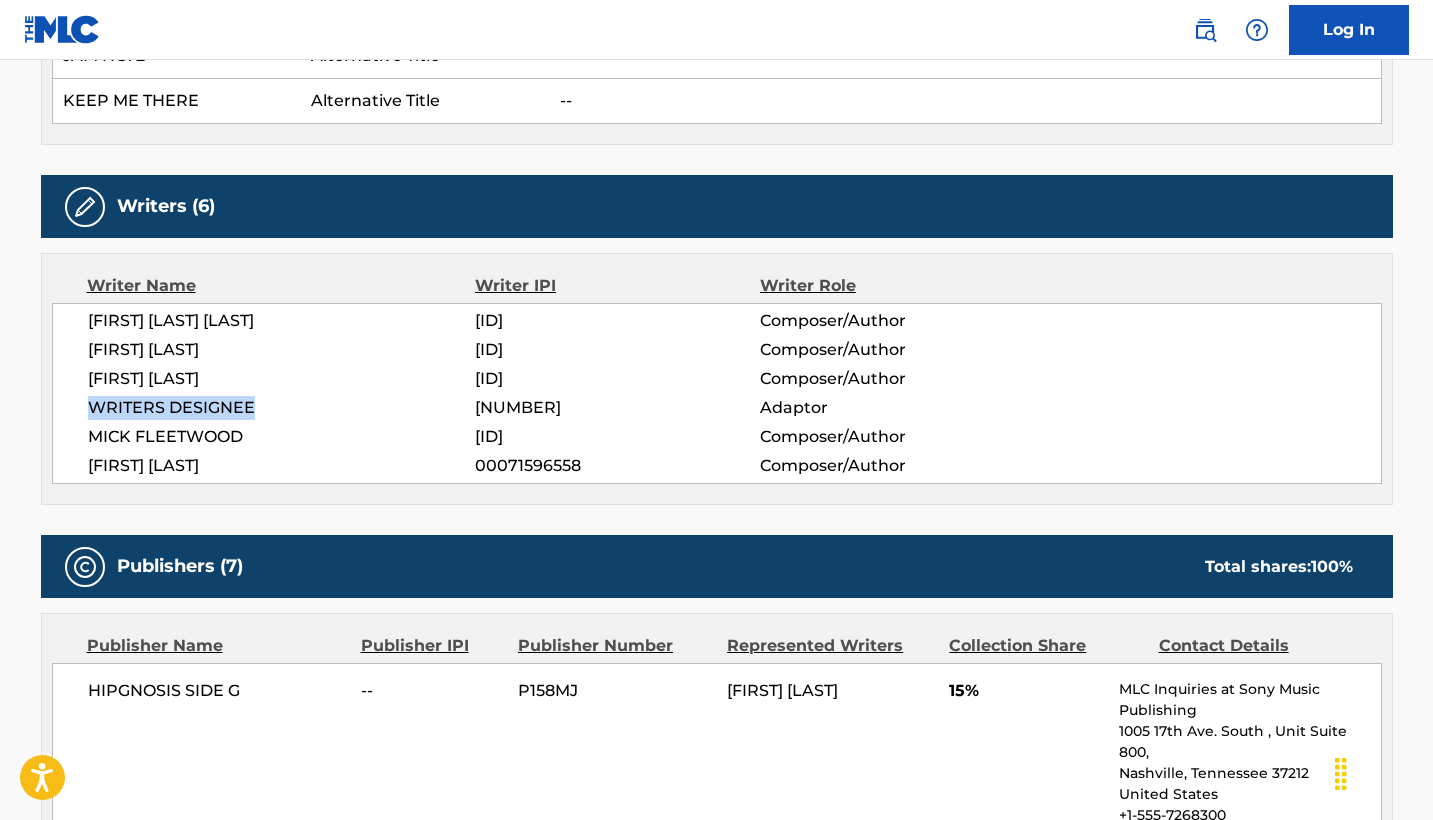 drag, startPoint x: 250, startPoint y: 400, endPoint x: 50, endPoint y: 401, distance: 200.0025 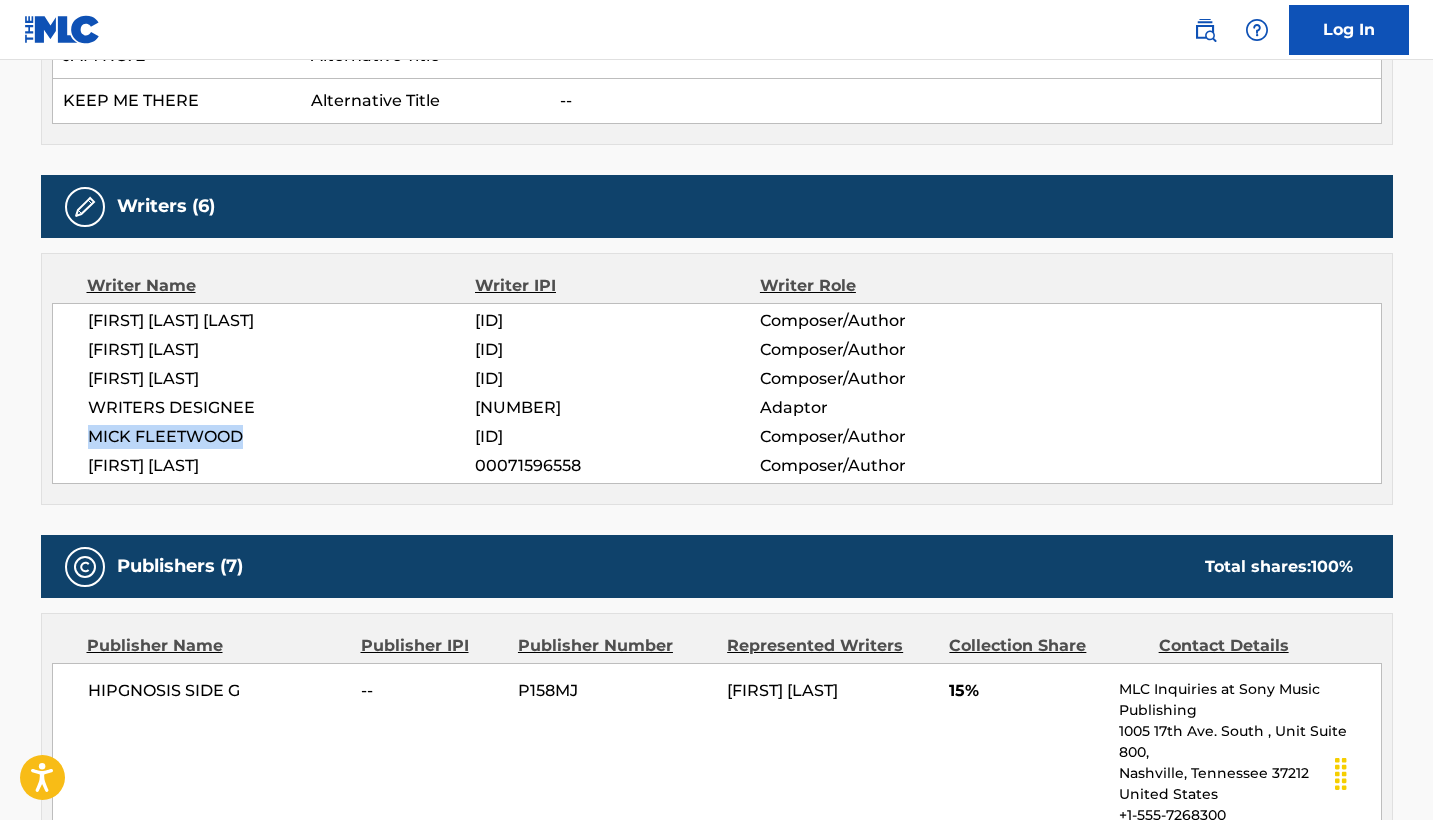 drag, startPoint x: 249, startPoint y: 435, endPoint x: 87, endPoint y: 436, distance: 162.00308 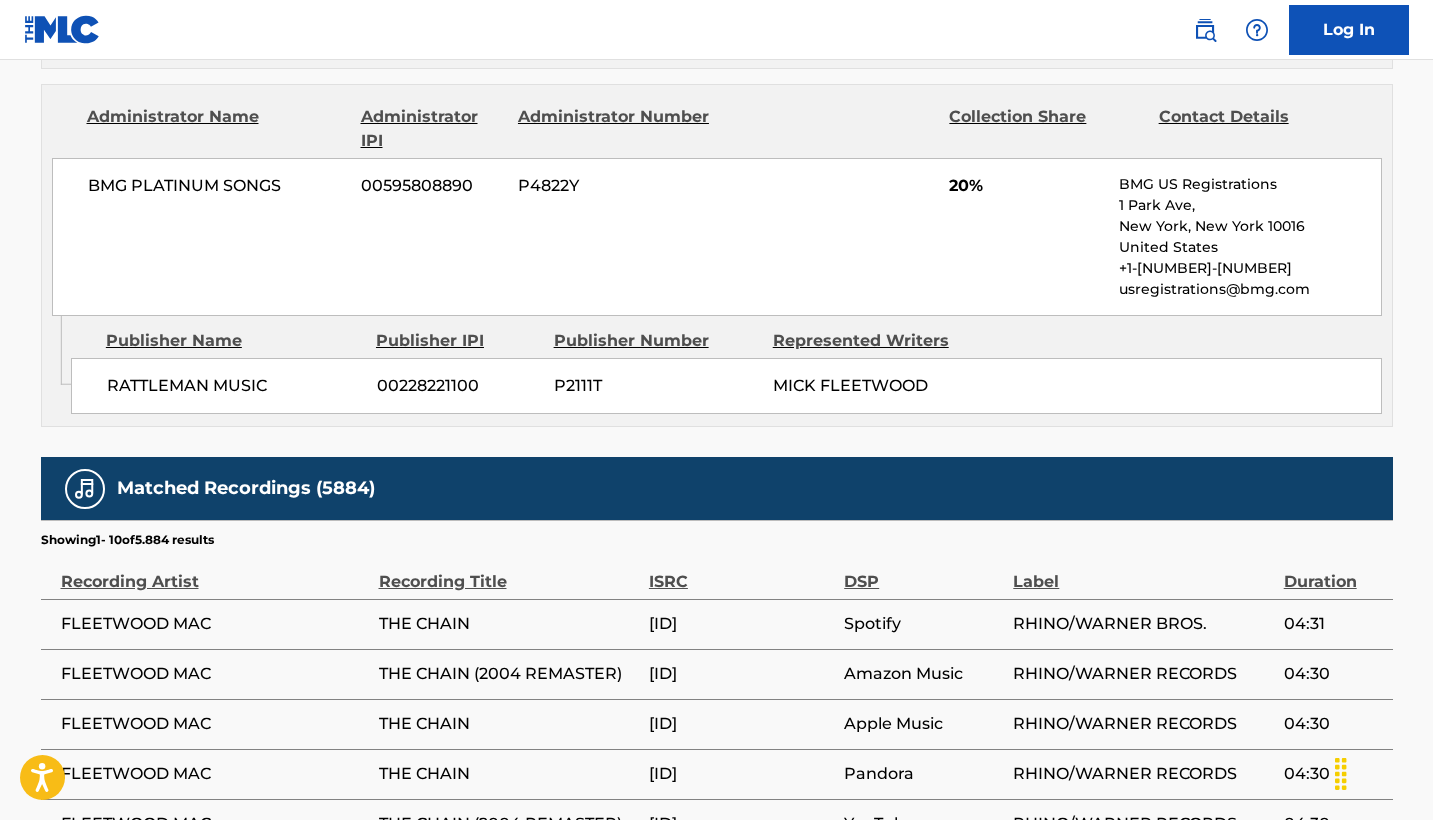 scroll, scrollTop: 3091, scrollLeft: 0, axis: vertical 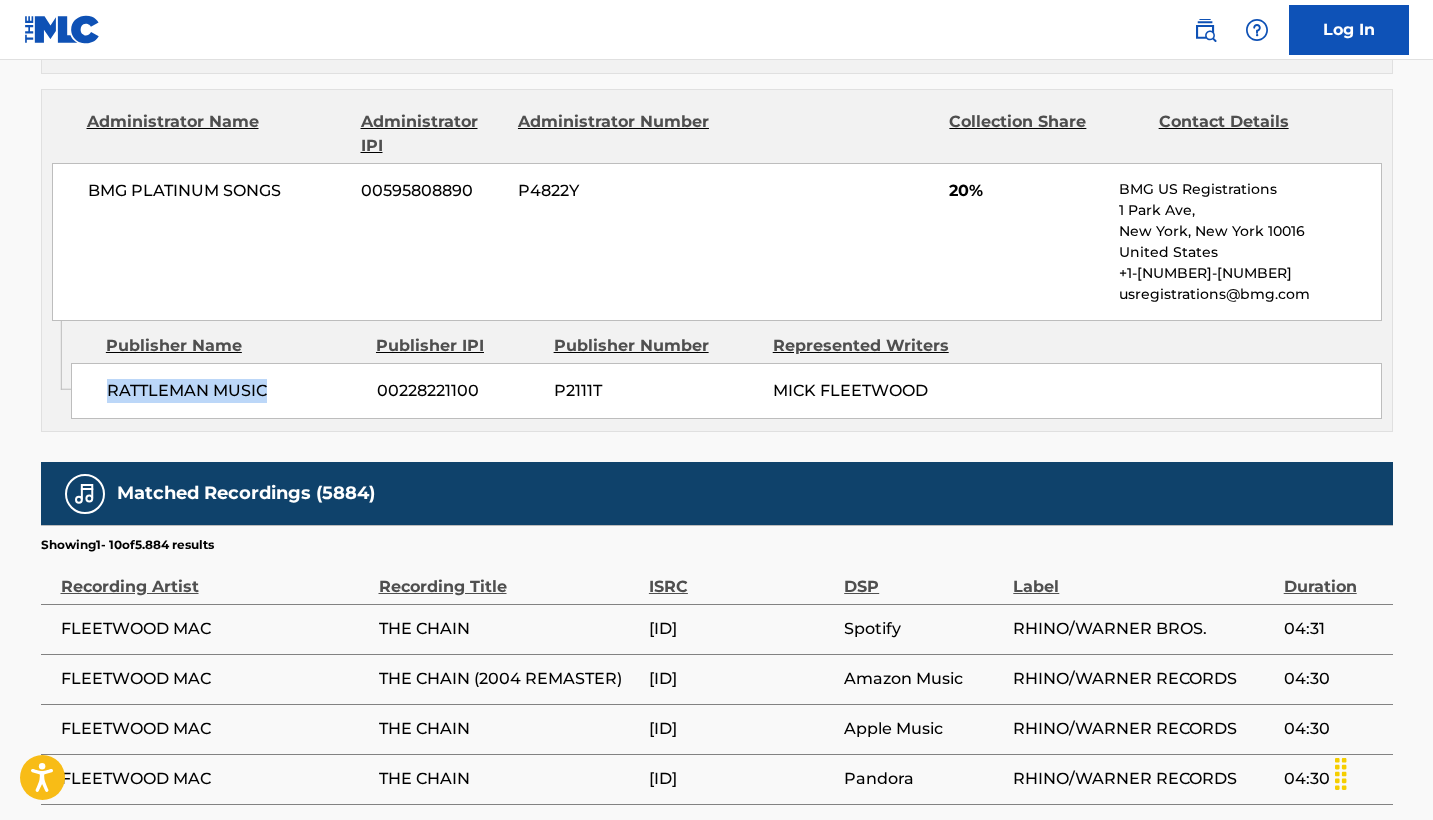 drag, startPoint x: 274, startPoint y: 358, endPoint x: 82, endPoint y: 358, distance: 192 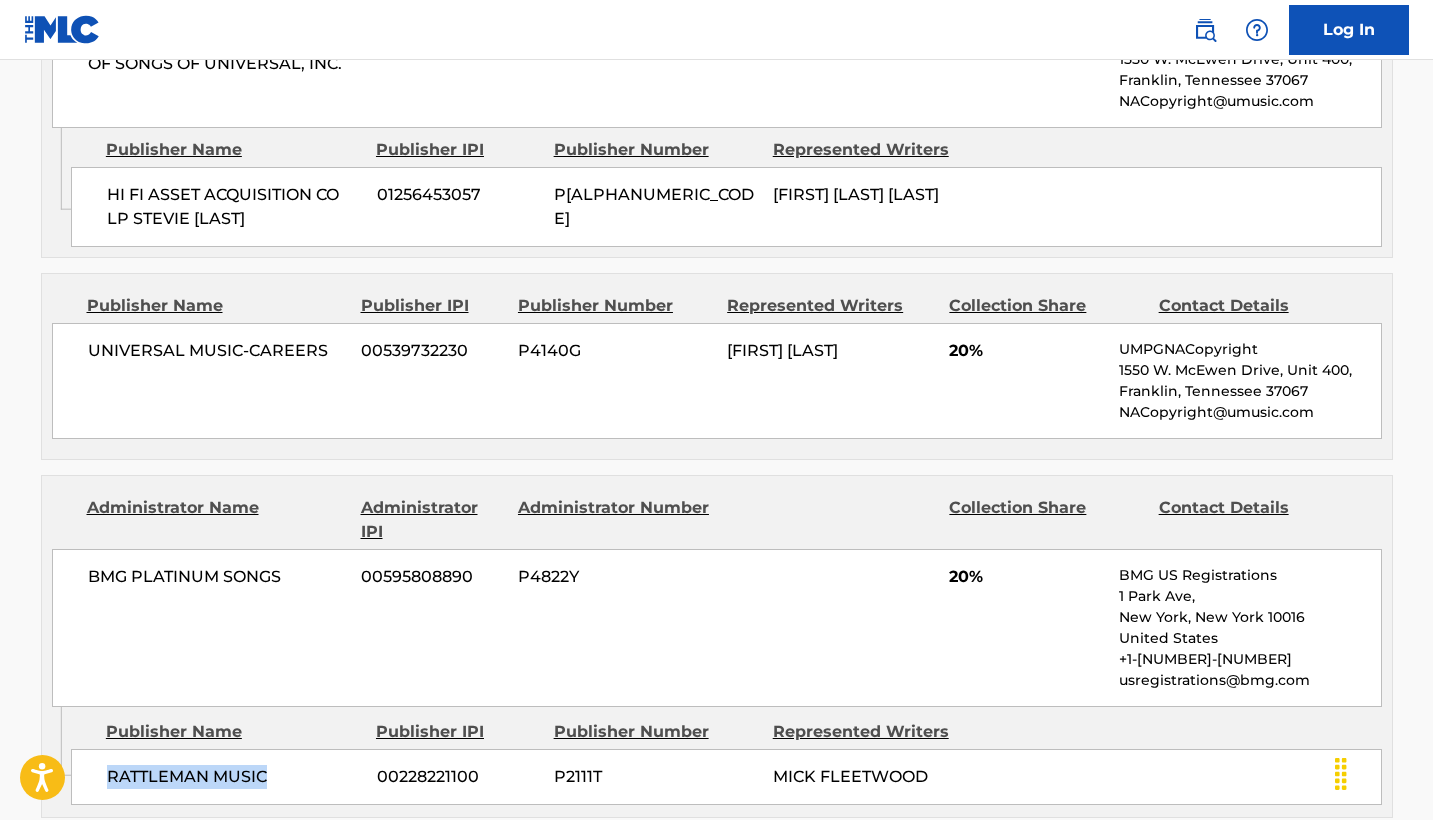 scroll, scrollTop: 2702, scrollLeft: 0, axis: vertical 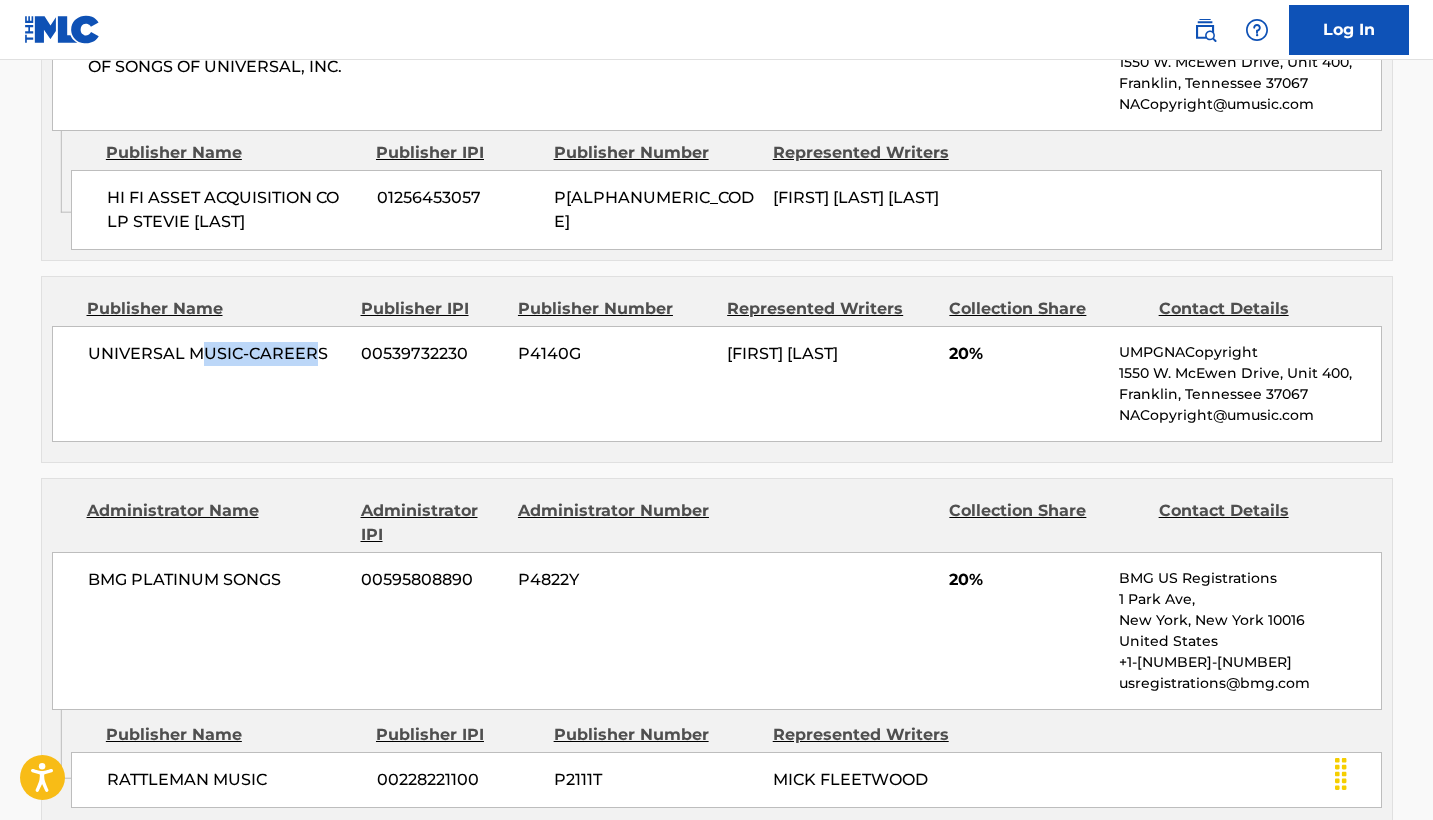 drag, startPoint x: 318, startPoint y: 327, endPoint x: 198, endPoint y: 326, distance: 120.004166 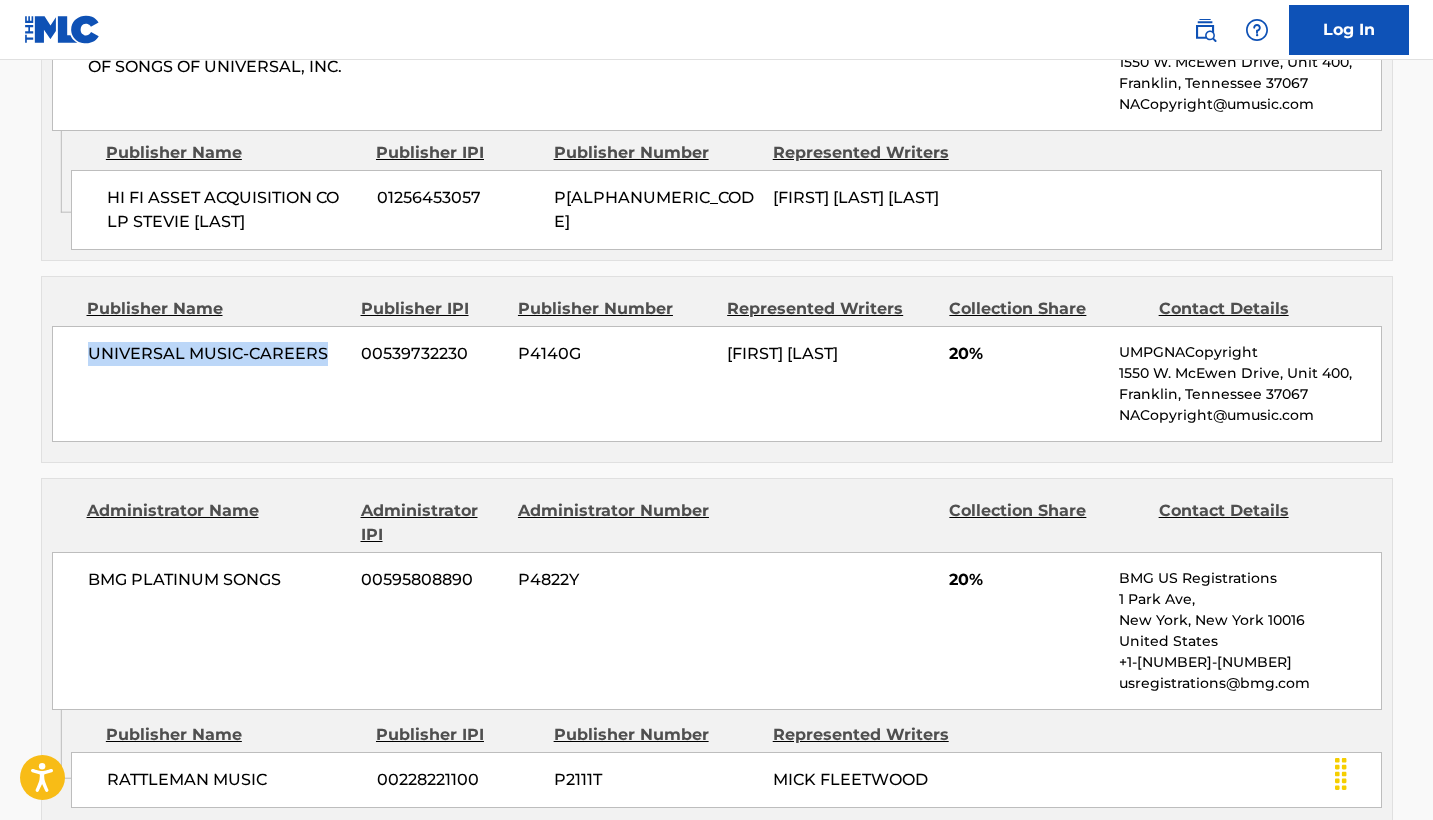 drag, startPoint x: 328, startPoint y: 327, endPoint x: 69, endPoint y: 325, distance: 259.00772 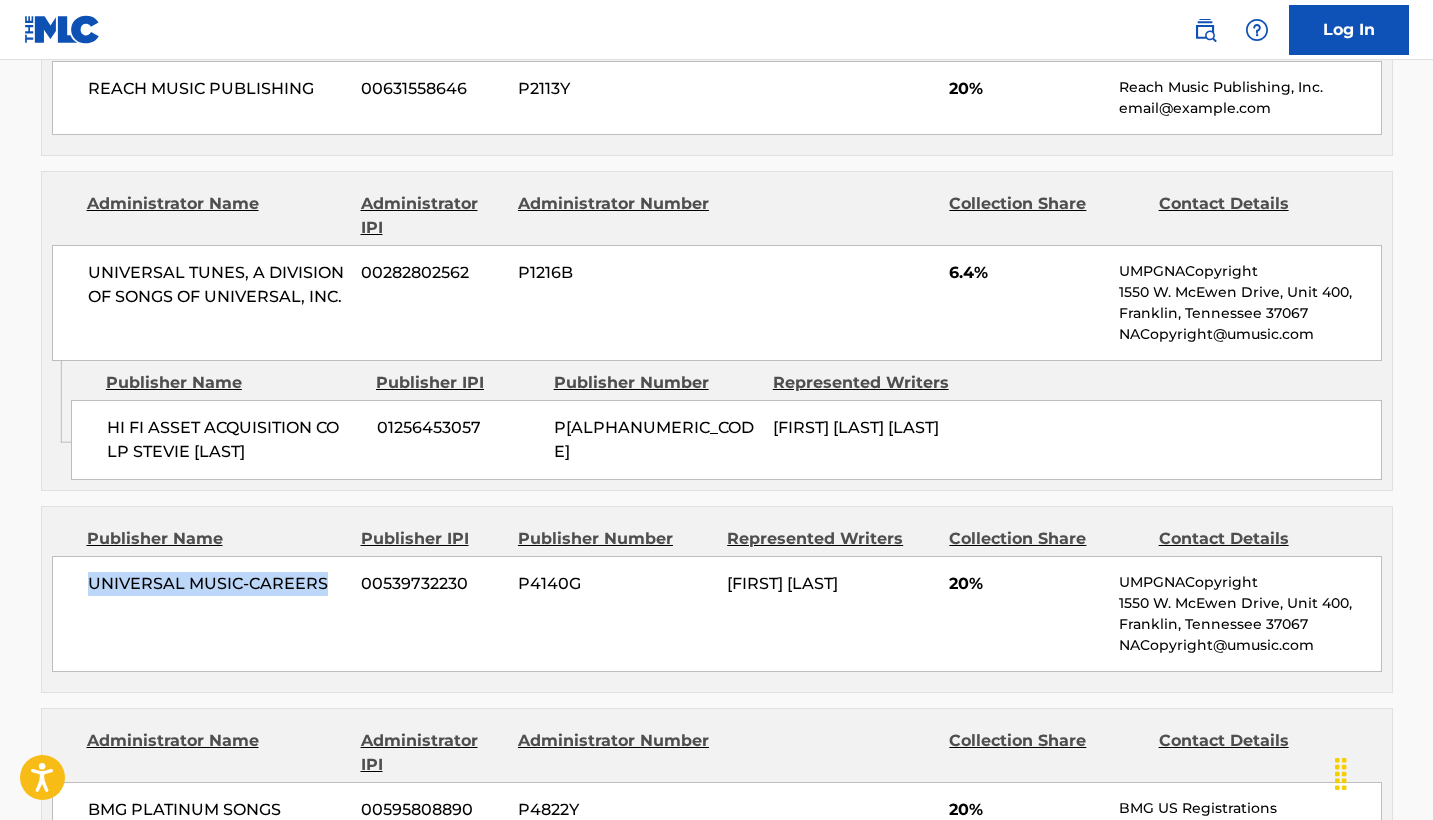 scroll, scrollTop: 2410, scrollLeft: 0, axis: vertical 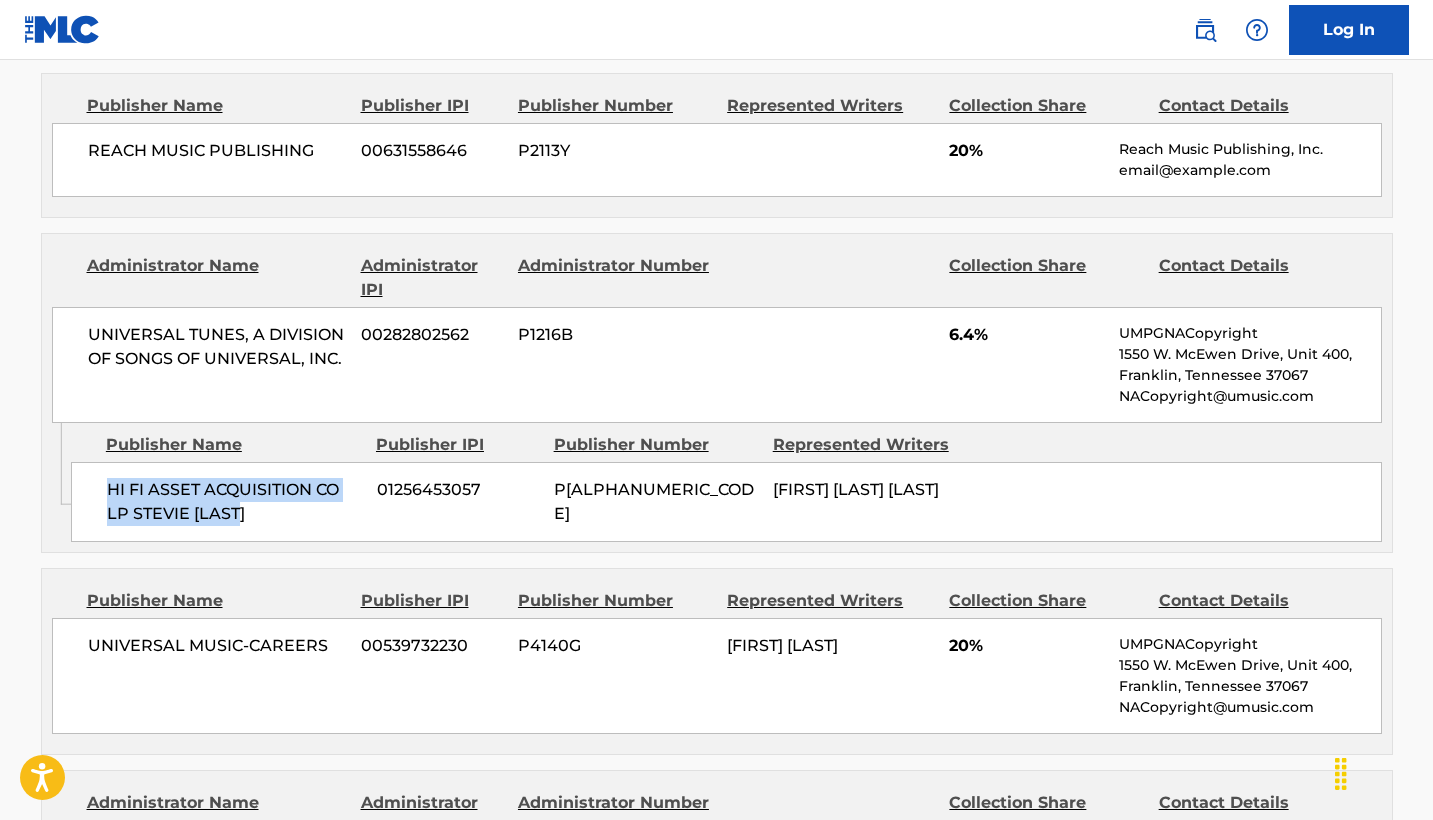drag, startPoint x: 248, startPoint y: 487, endPoint x: 75, endPoint y: 466, distance: 174.26991 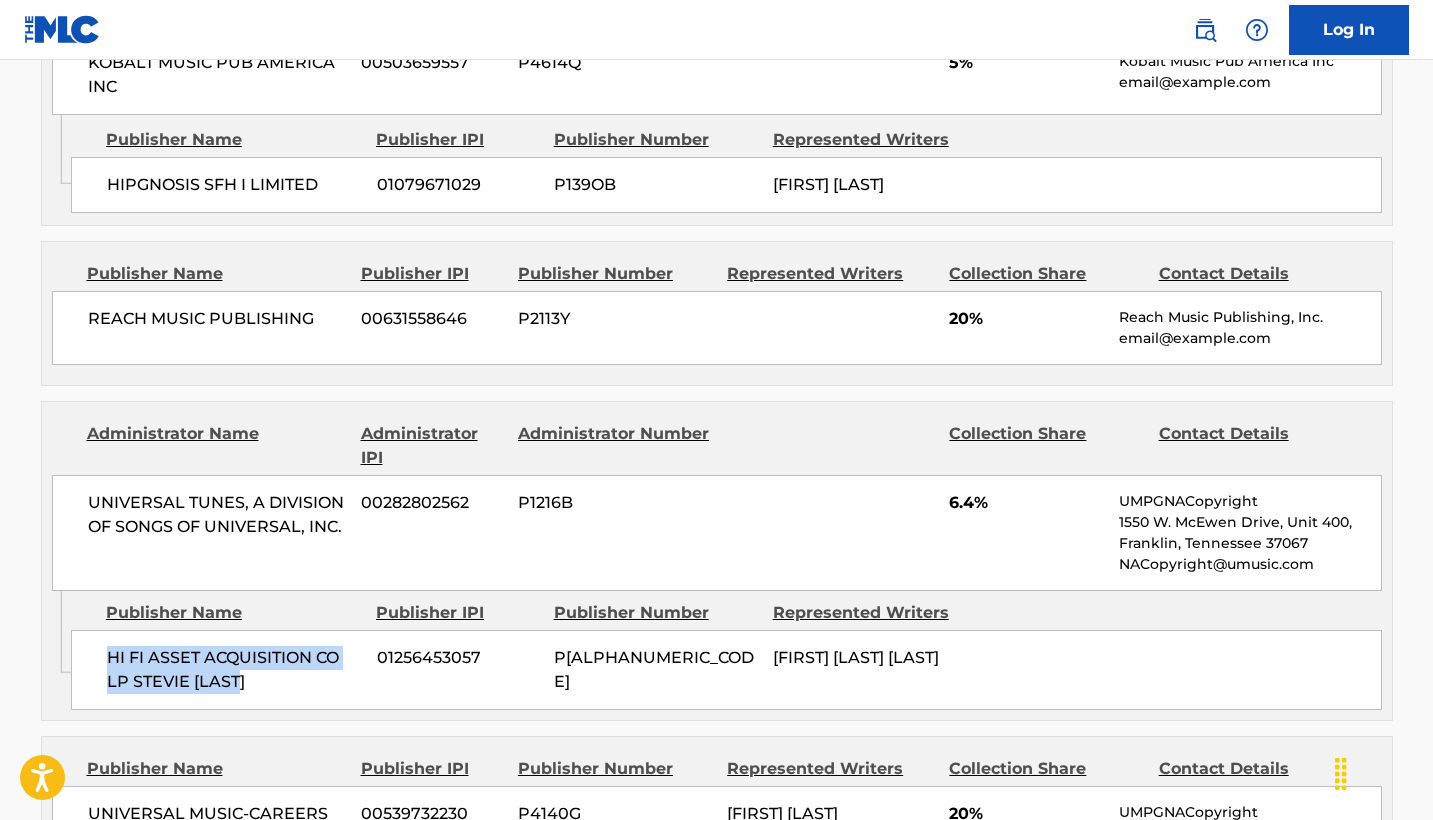 scroll, scrollTop: 2208, scrollLeft: 0, axis: vertical 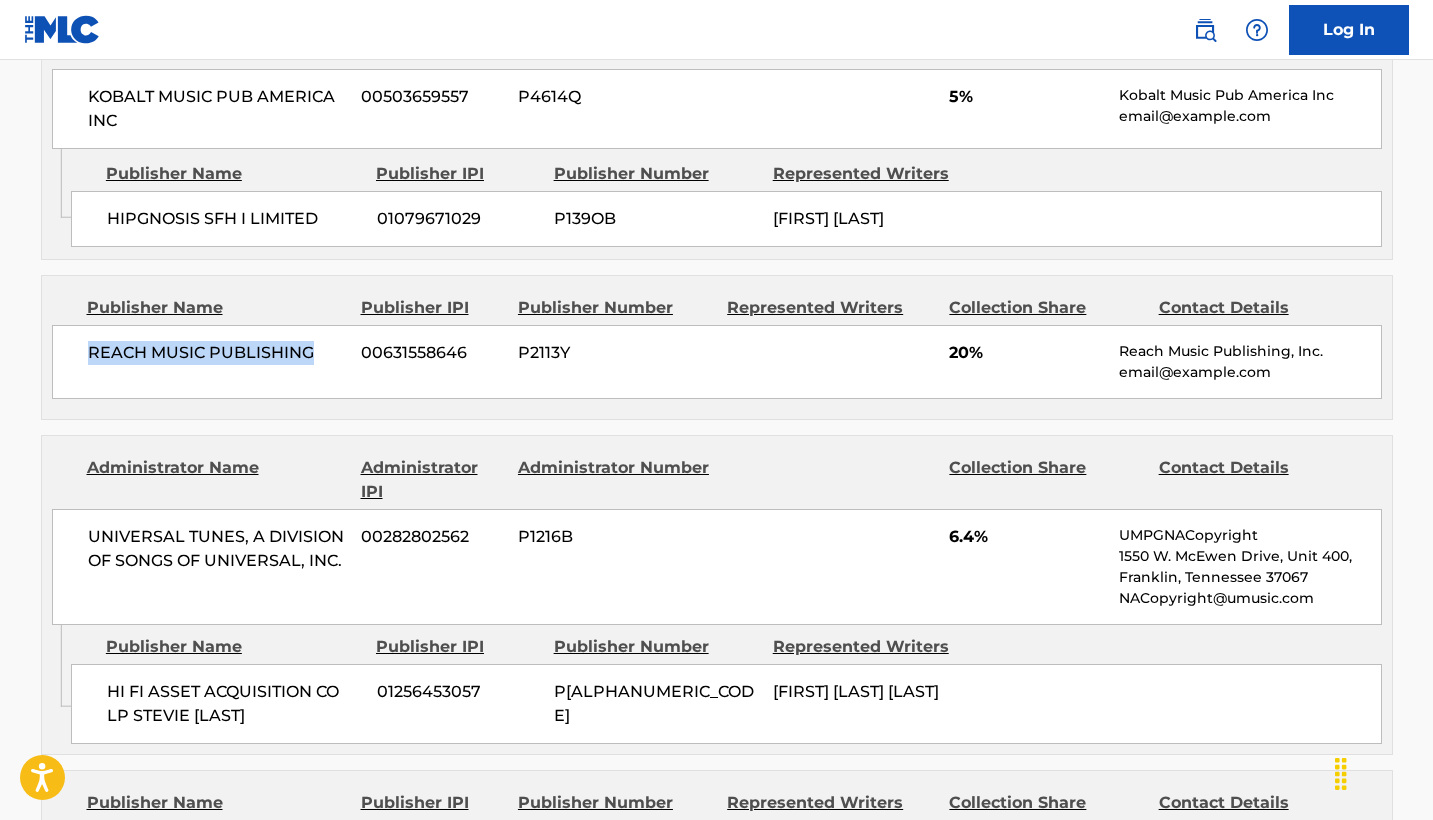 drag, startPoint x: 325, startPoint y: 329, endPoint x: 71, endPoint y: 330, distance: 254.00197 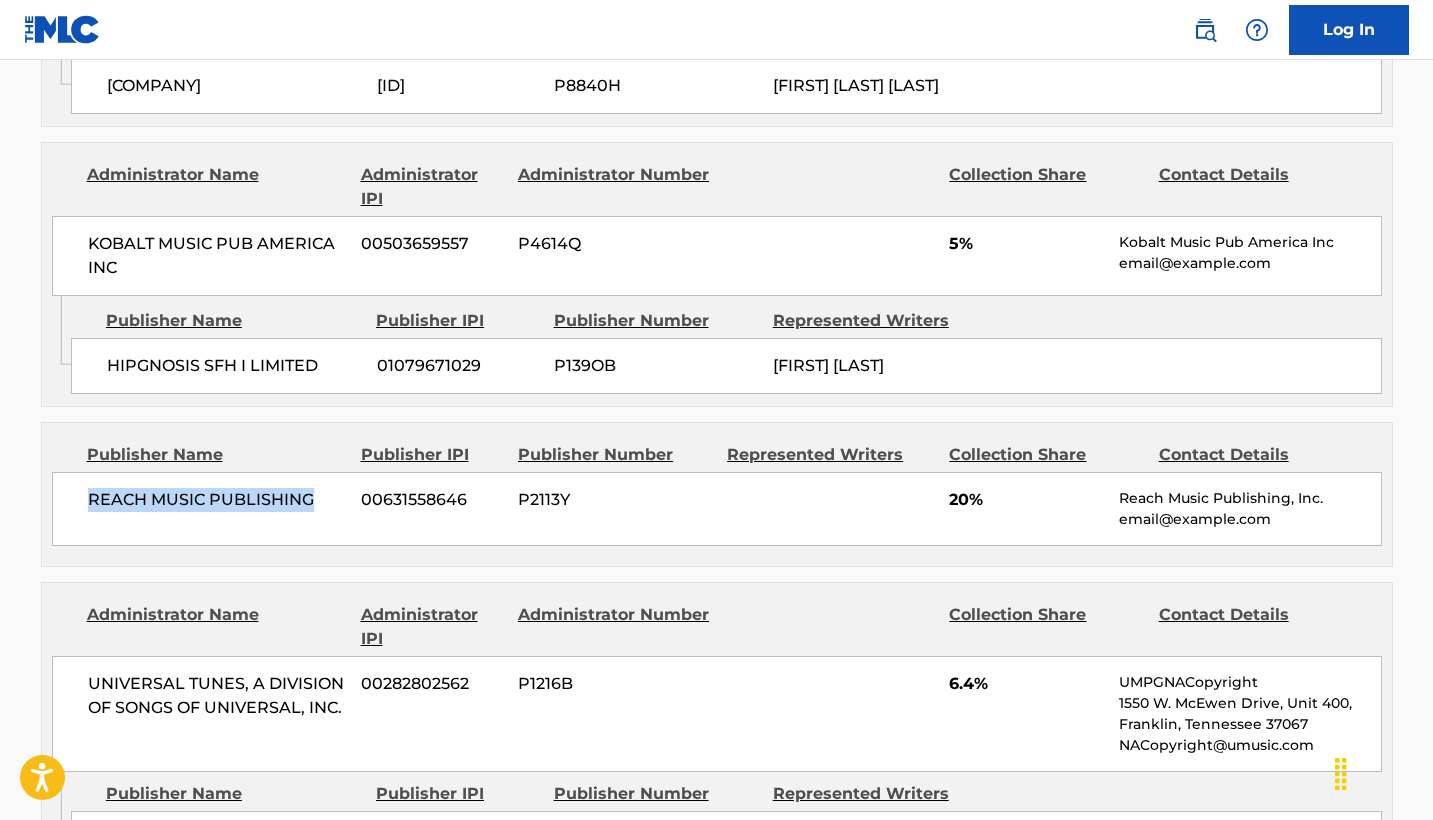 scroll, scrollTop: 1954, scrollLeft: 0, axis: vertical 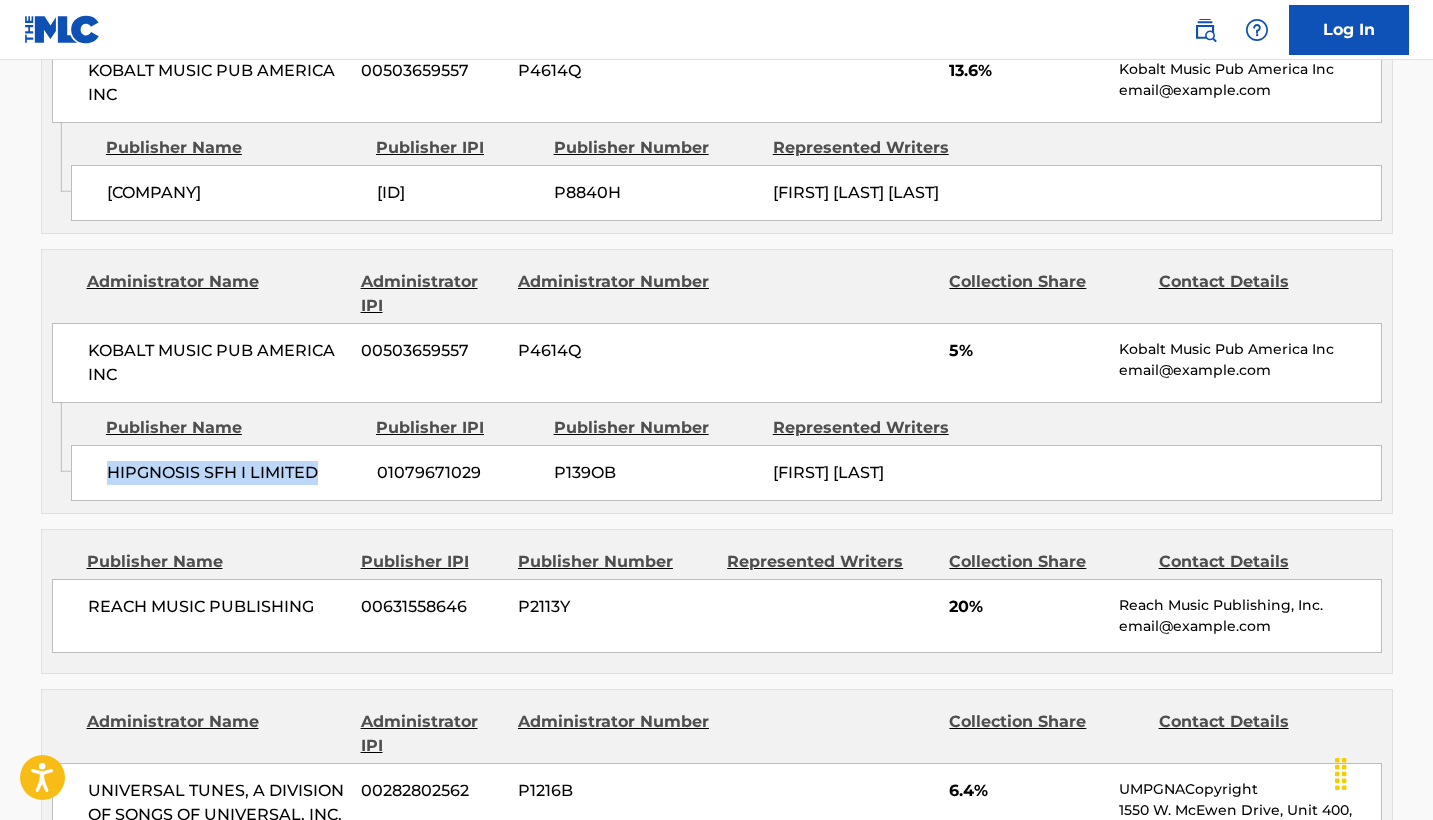 drag, startPoint x: 319, startPoint y: 444, endPoint x: 88, endPoint y: 444, distance: 231 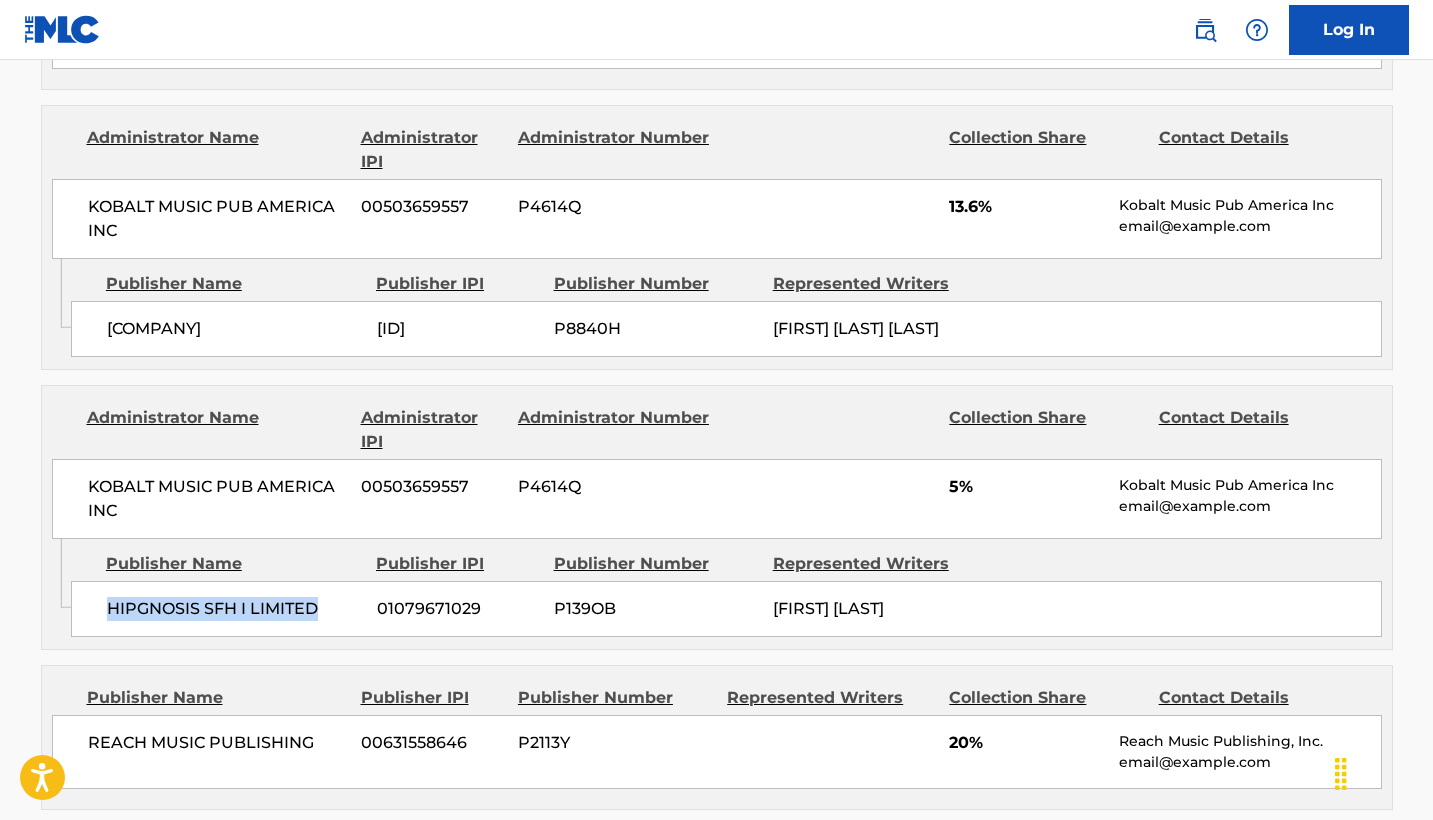 scroll, scrollTop: 1819, scrollLeft: 0, axis: vertical 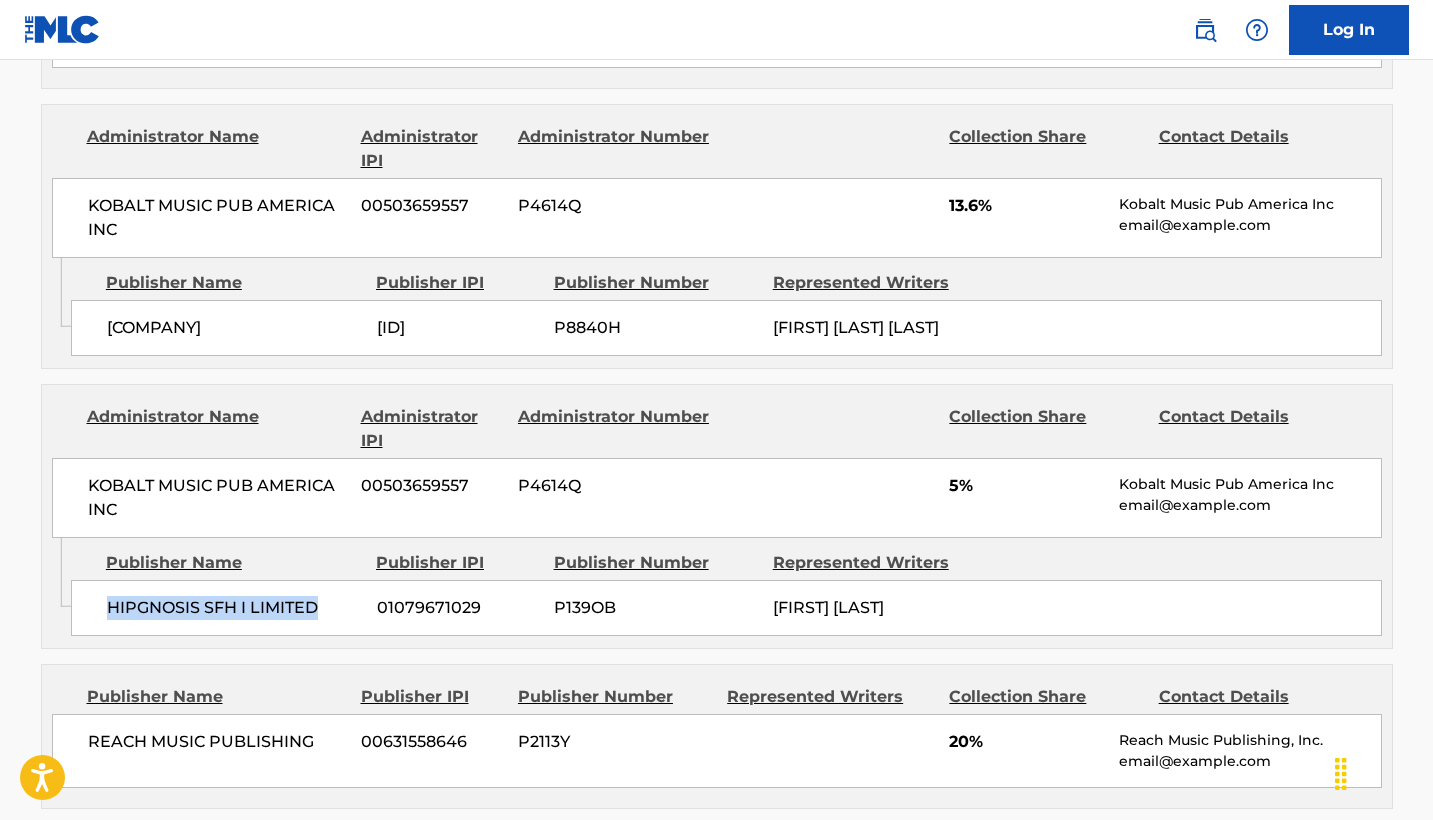 drag, startPoint x: 286, startPoint y: 300, endPoint x: 109, endPoint y: 299, distance: 177.00282 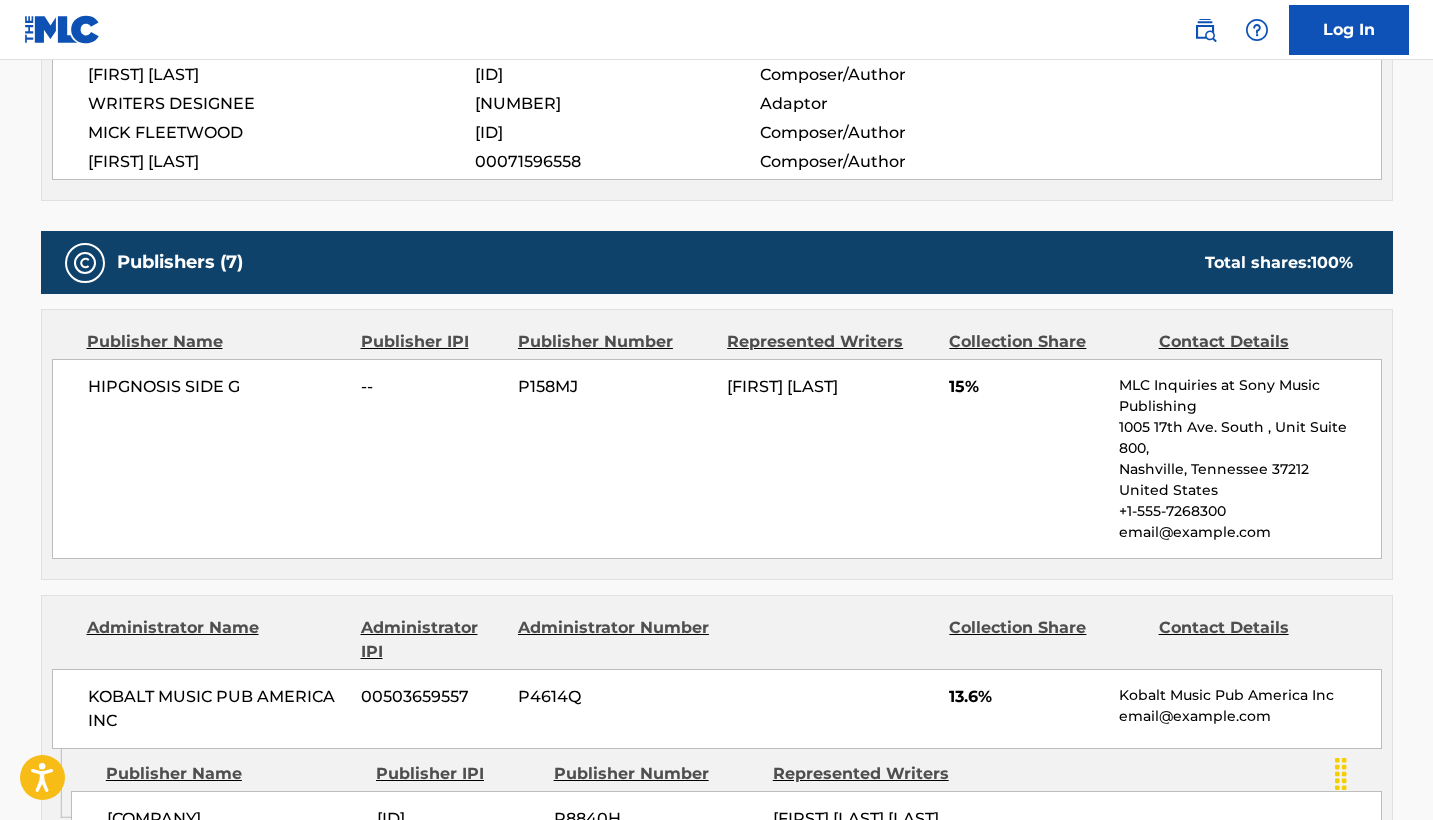 scroll, scrollTop: 1324, scrollLeft: 0, axis: vertical 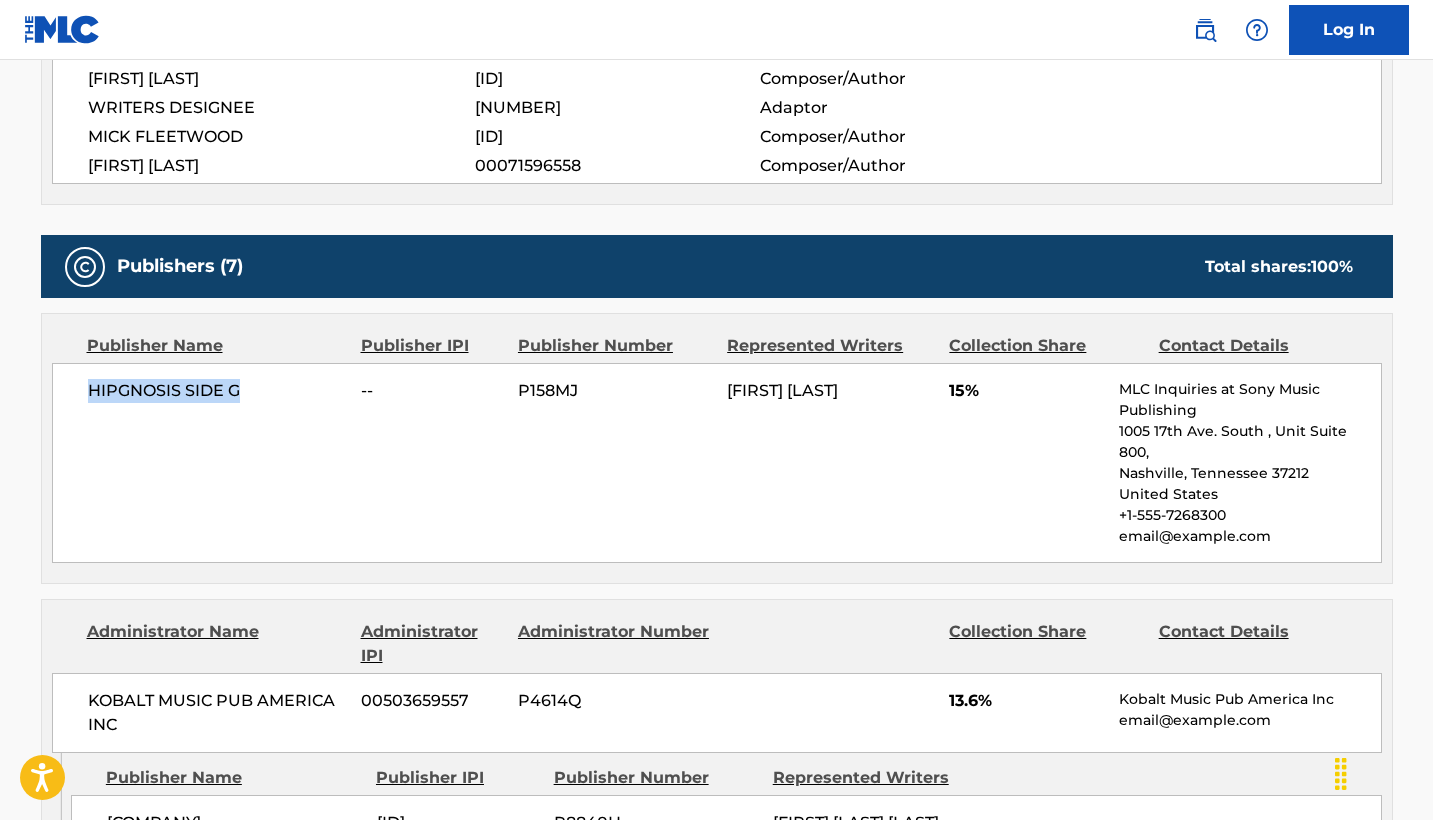 drag, startPoint x: 272, startPoint y: 390, endPoint x: 76, endPoint y: 390, distance: 196 